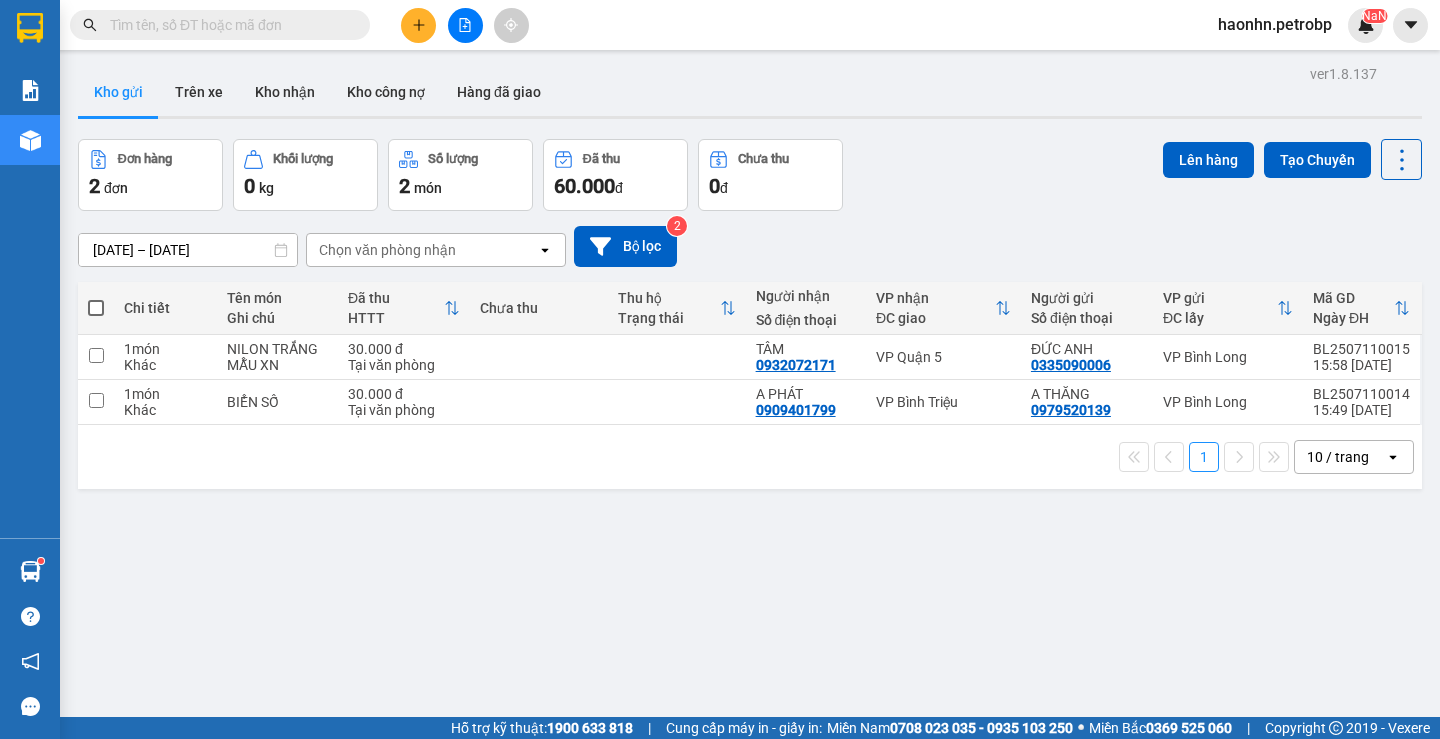 scroll, scrollTop: 0, scrollLeft: 0, axis: both 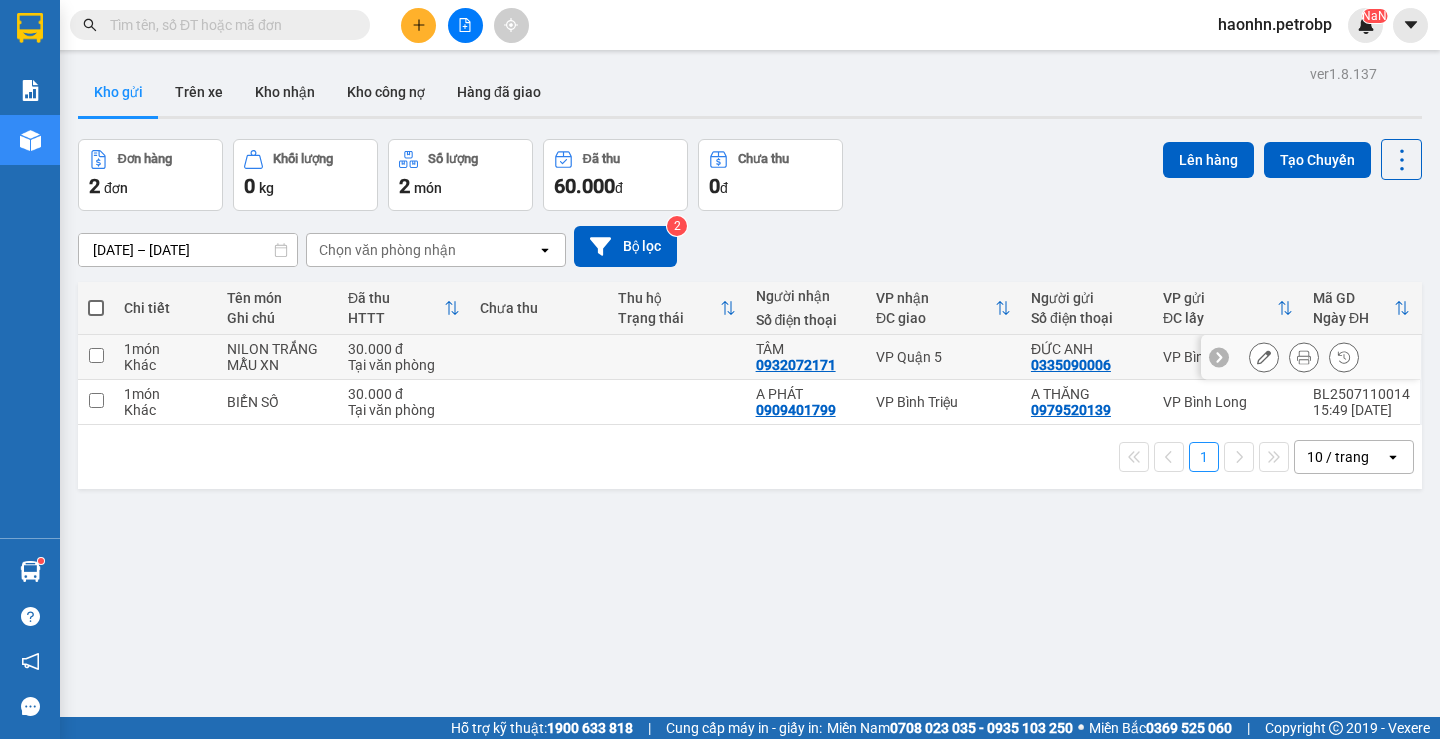 click at bounding box center (677, 357) 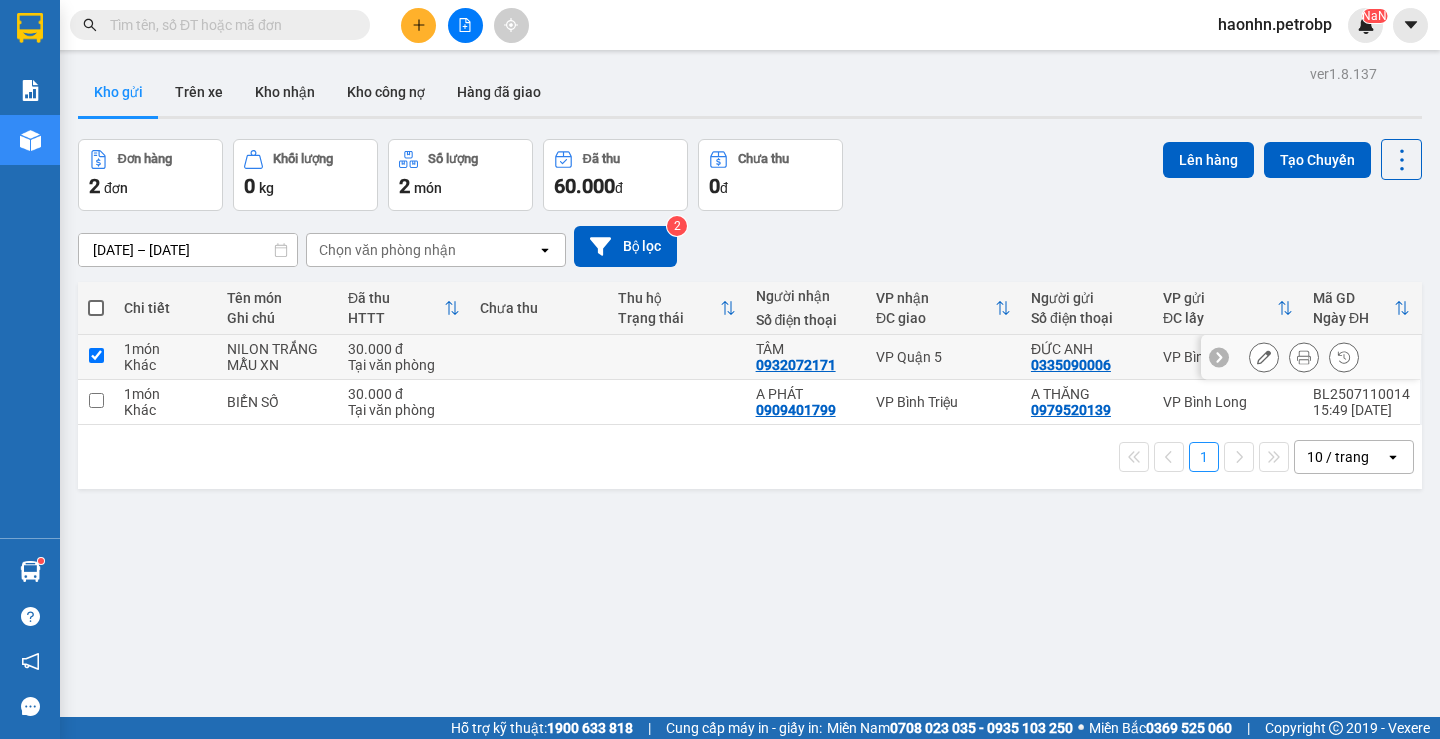 checkbox on "true" 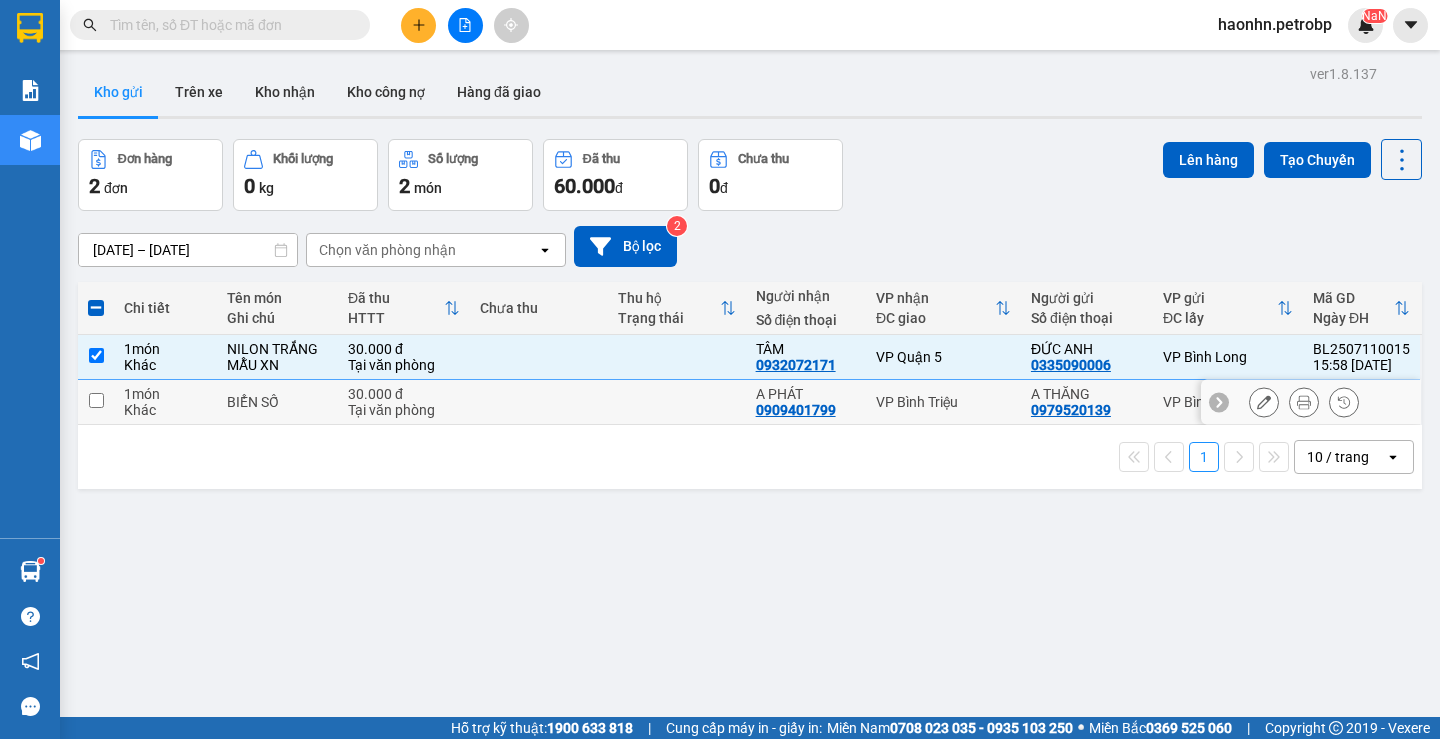 click at bounding box center (677, 402) 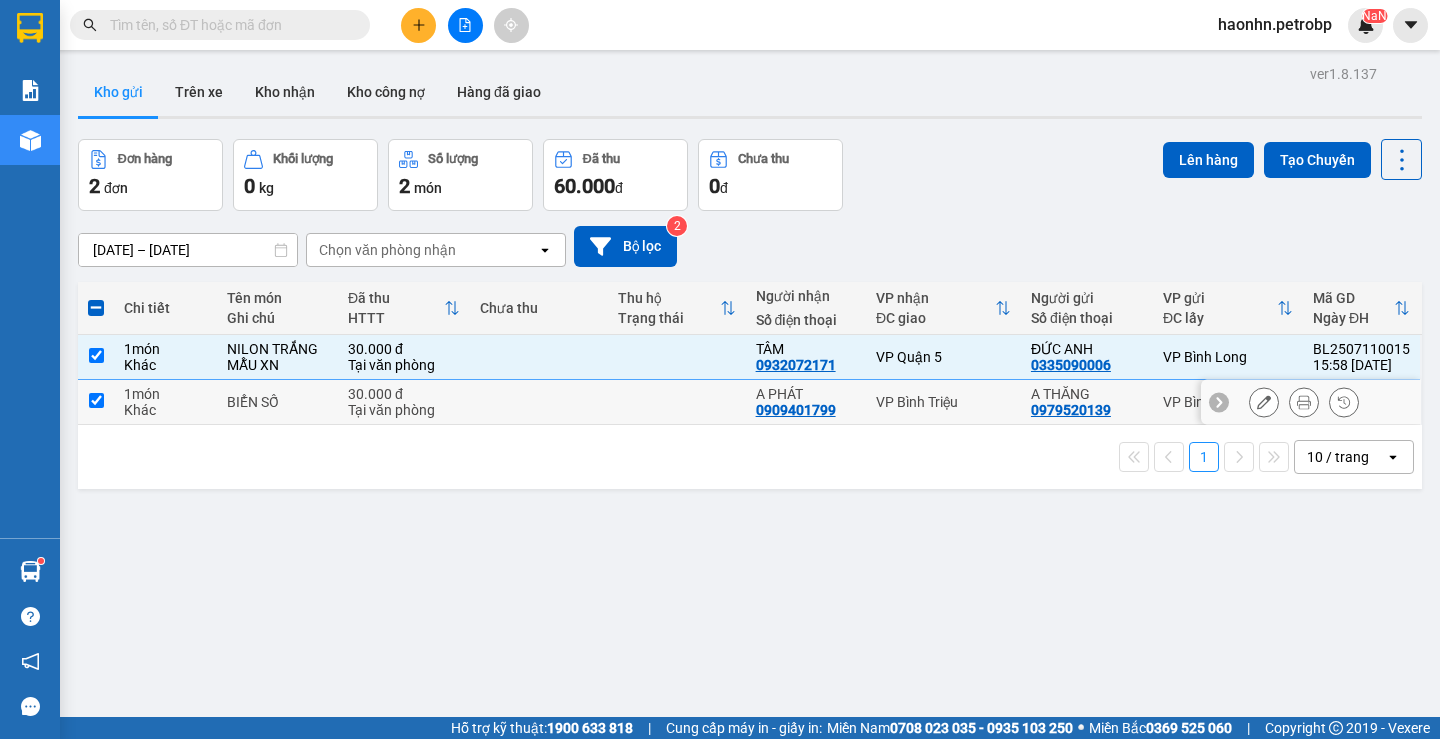checkbox on "true" 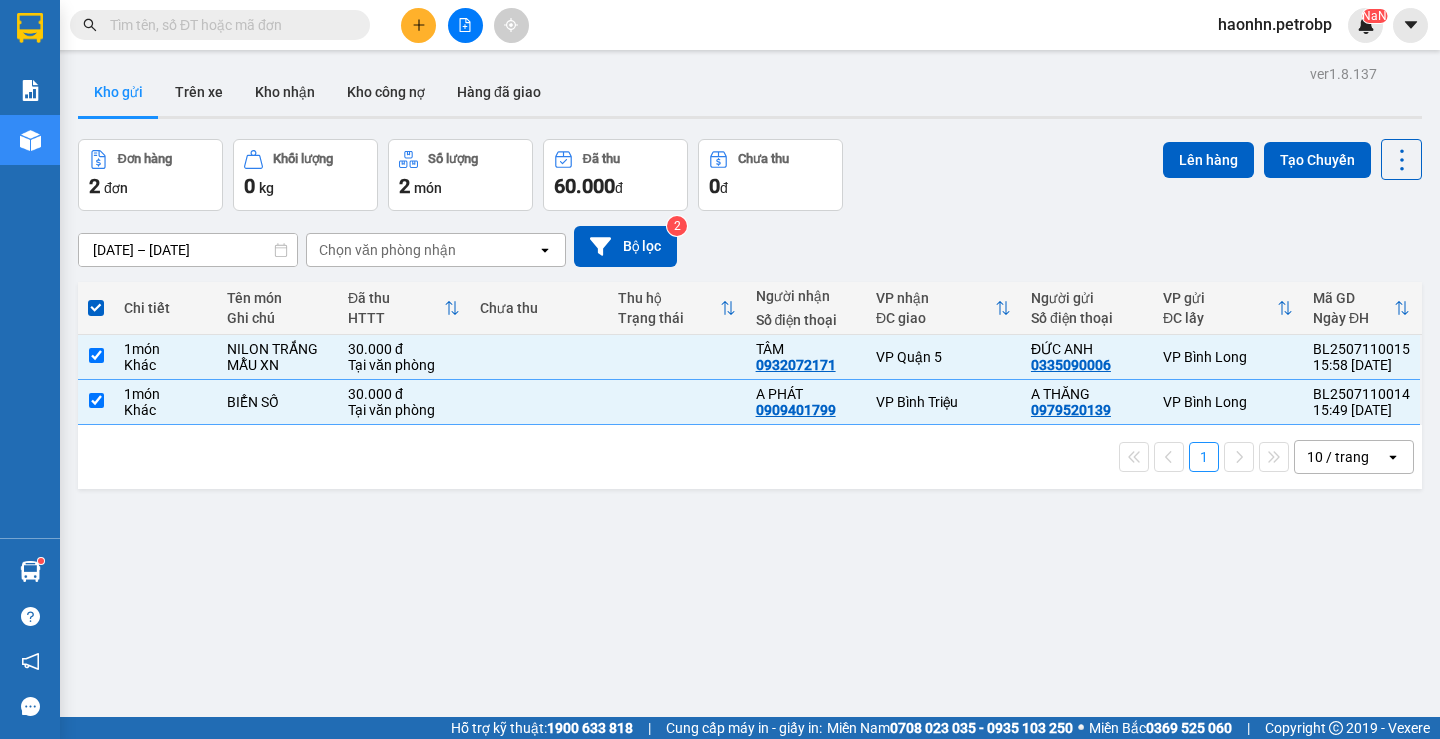 click on "Lên hàng Tạo Chuyến" at bounding box center (1292, 175) 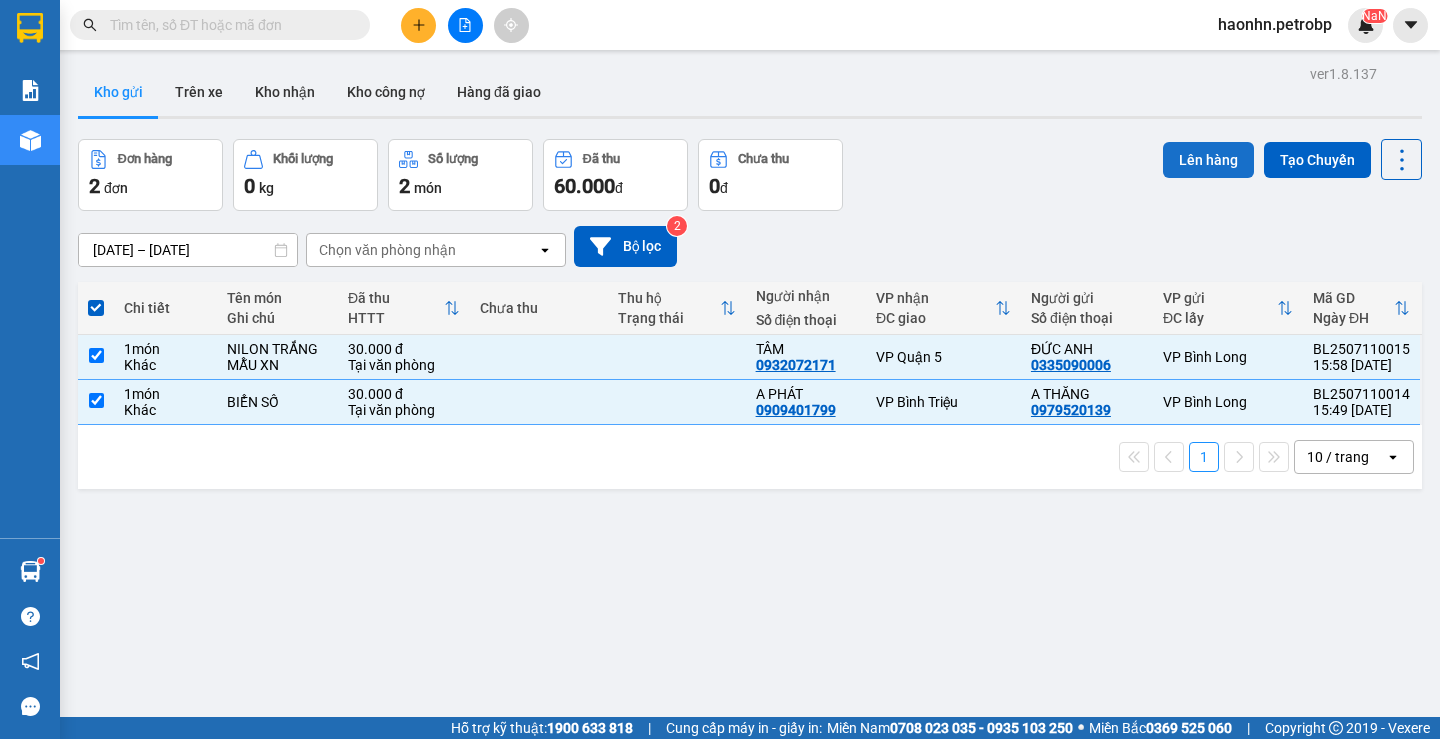 click on "Lên hàng" at bounding box center [1208, 160] 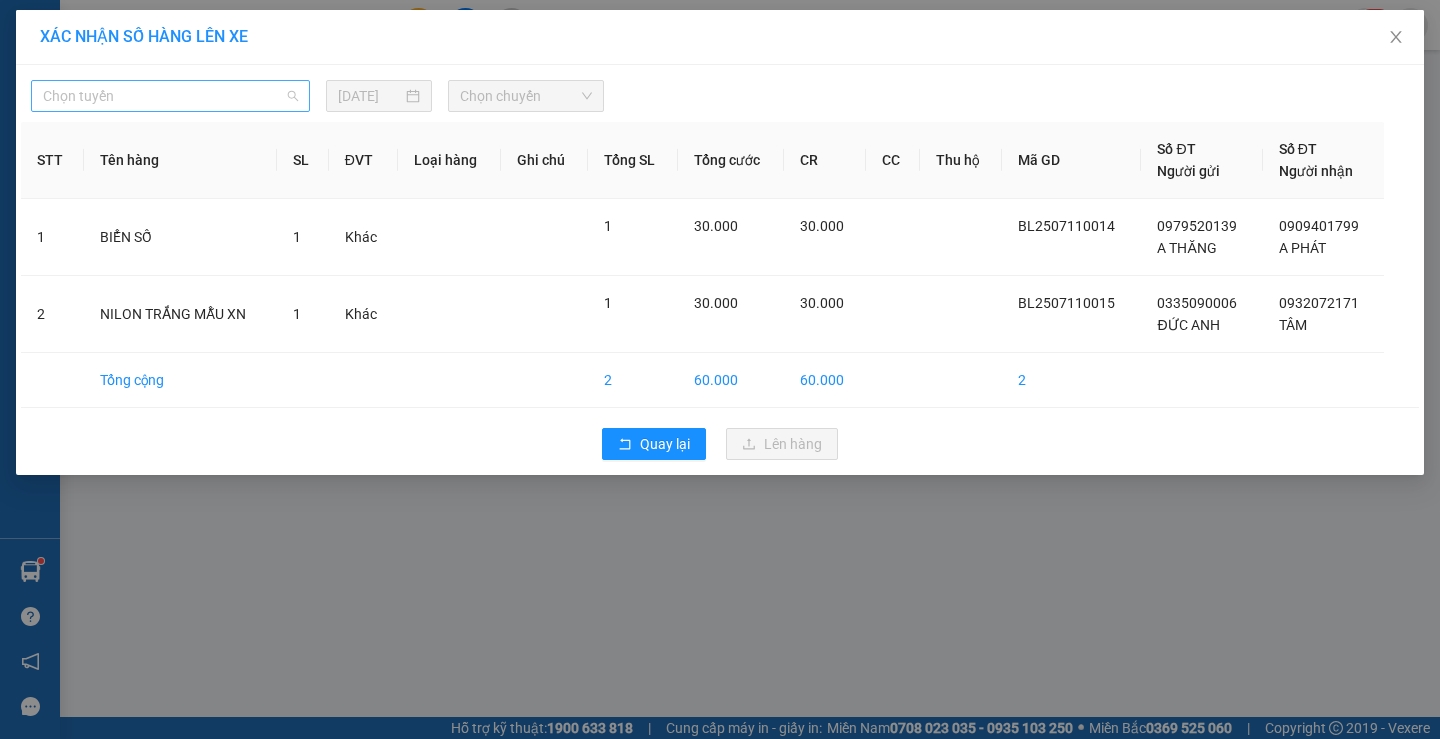 click on "Chọn tuyến" at bounding box center [170, 96] 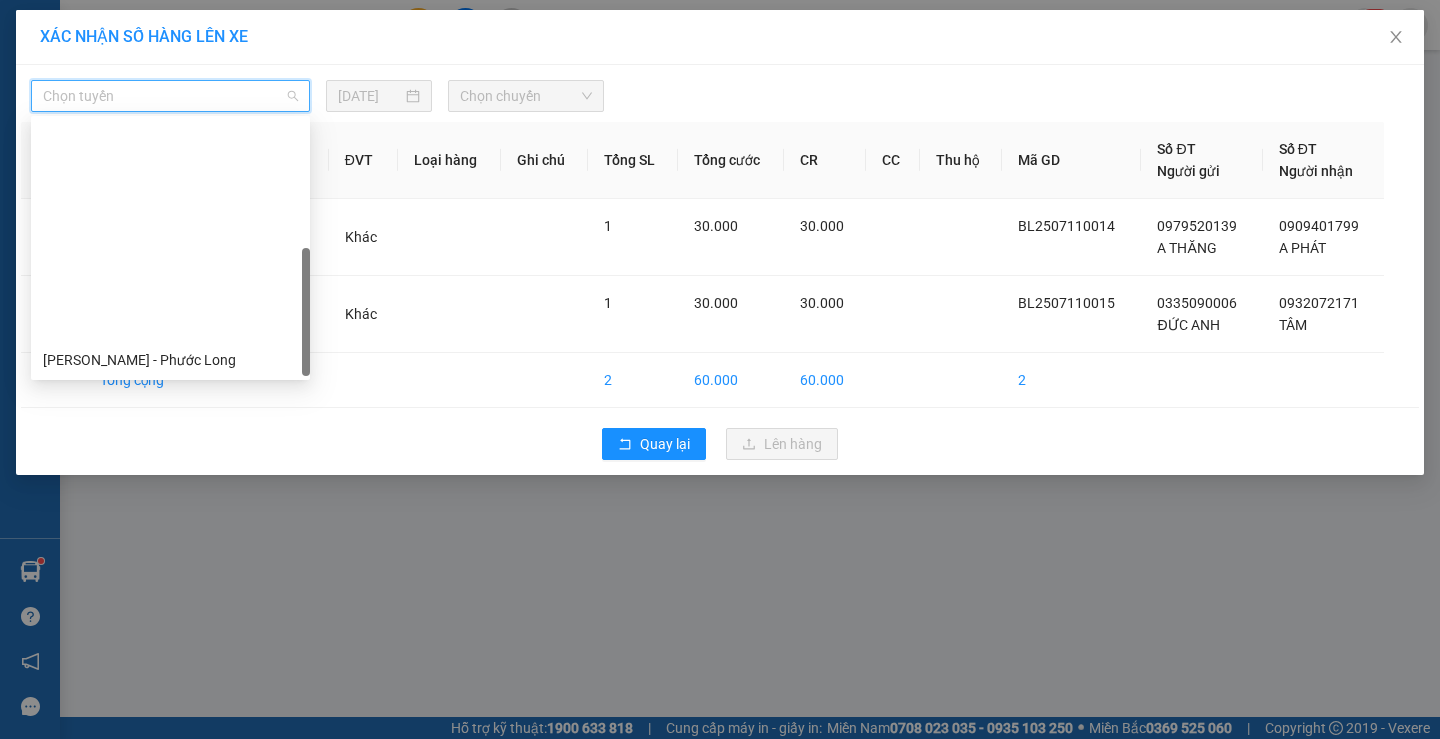 scroll, scrollTop: 256, scrollLeft: 0, axis: vertical 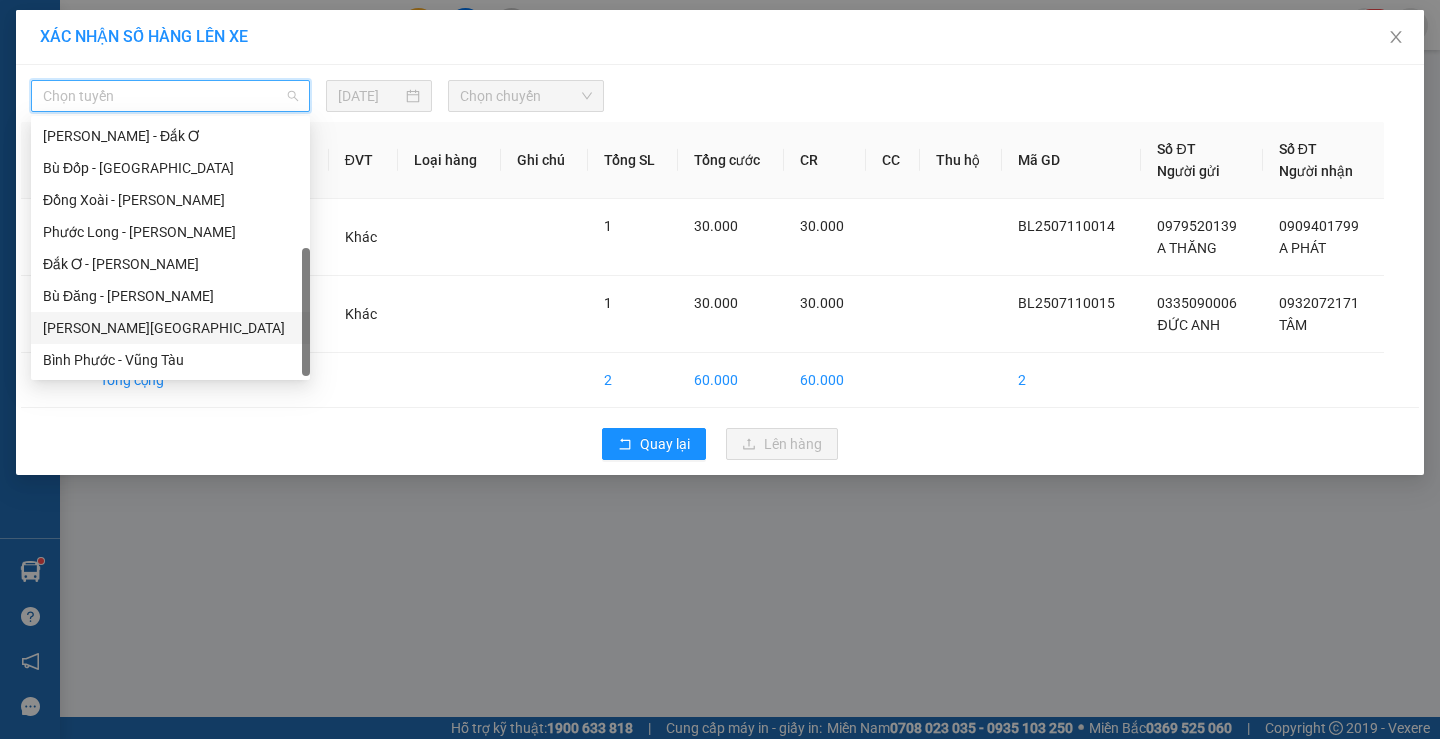 click on "[PERSON_NAME][GEOGRAPHIC_DATA]" at bounding box center [170, 328] 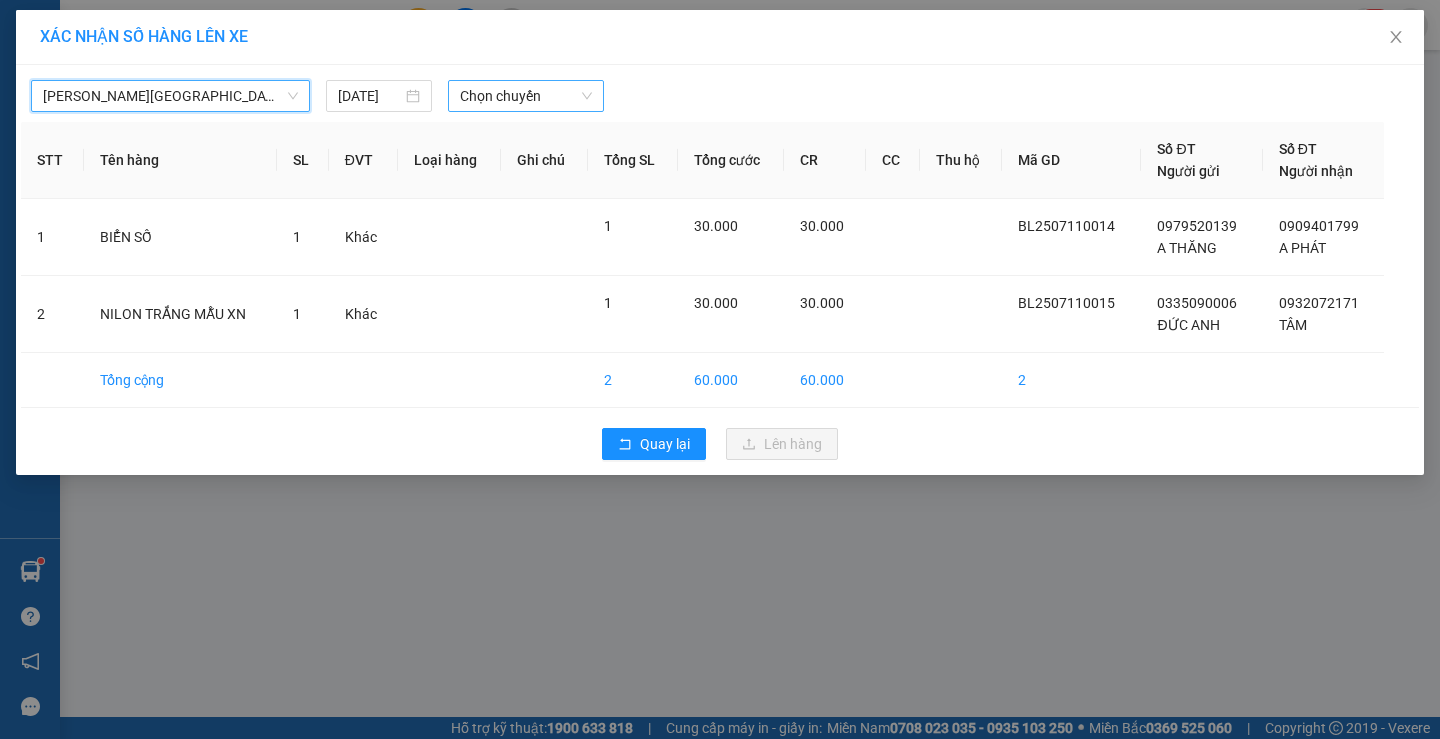 click on "Chọn chuyến" at bounding box center [526, 96] 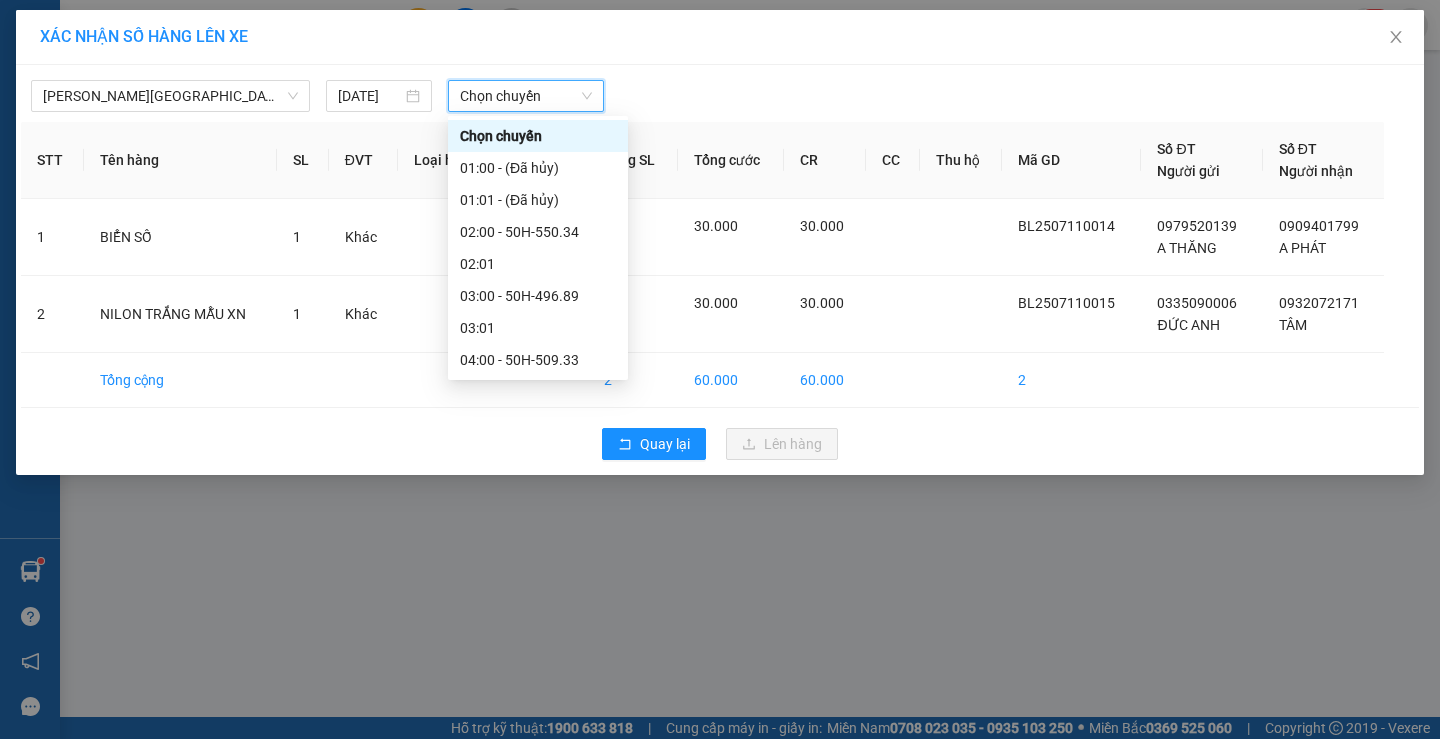 click on "Chọn chuyến" at bounding box center [526, 96] 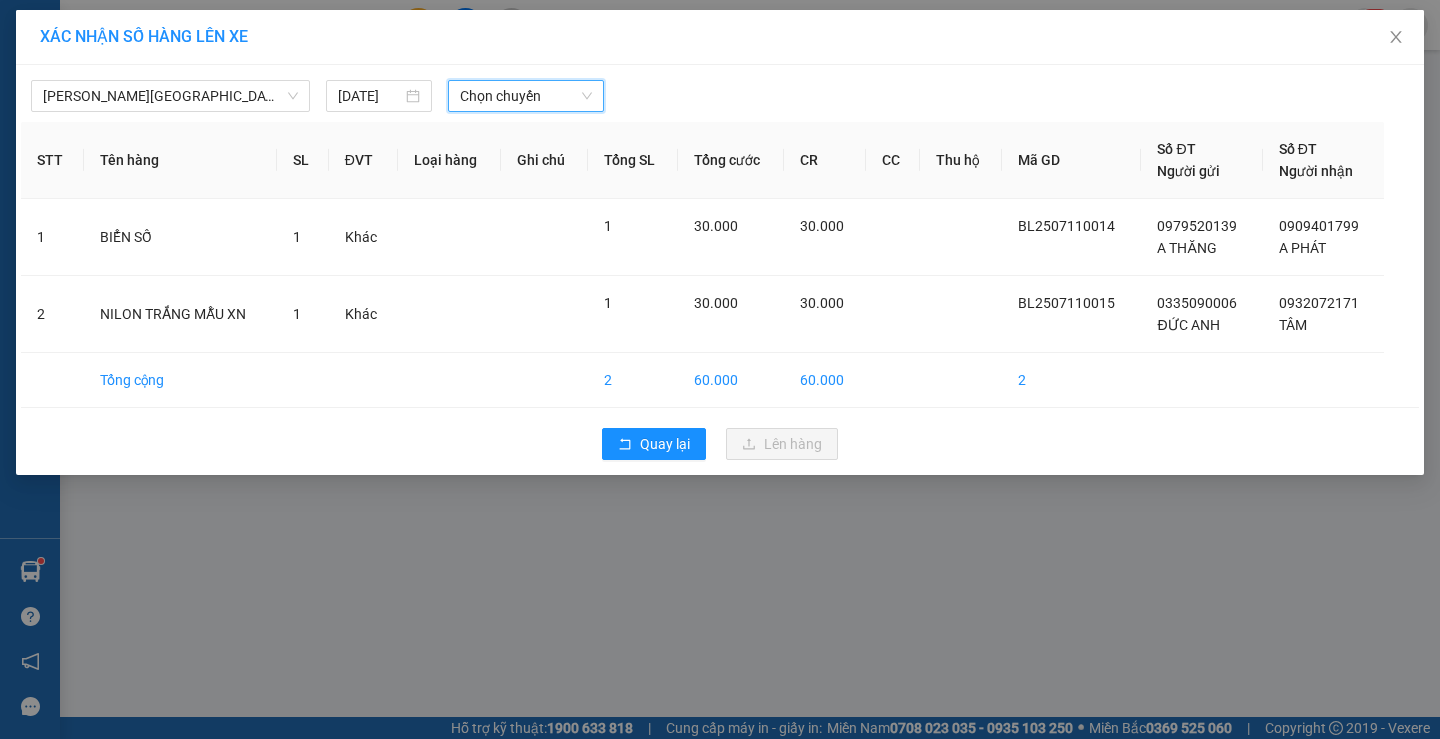 click on "Chọn chuyến" at bounding box center (526, 96) 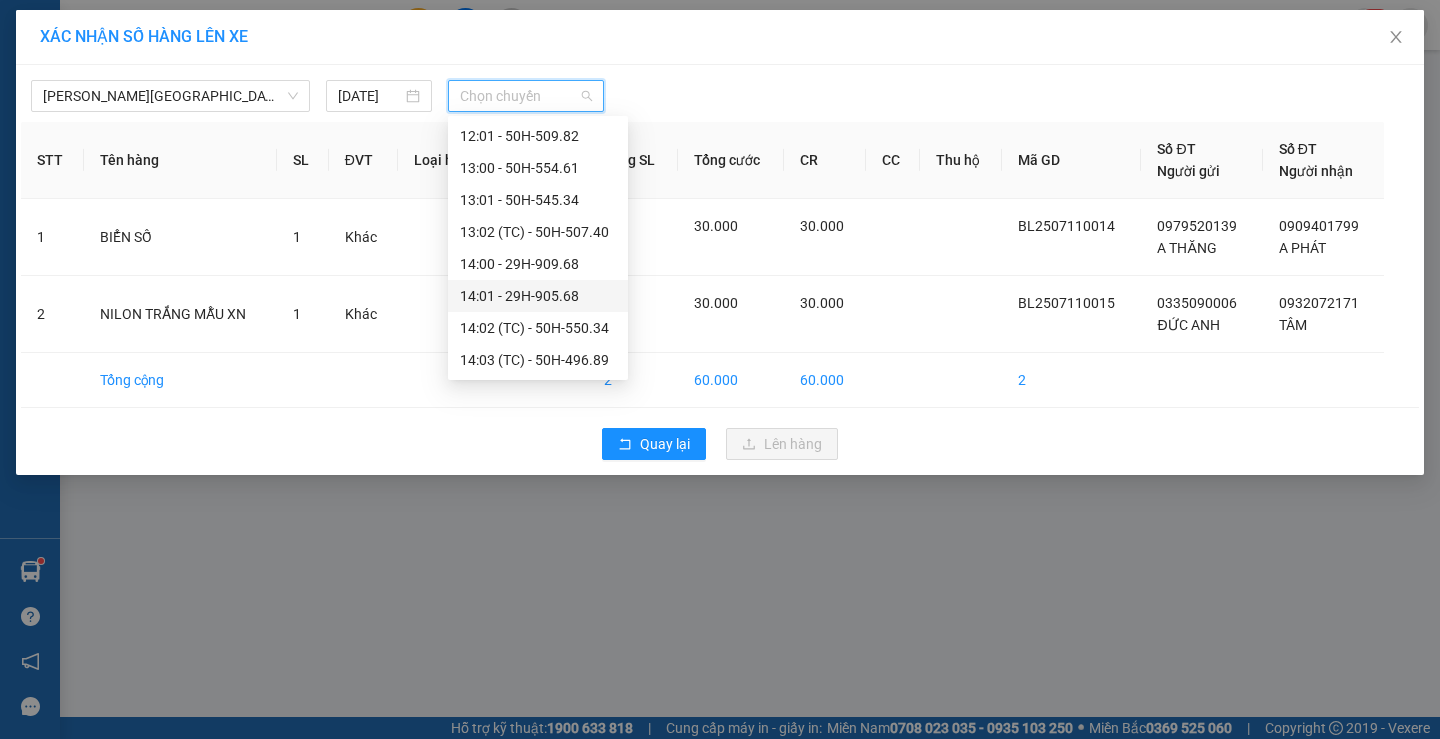 scroll, scrollTop: 900, scrollLeft: 0, axis: vertical 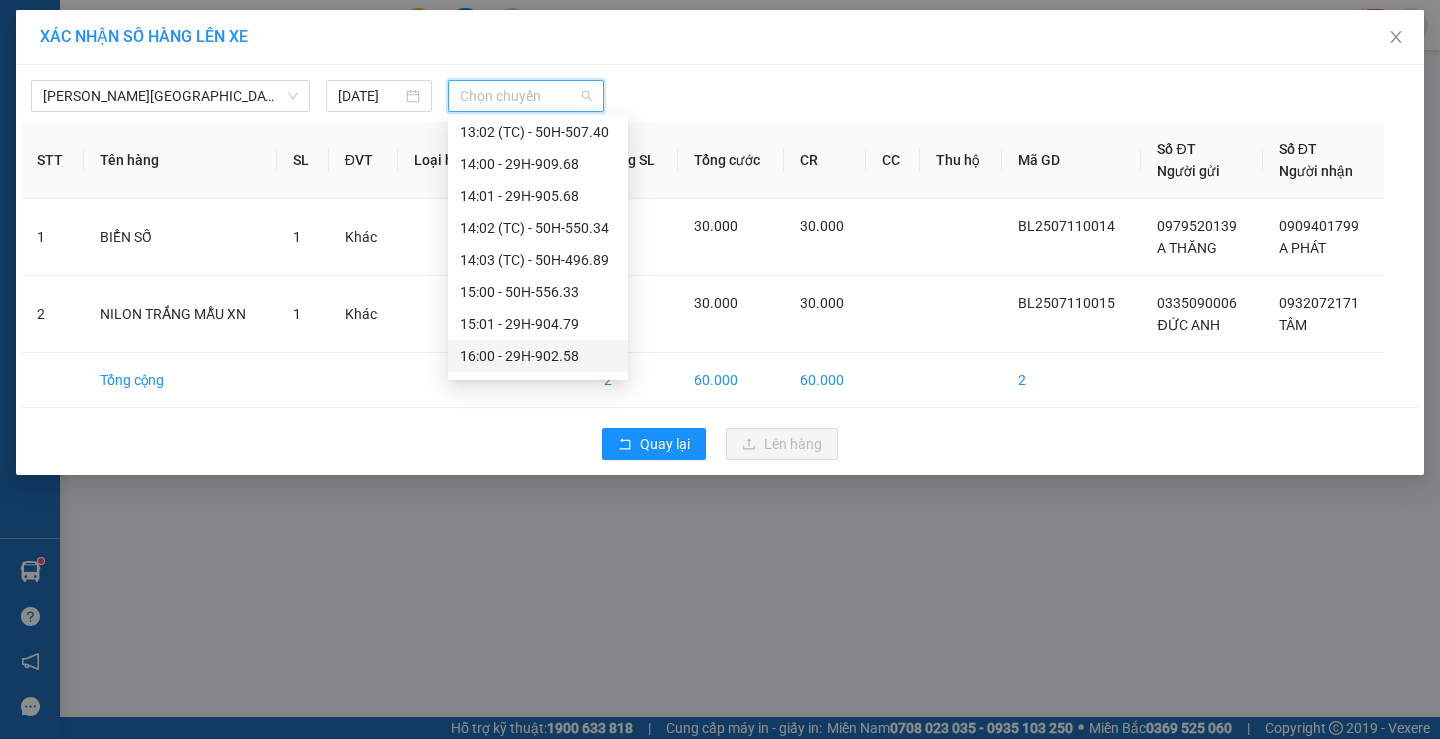 click on "16:00     - 29H-902.58" at bounding box center (538, 356) 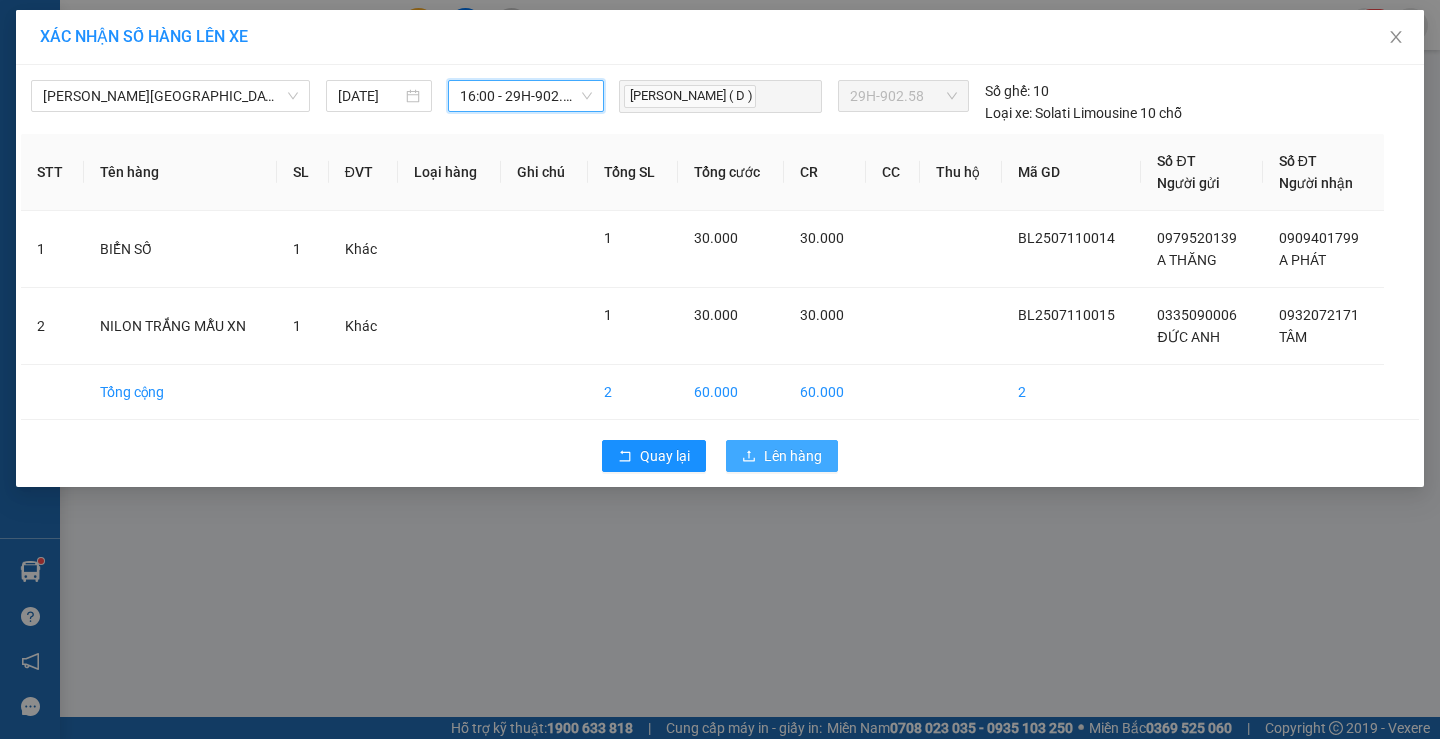 click on "Lên hàng" at bounding box center [793, 456] 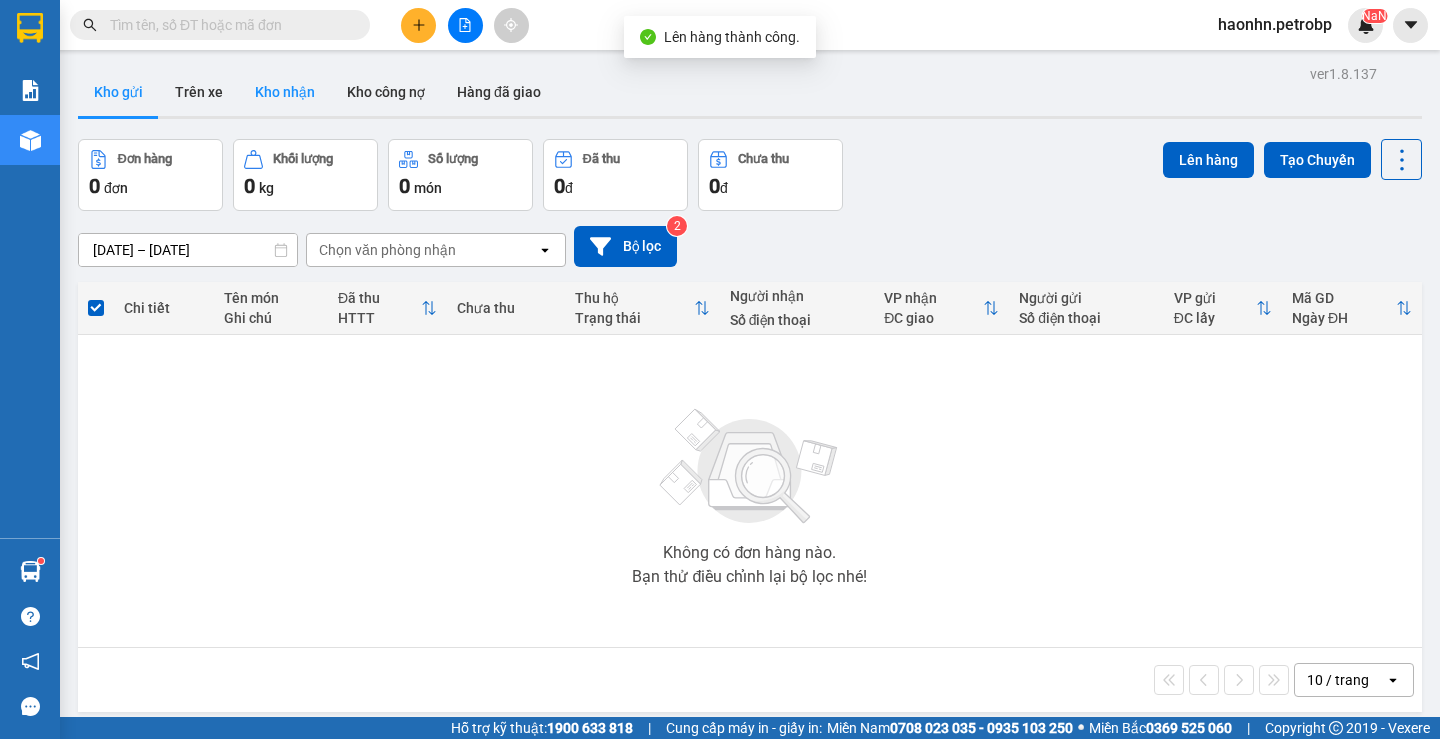 click on "Kho nhận" at bounding box center [285, 92] 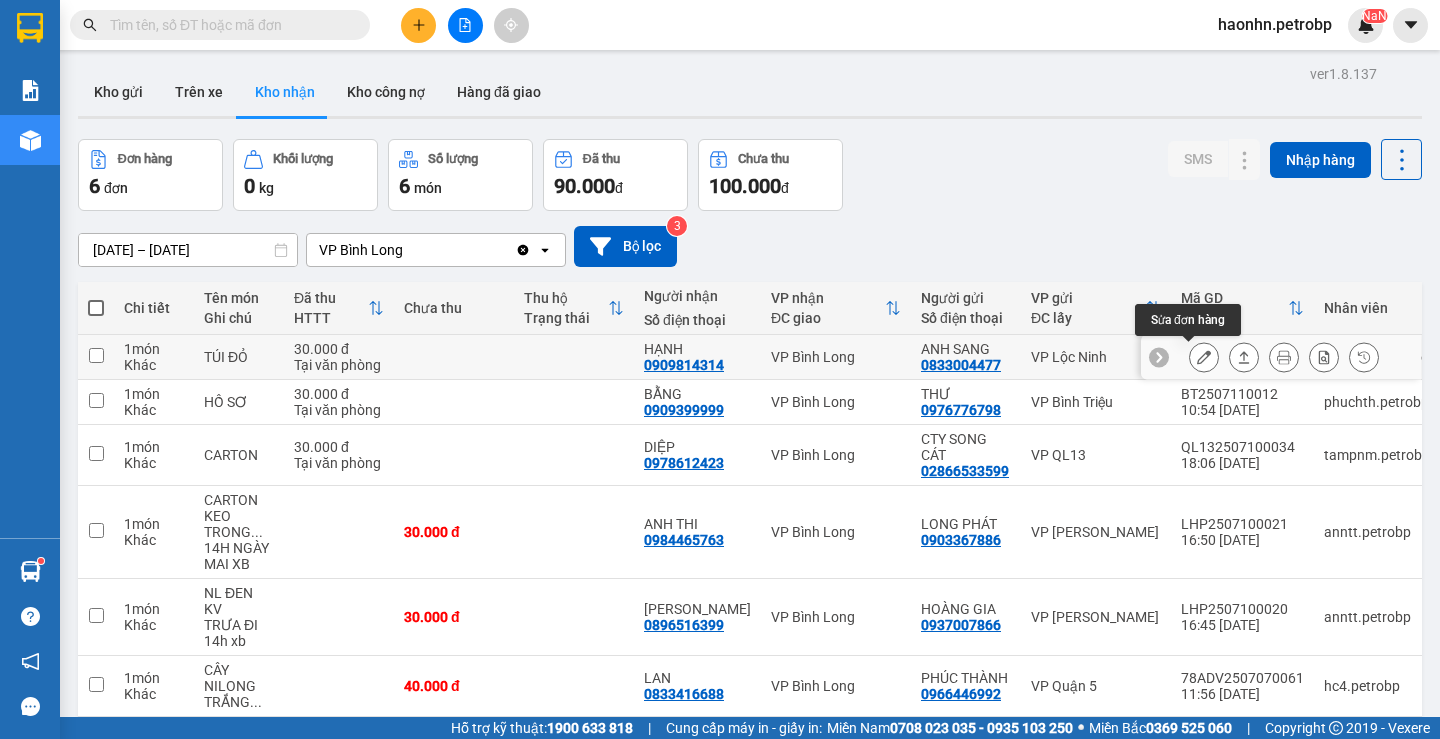 click at bounding box center [1204, 357] 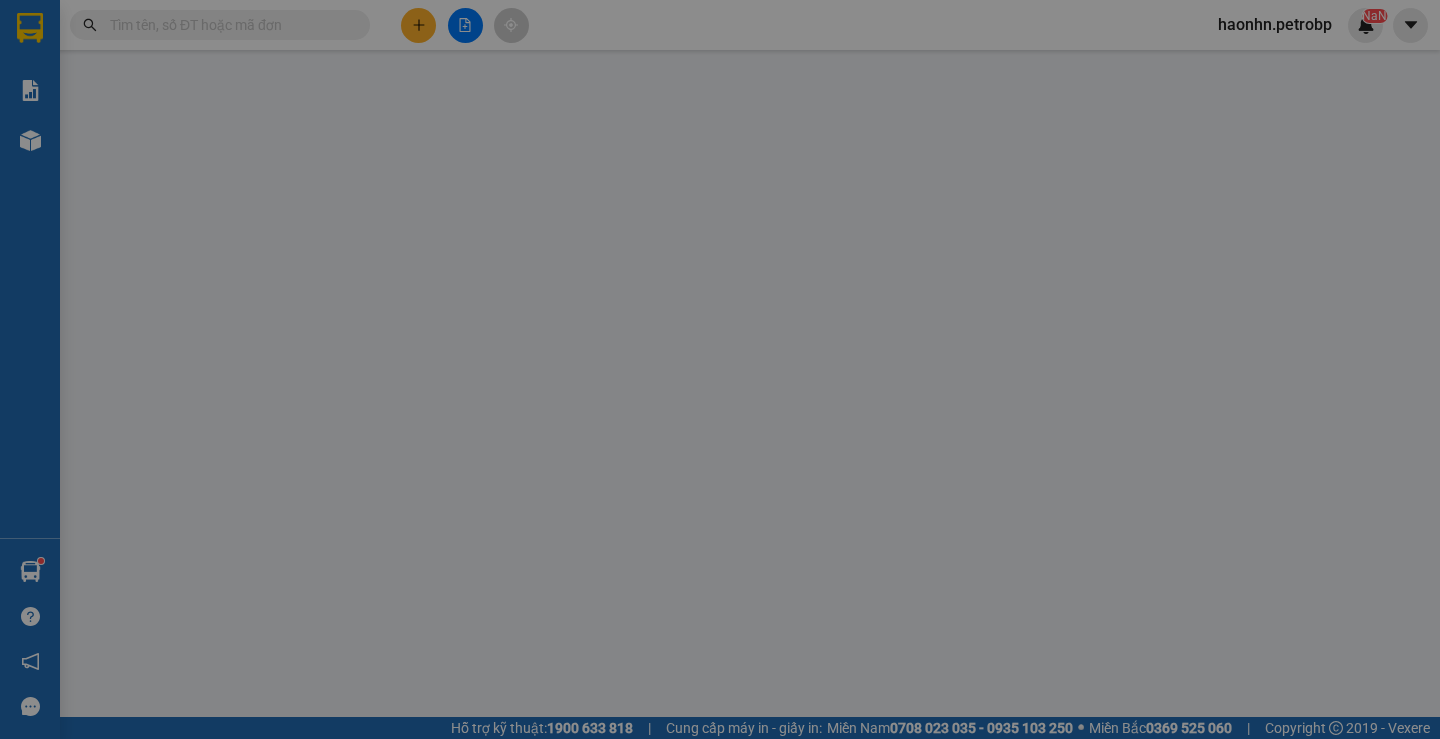 type on "0833004477" 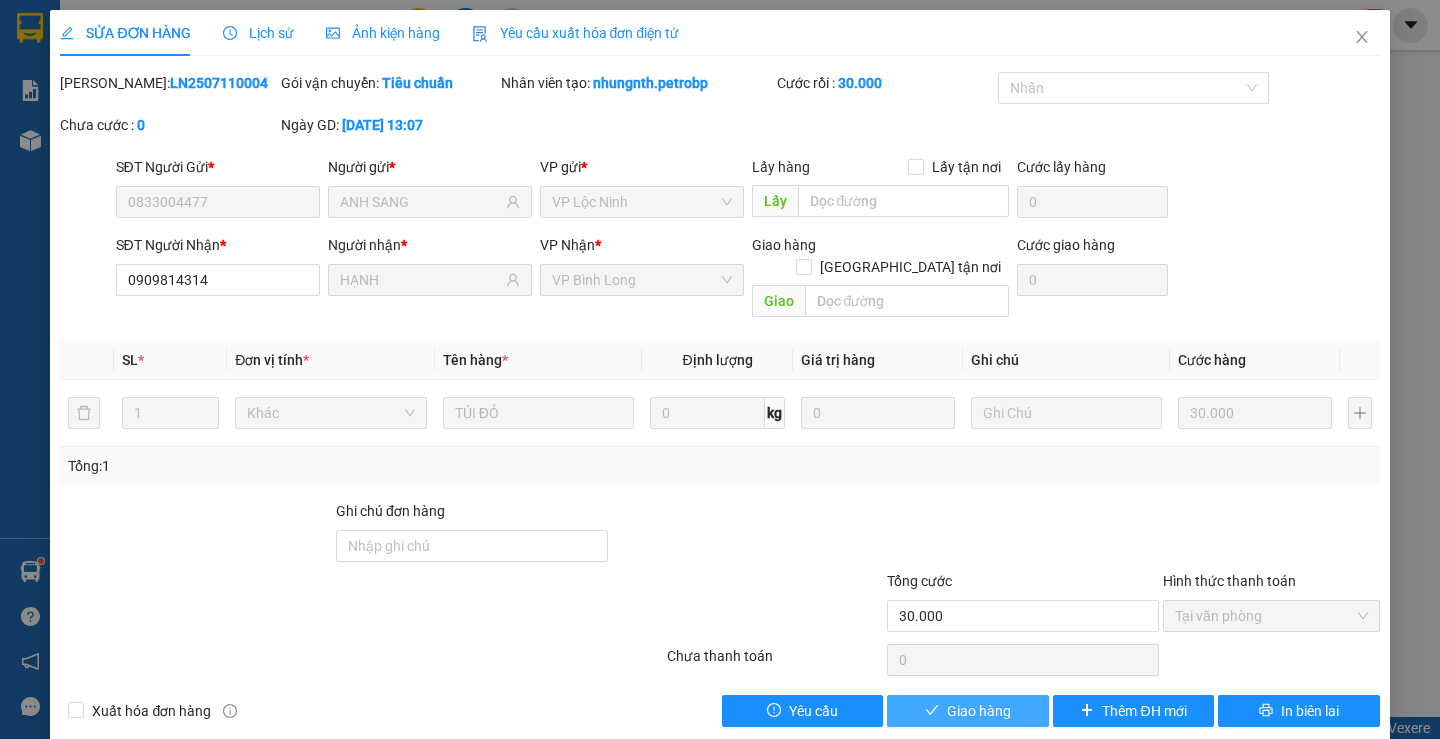 click on "Giao hàng" at bounding box center (967, 711) 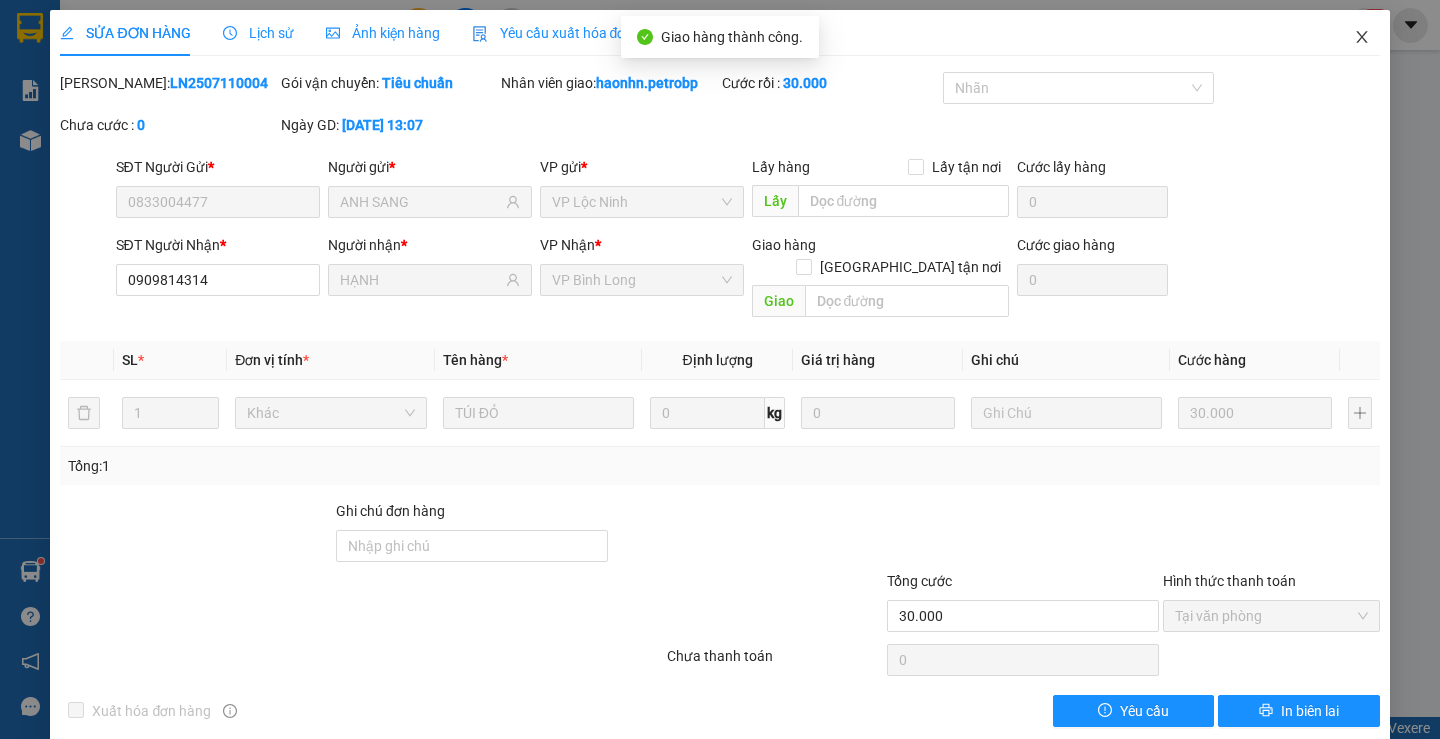 click 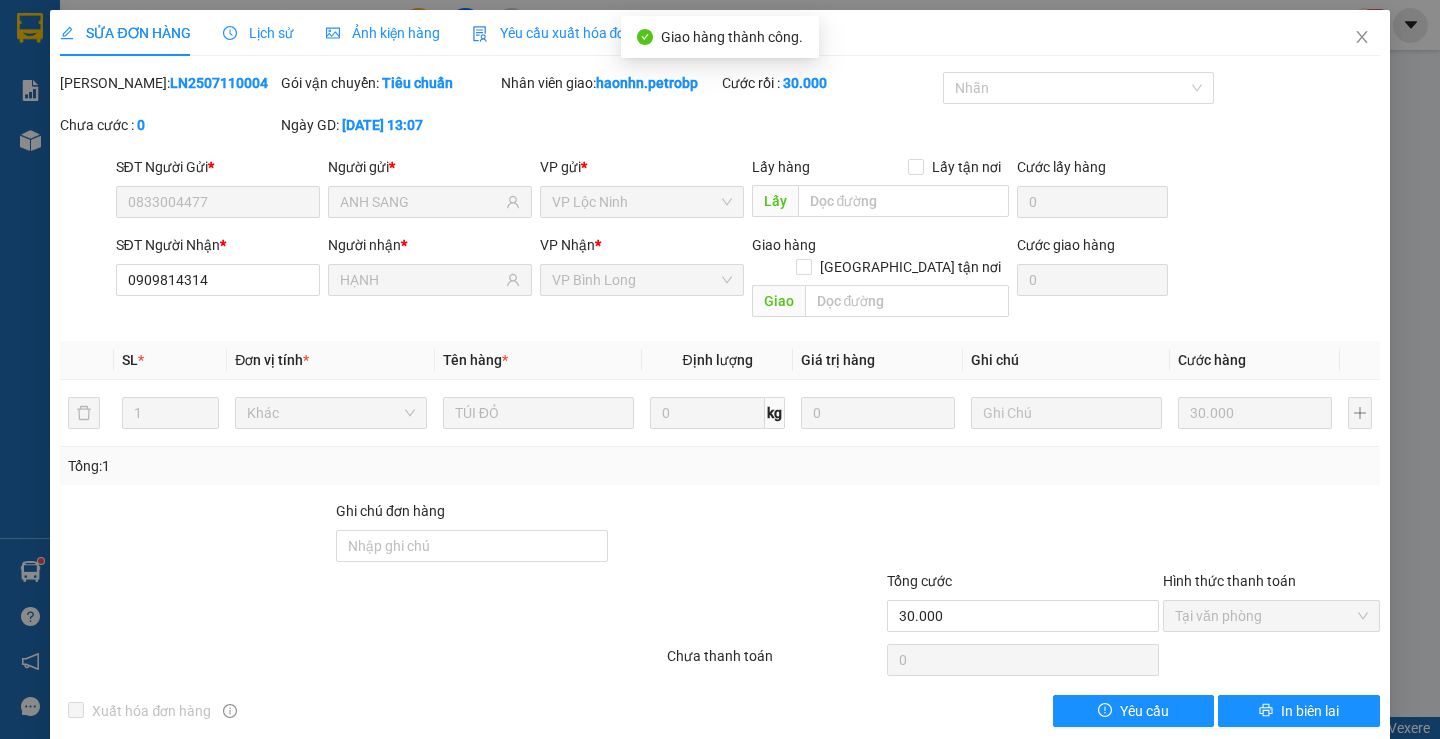 click on "haonhn.petrobp NaN" at bounding box center (1292, 25) 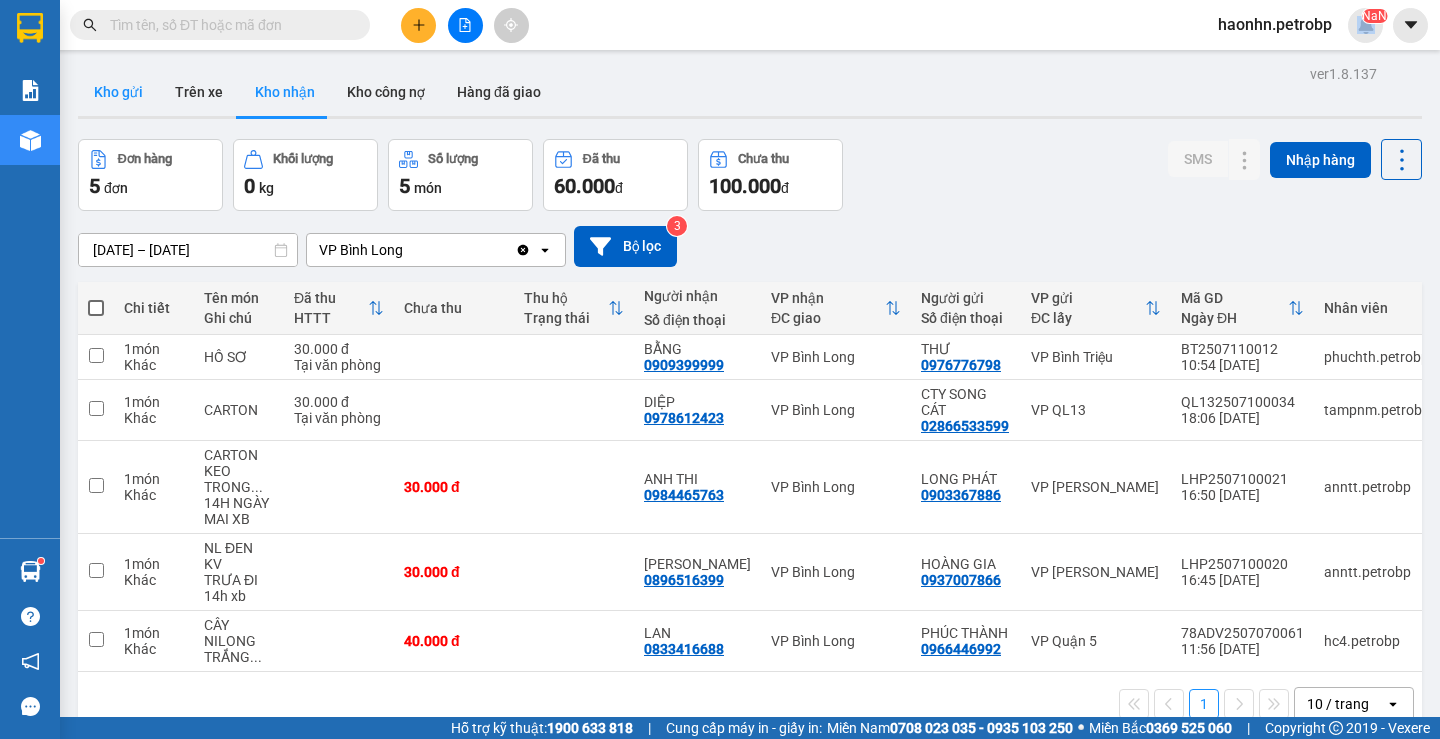 click on "Kho gửi" at bounding box center [118, 92] 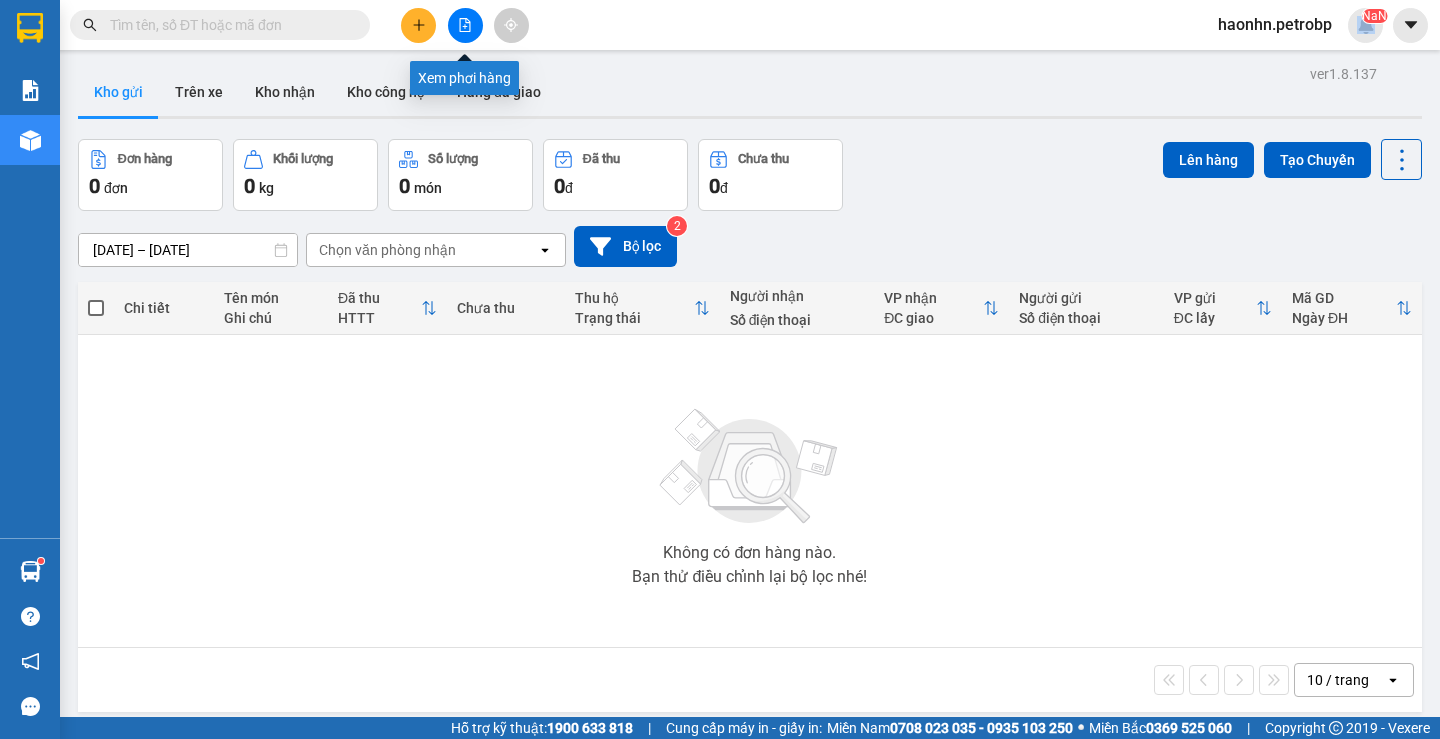 click at bounding box center (465, 25) 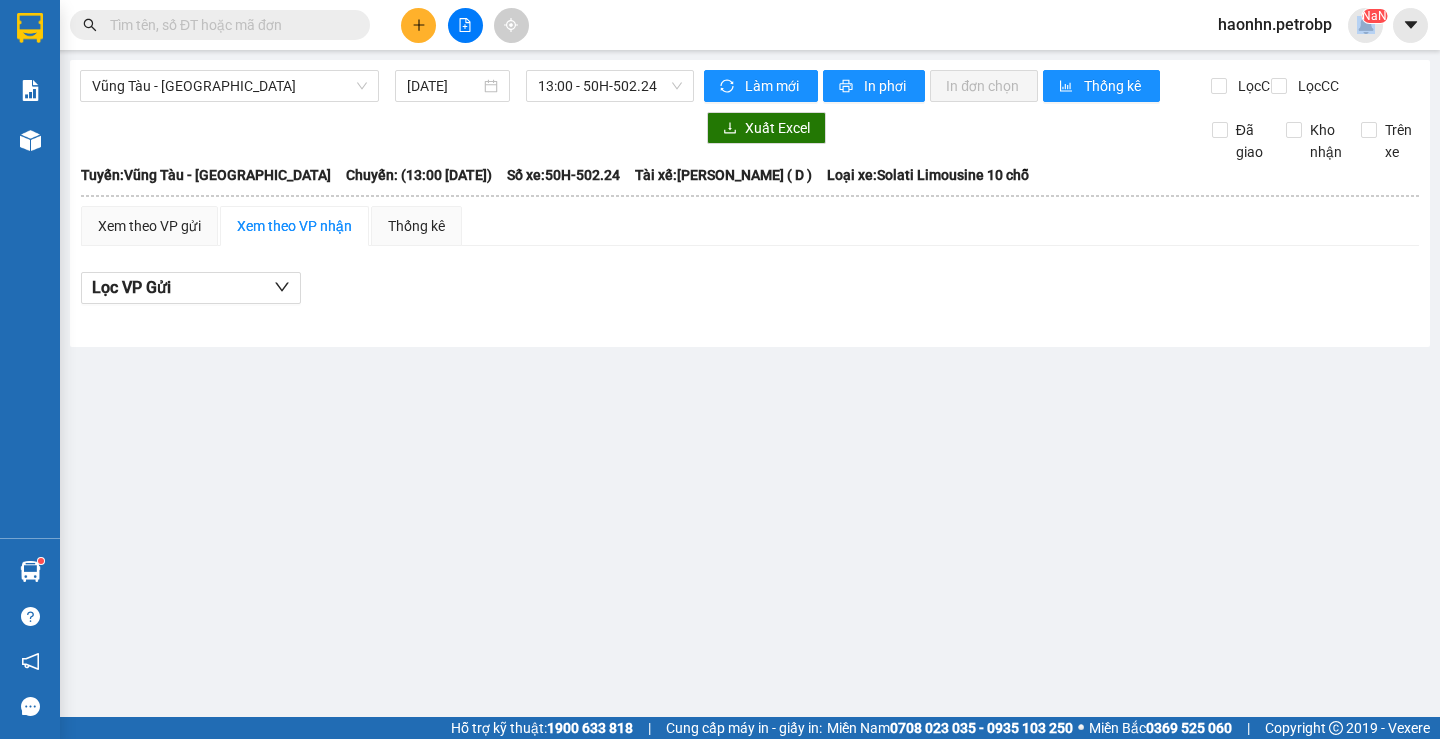 click on "Vũng Tàu - [GEOGRAPHIC_DATA] [DATE] 13:00     - 50H-502.24" at bounding box center (387, 86) 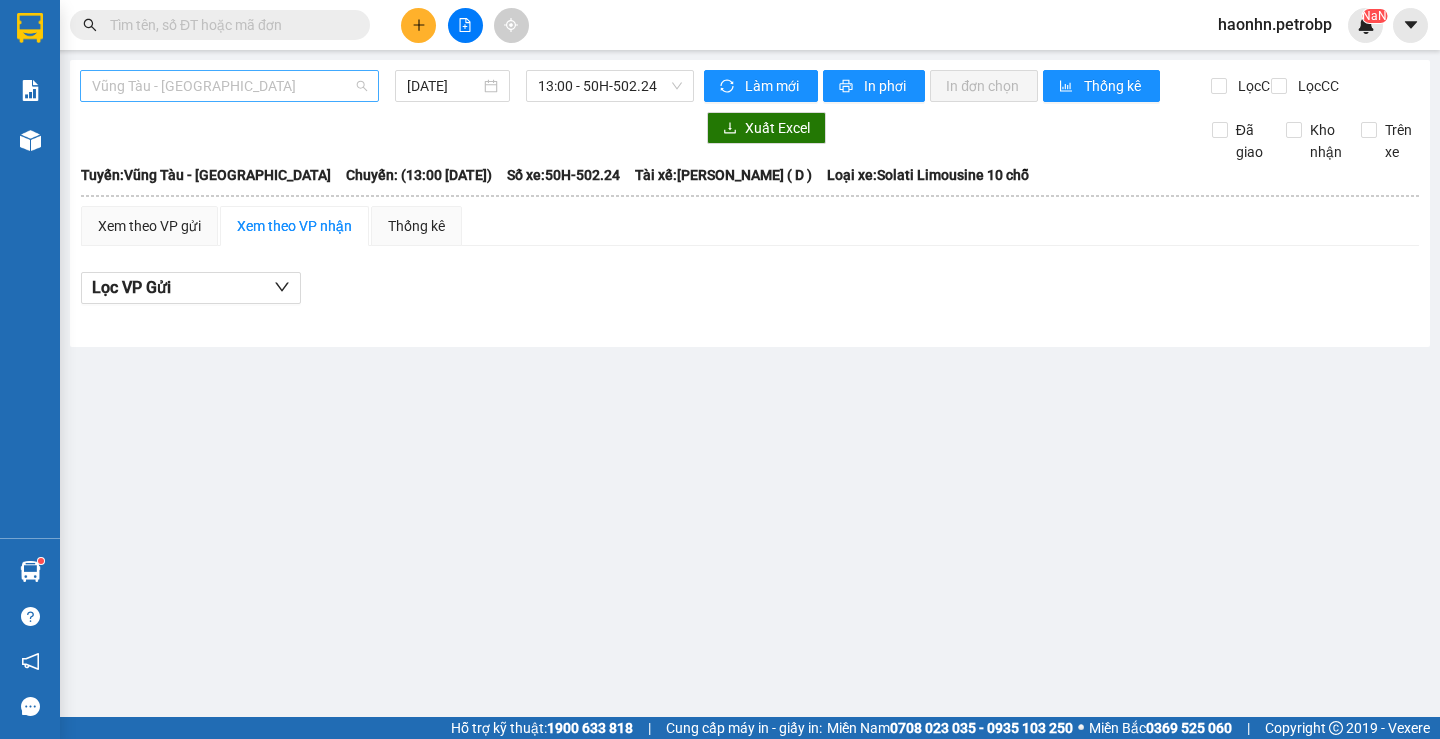 click on "Vũng Tàu - [GEOGRAPHIC_DATA]" at bounding box center [229, 86] 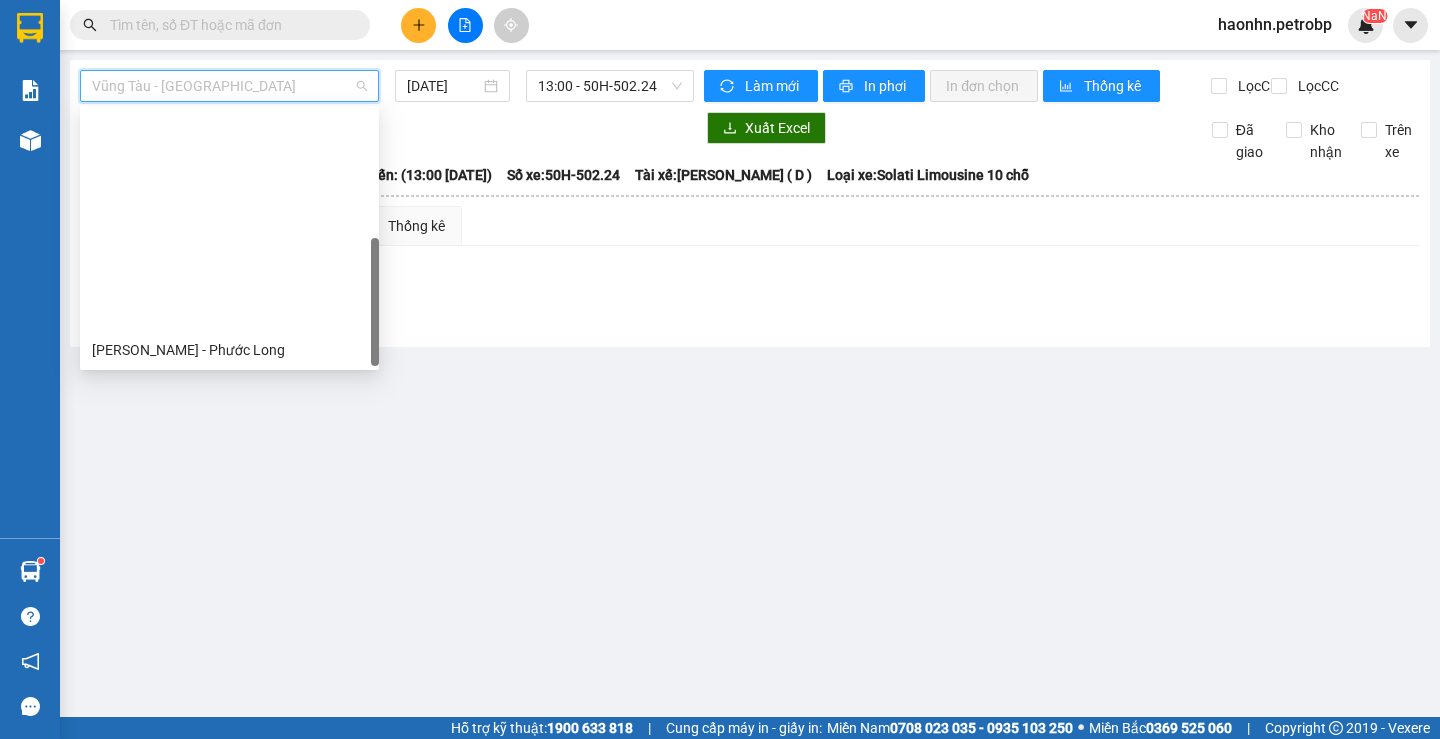 scroll, scrollTop: 256, scrollLeft: 0, axis: vertical 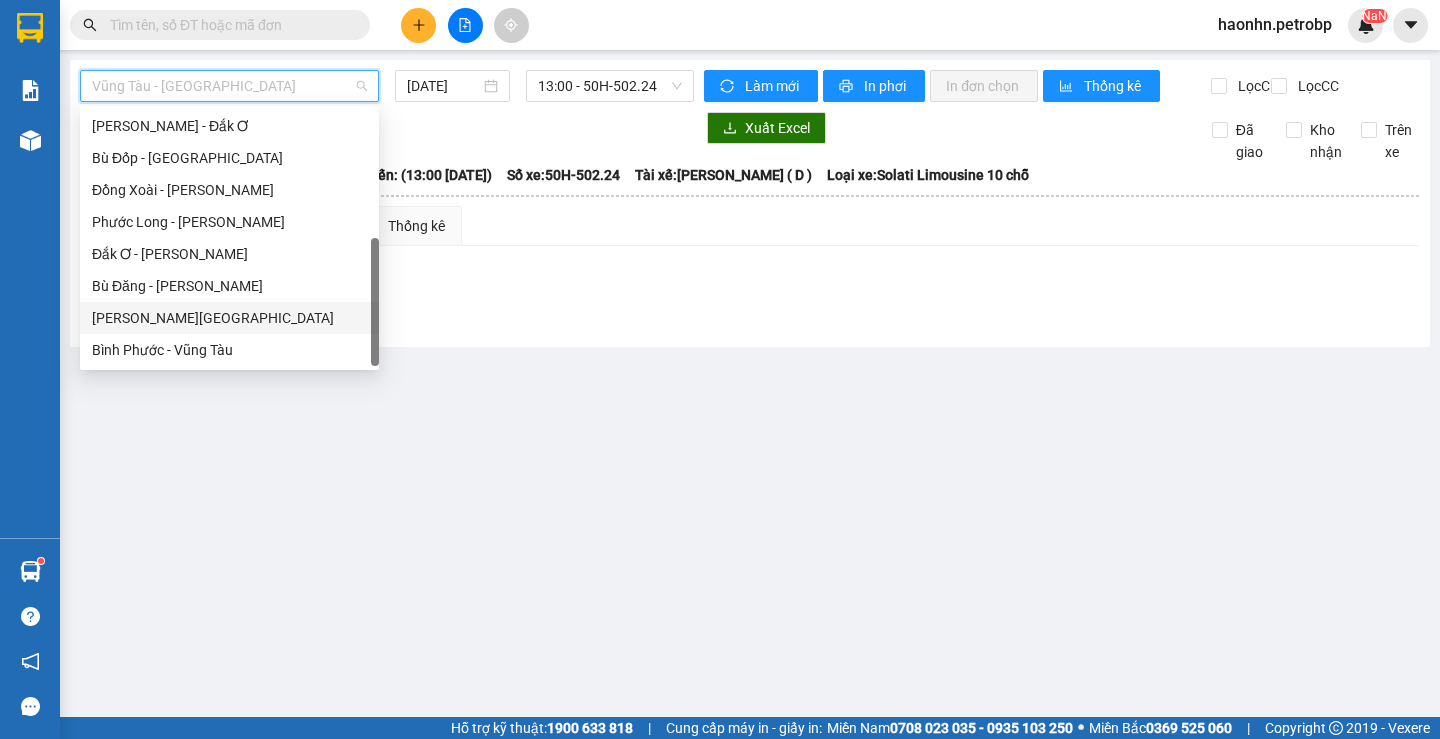 click on "[PERSON_NAME][GEOGRAPHIC_DATA]" at bounding box center (229, 318) 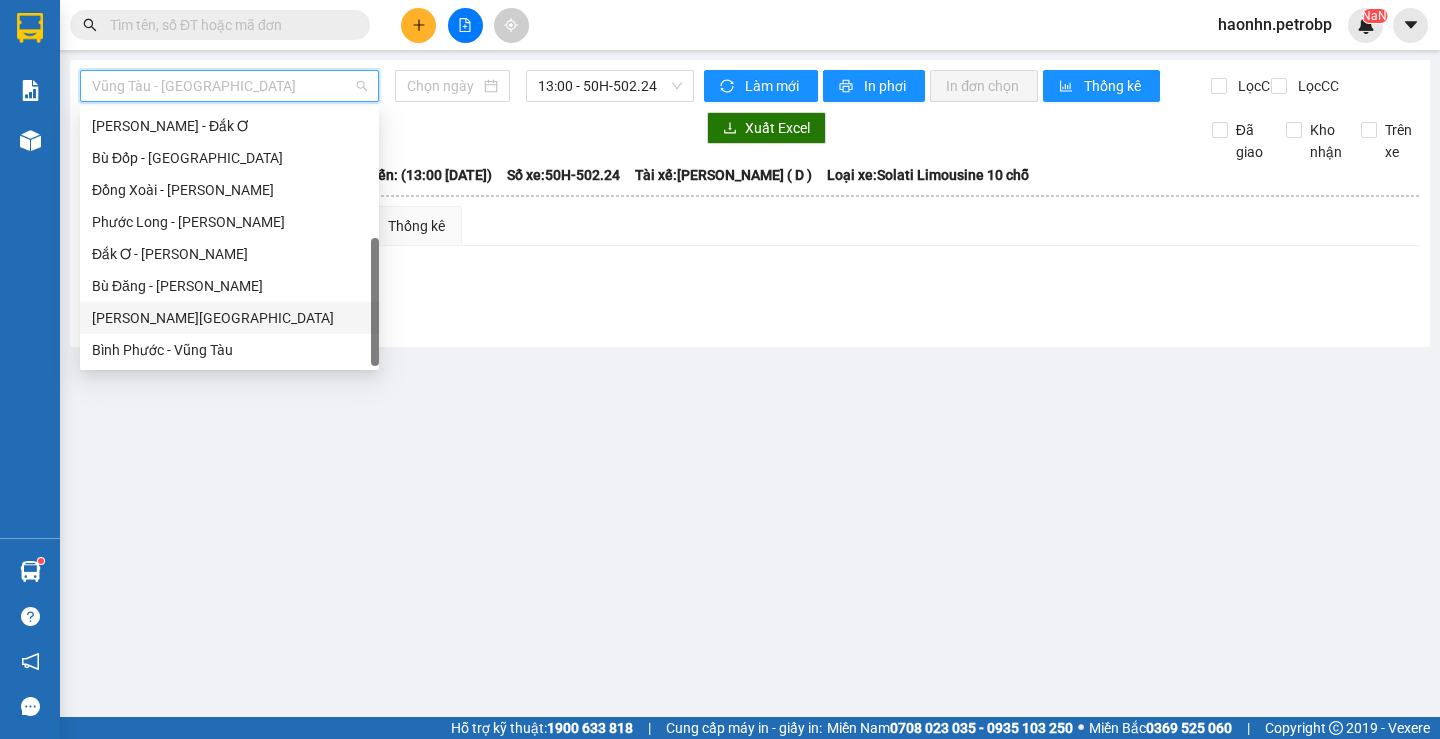 type on "[DATE]" 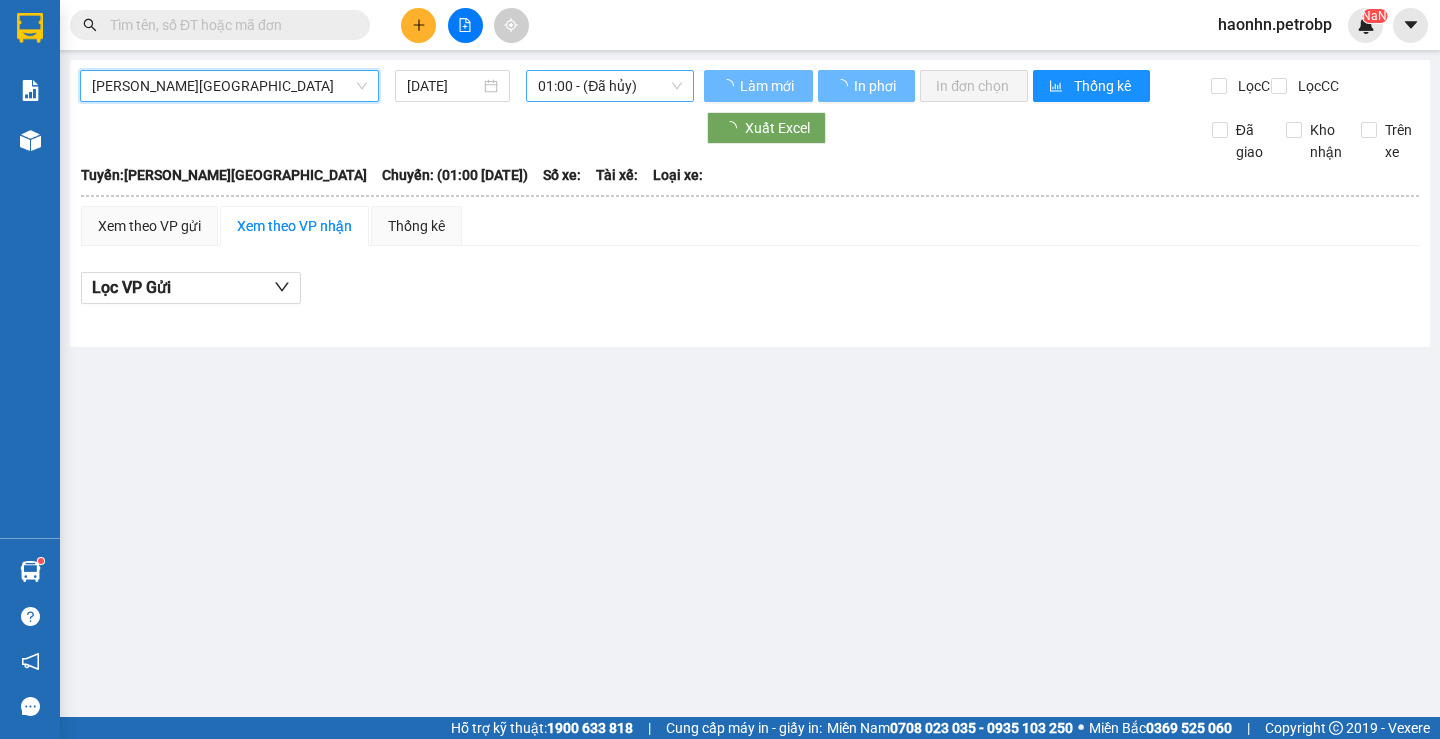 click on "01:00     - (Đã hủy)" at bounding box center [610, 86] 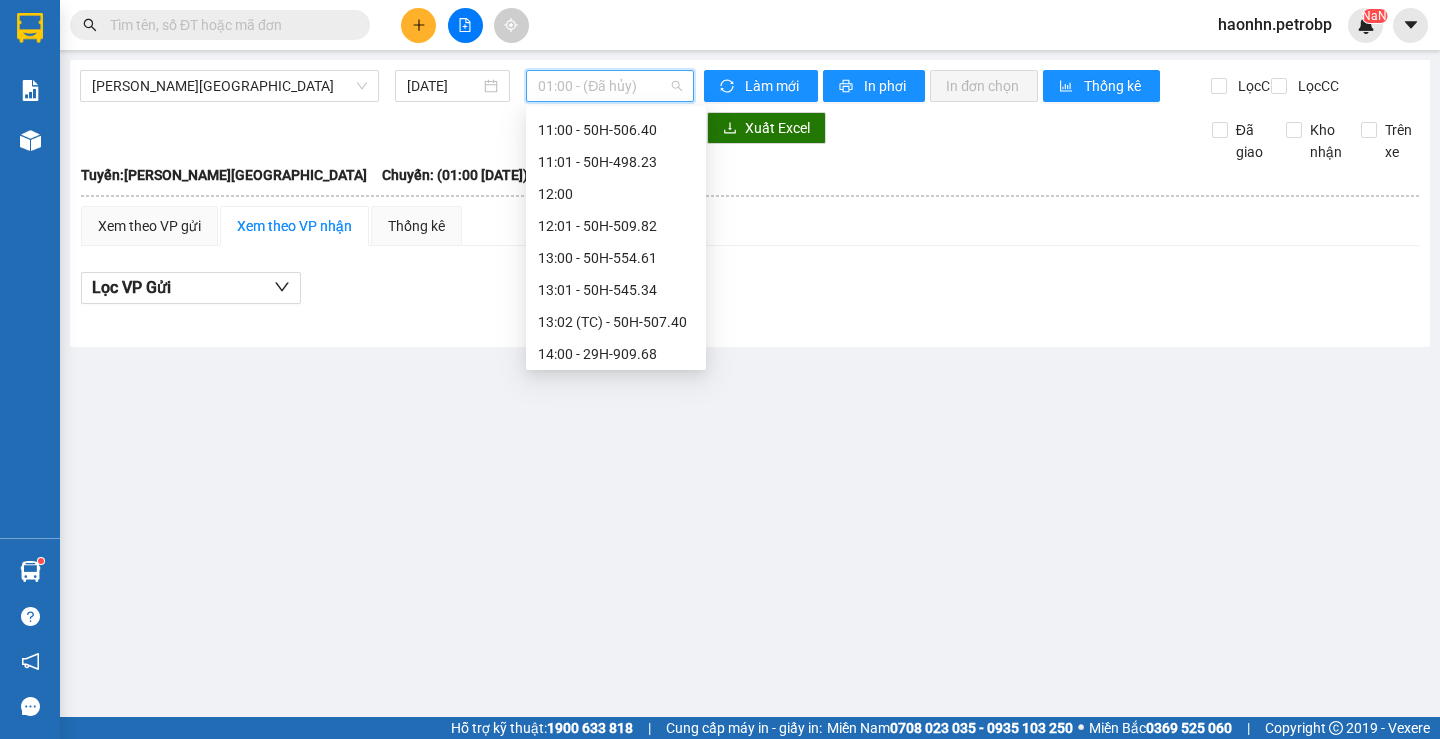 scroll, scrollTop: 1000, scrollLeft: 0, axis: vertical 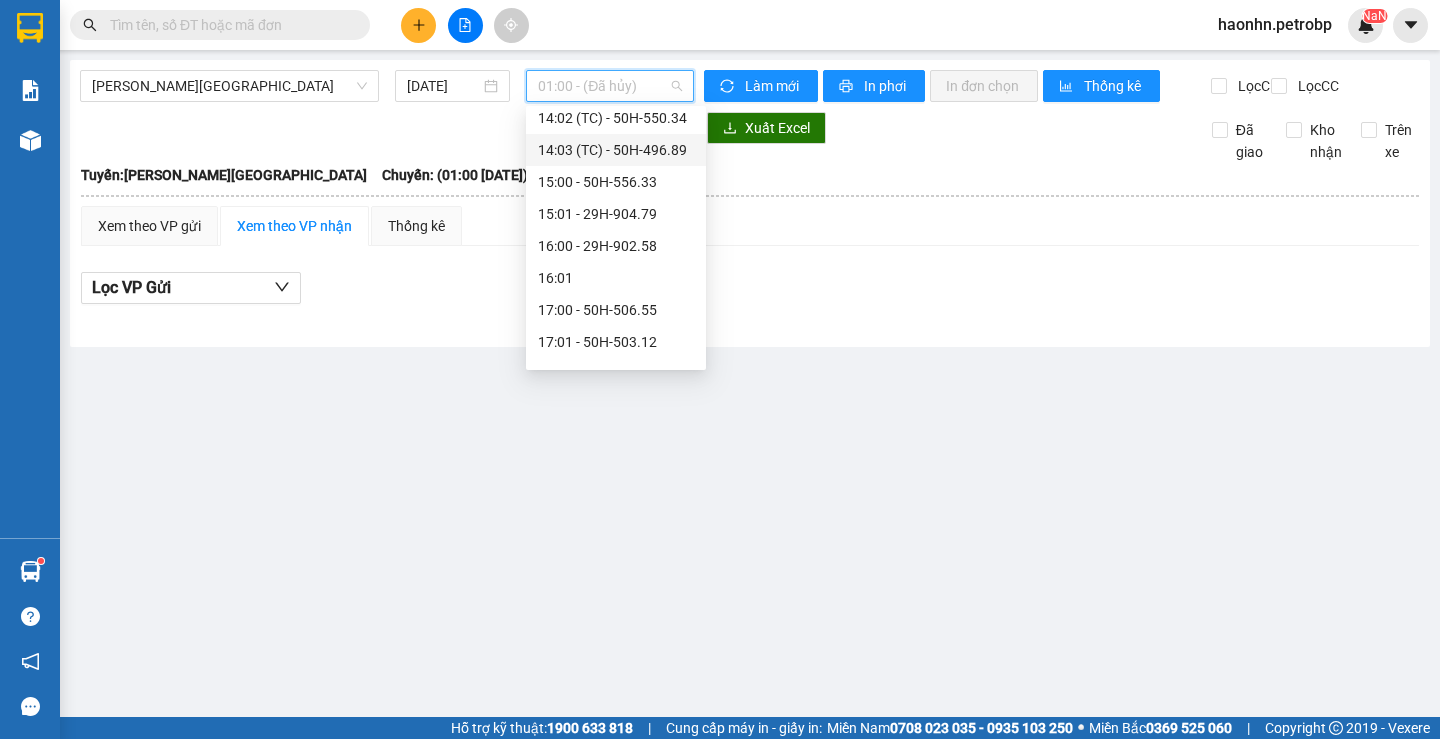 click on "14:03   (TC)   - 50H-496.89" at bounding box center [616, 150] 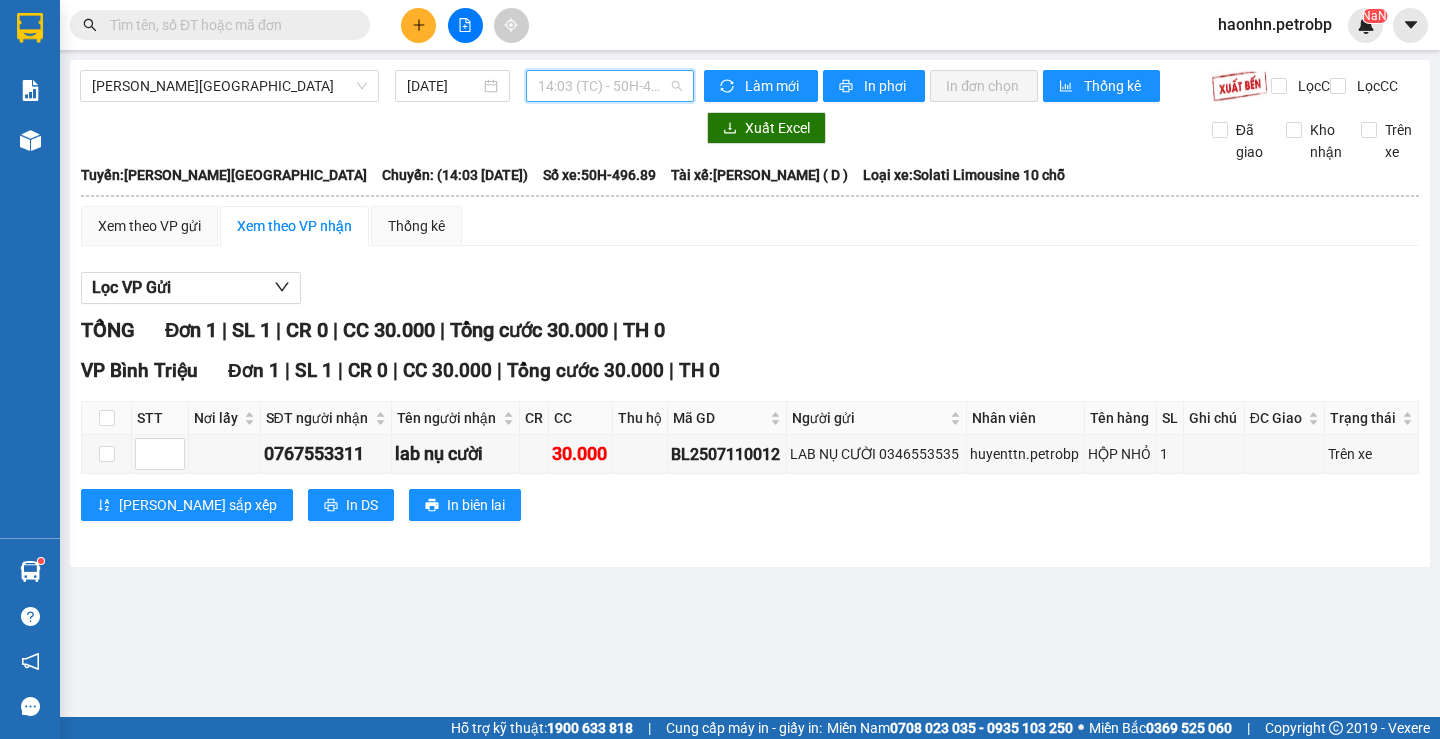 click on "14:03   (TC)   - 50H-496.89" at bounding box center [610, 86] 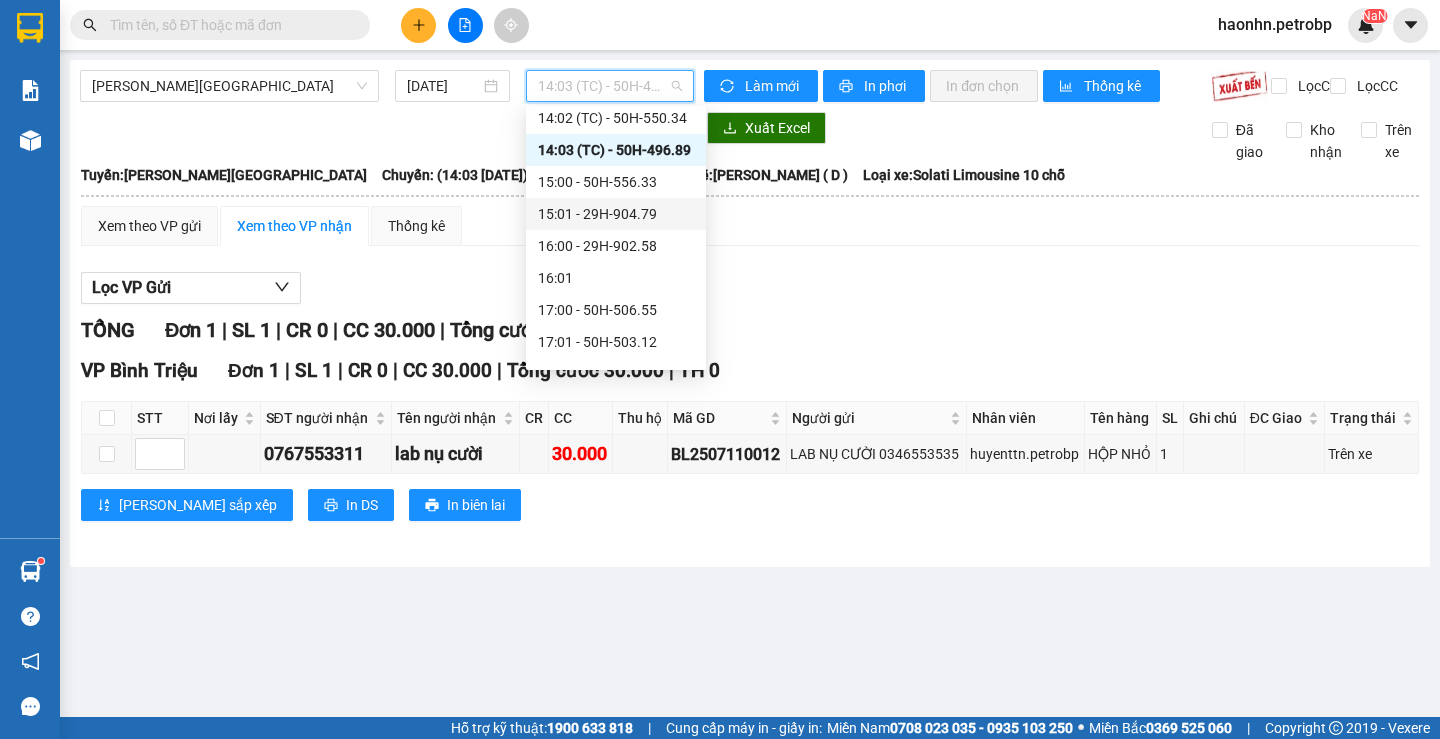 click on "15:01     - 29H-904.79" at bounding box center (616, 214) 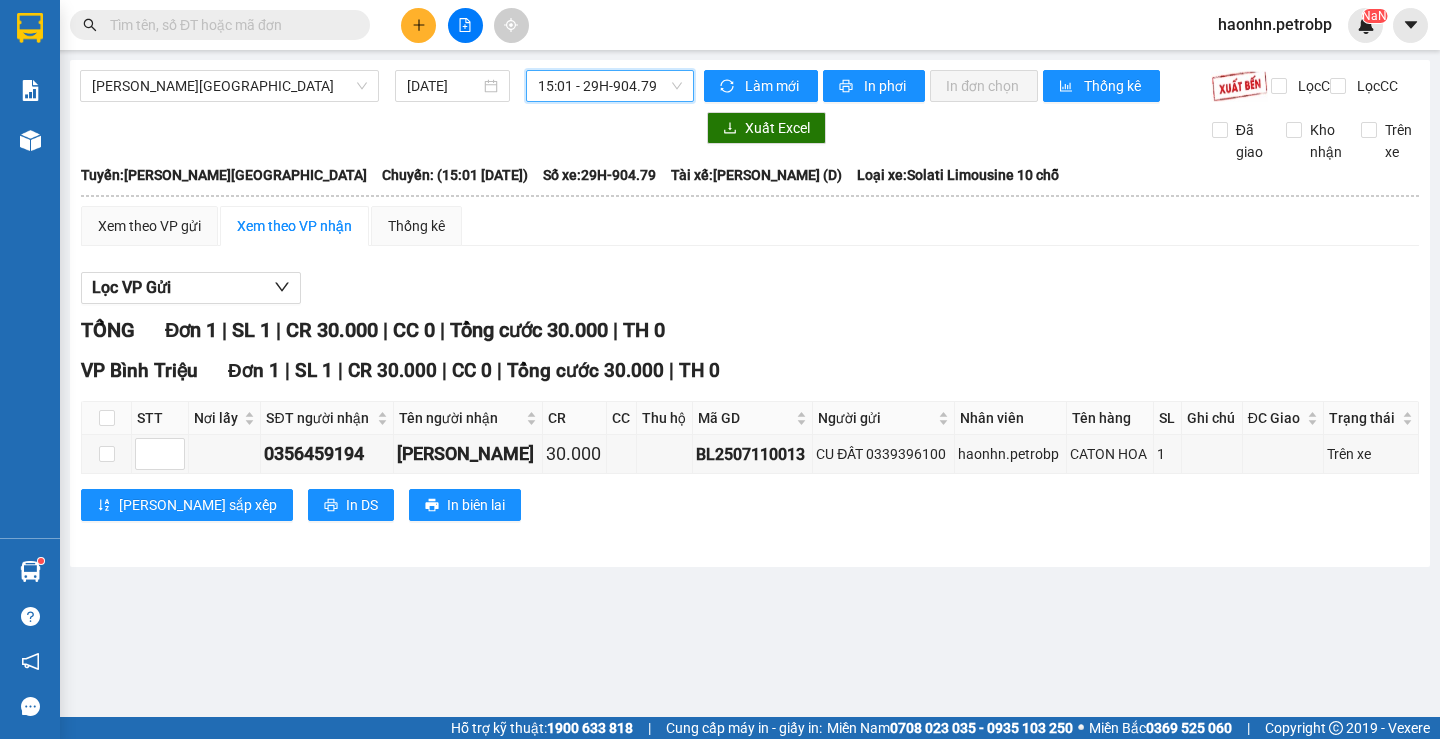 click on "15:01     - 29H-904.79" at bounding box center [610, 86] 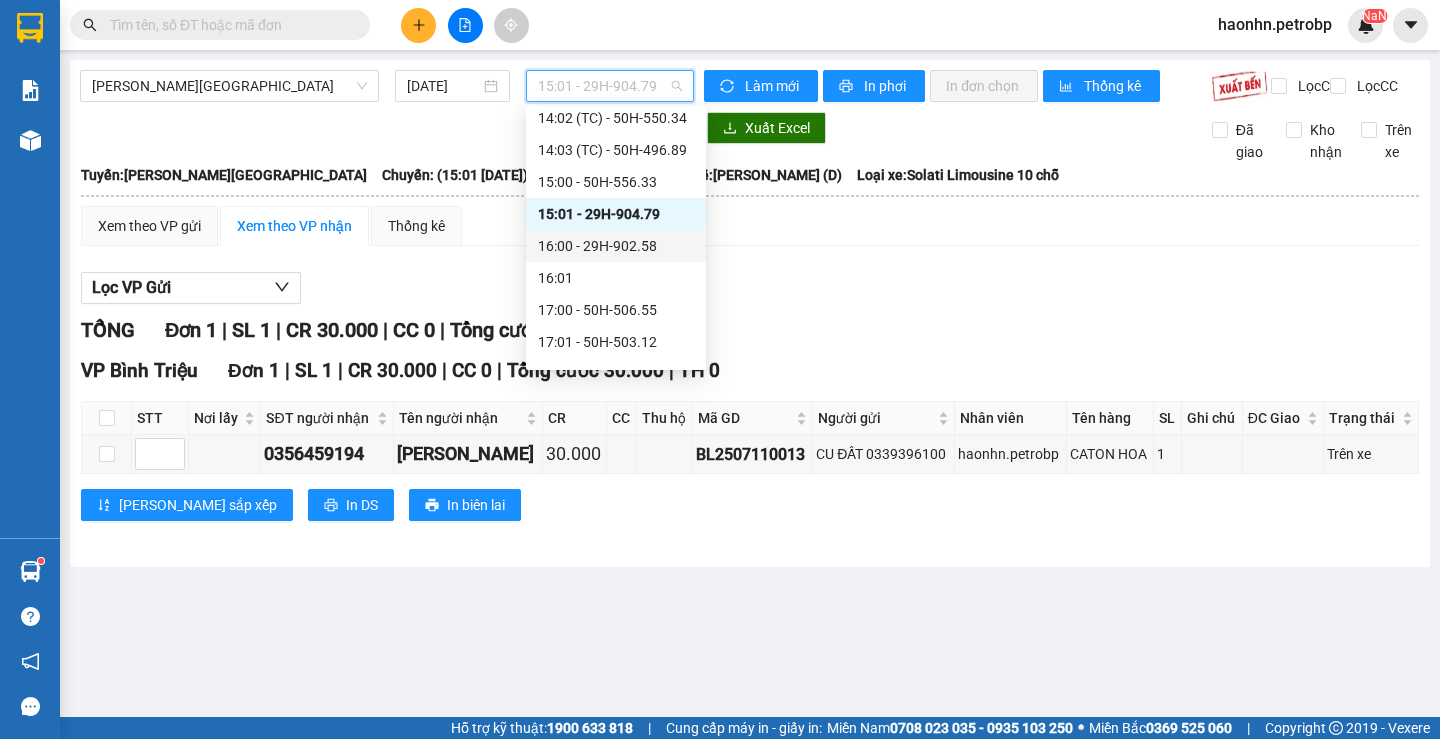 click on "16:00     - 29H-902.58" at bounding box center [616, 246] 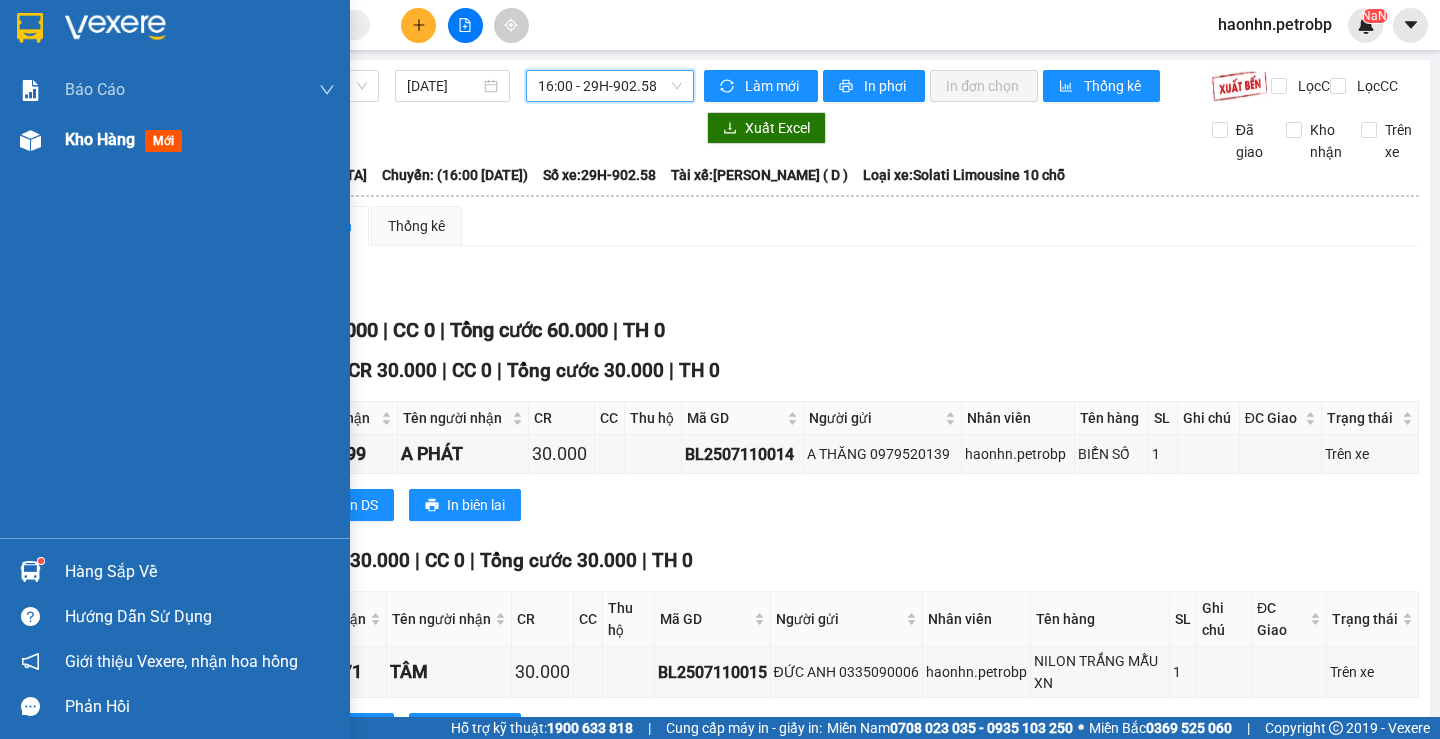 click on "Kho hàng mới" at bounding box center (175, 140) 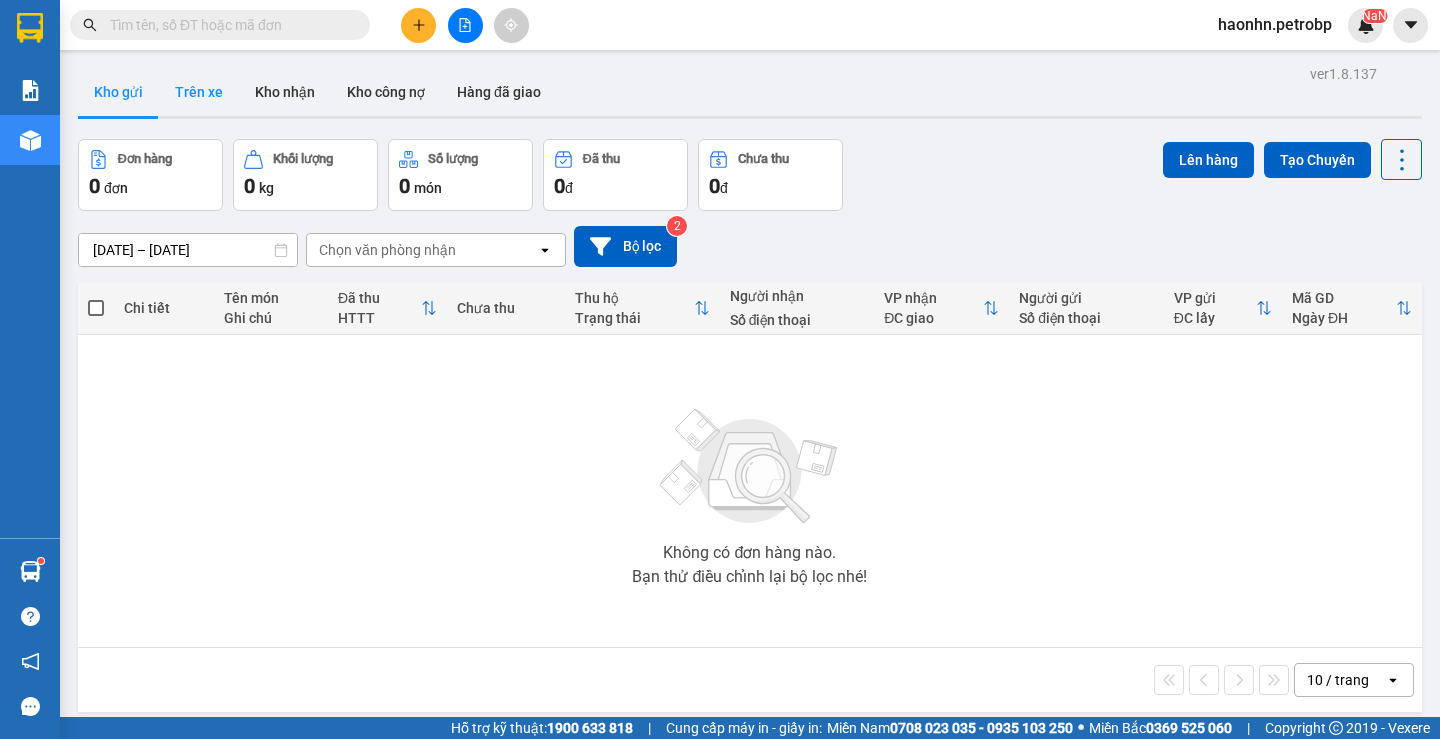 click on "Trên xe" at bounding box center [199, 92] 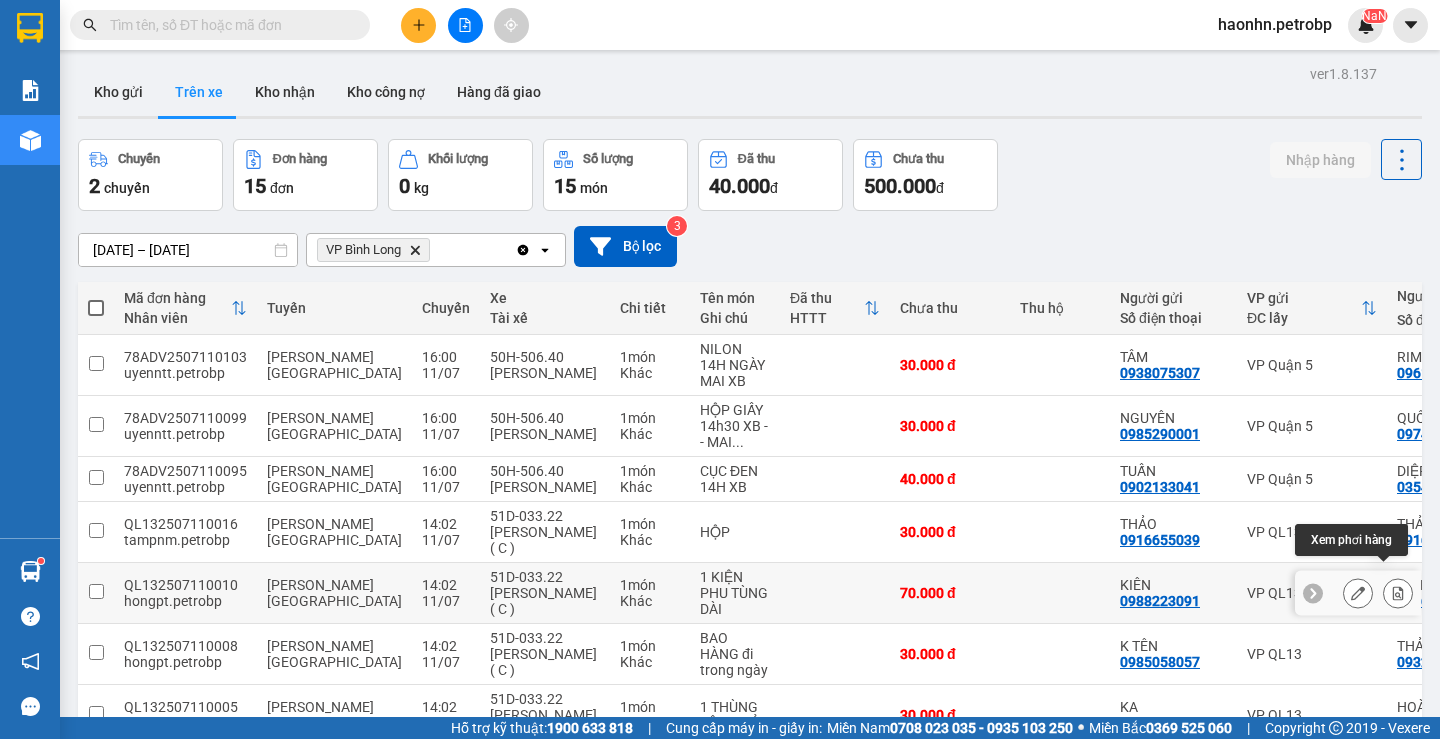 click 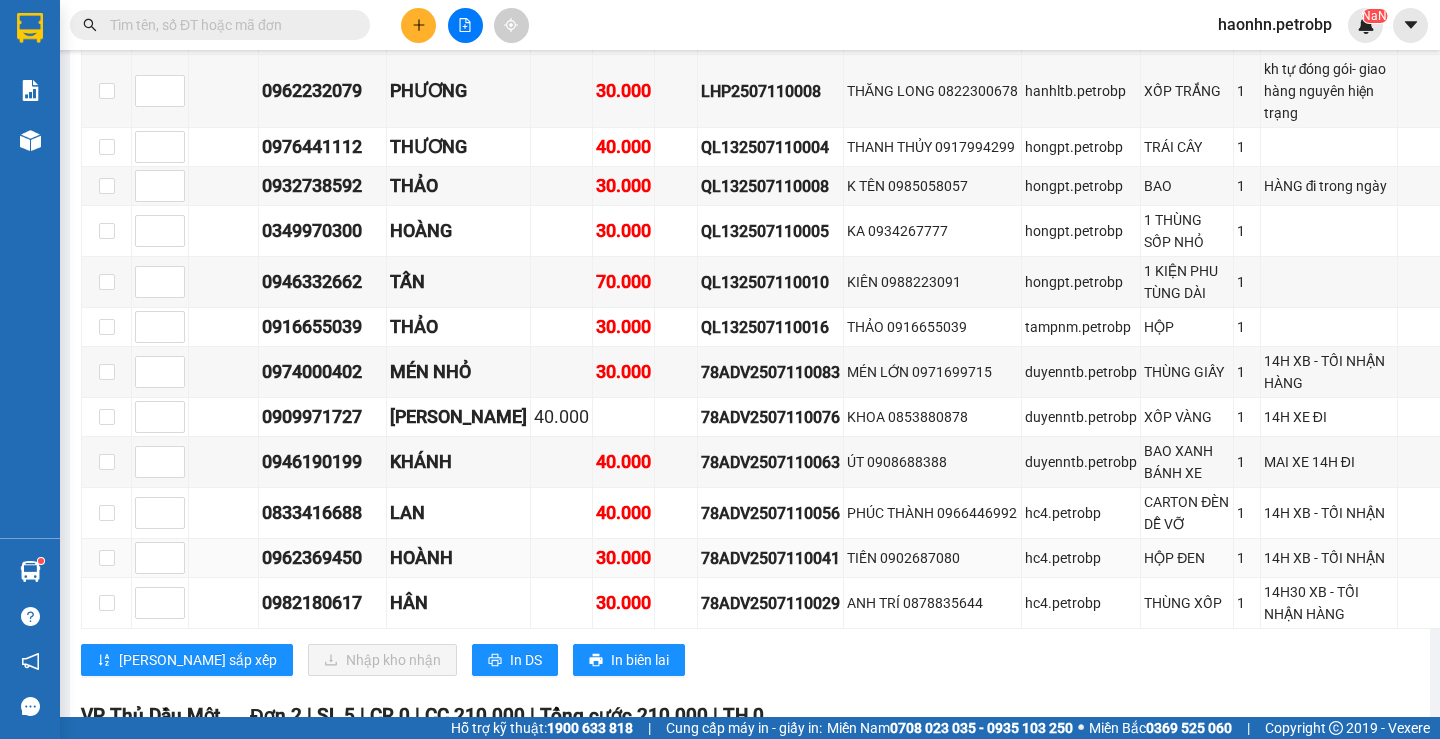 scroll, scrollTop: 901, scrollLeft: 0, axis: vertical 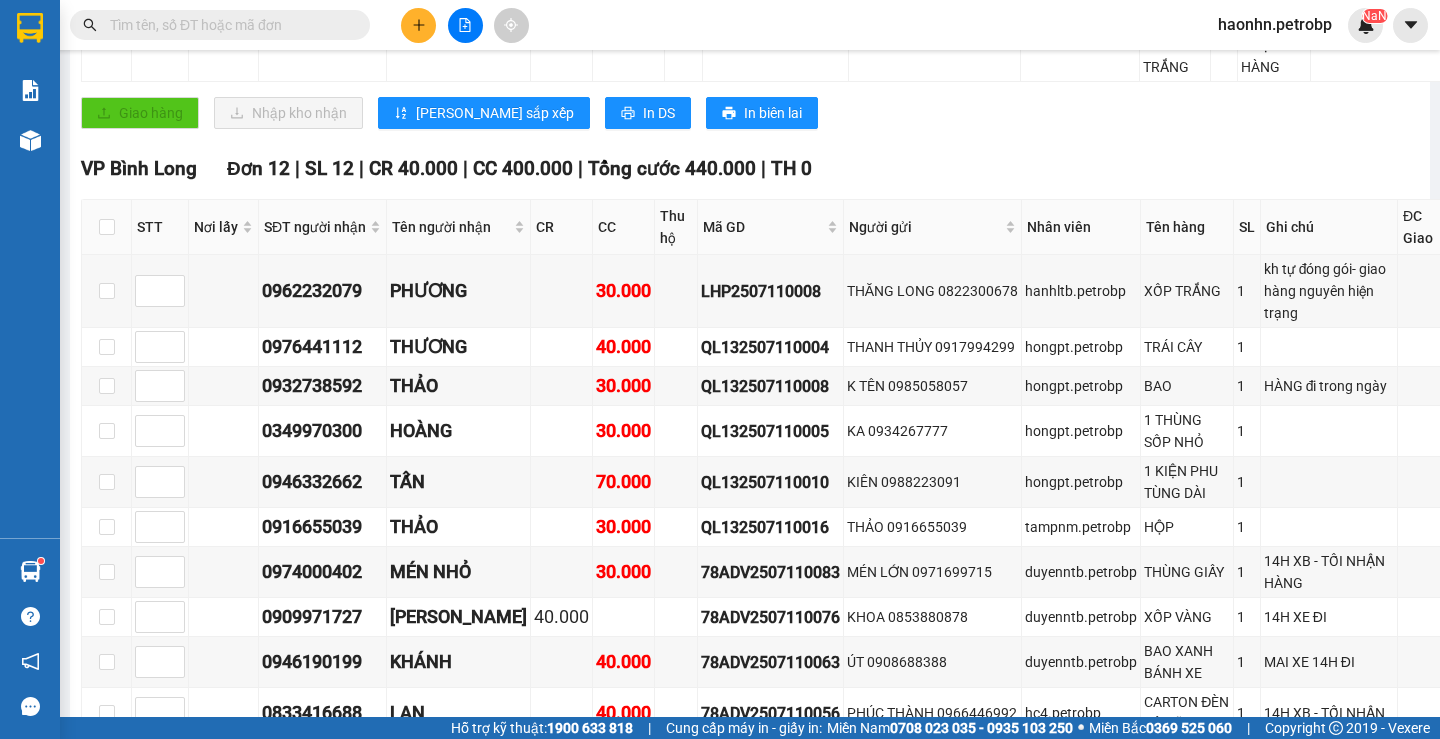 click at bounding box center [107, 227] 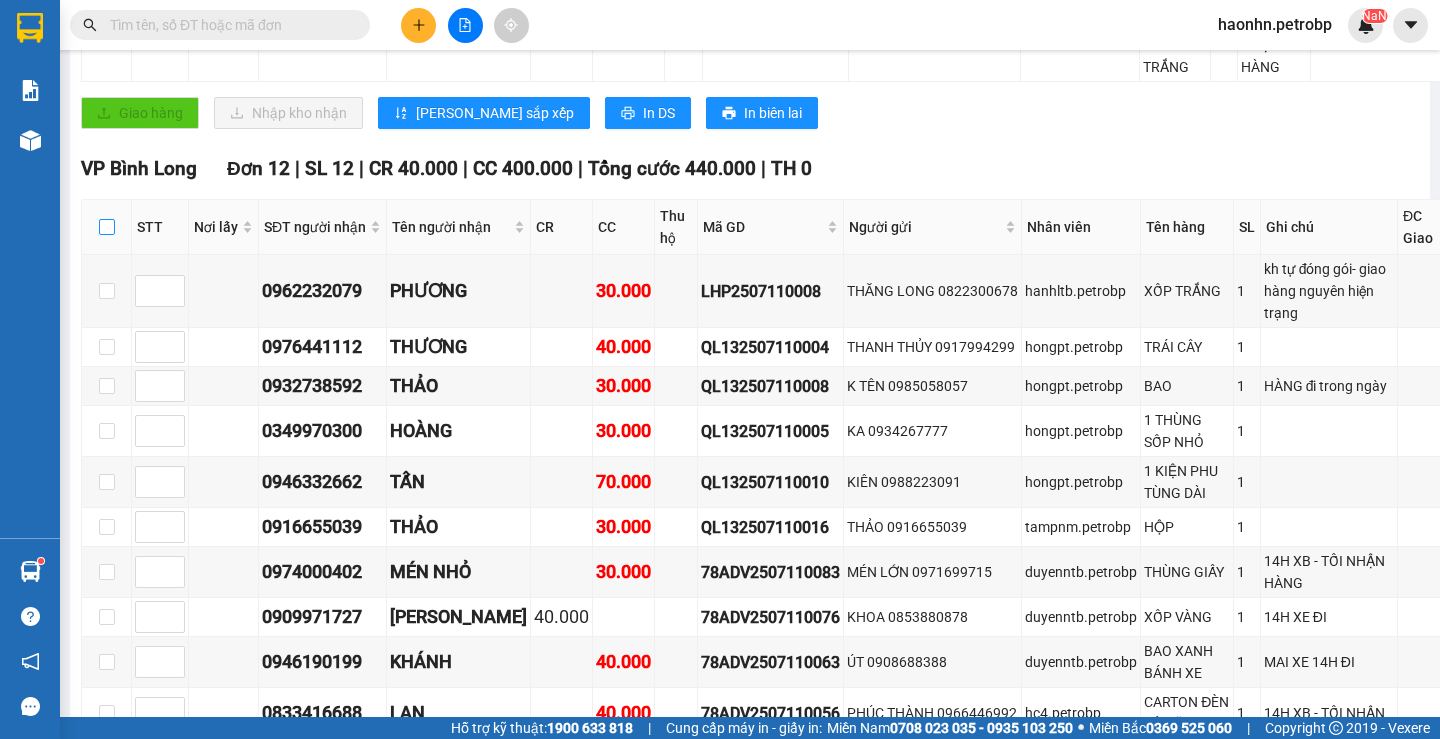 click at bounding box center (107, 227) 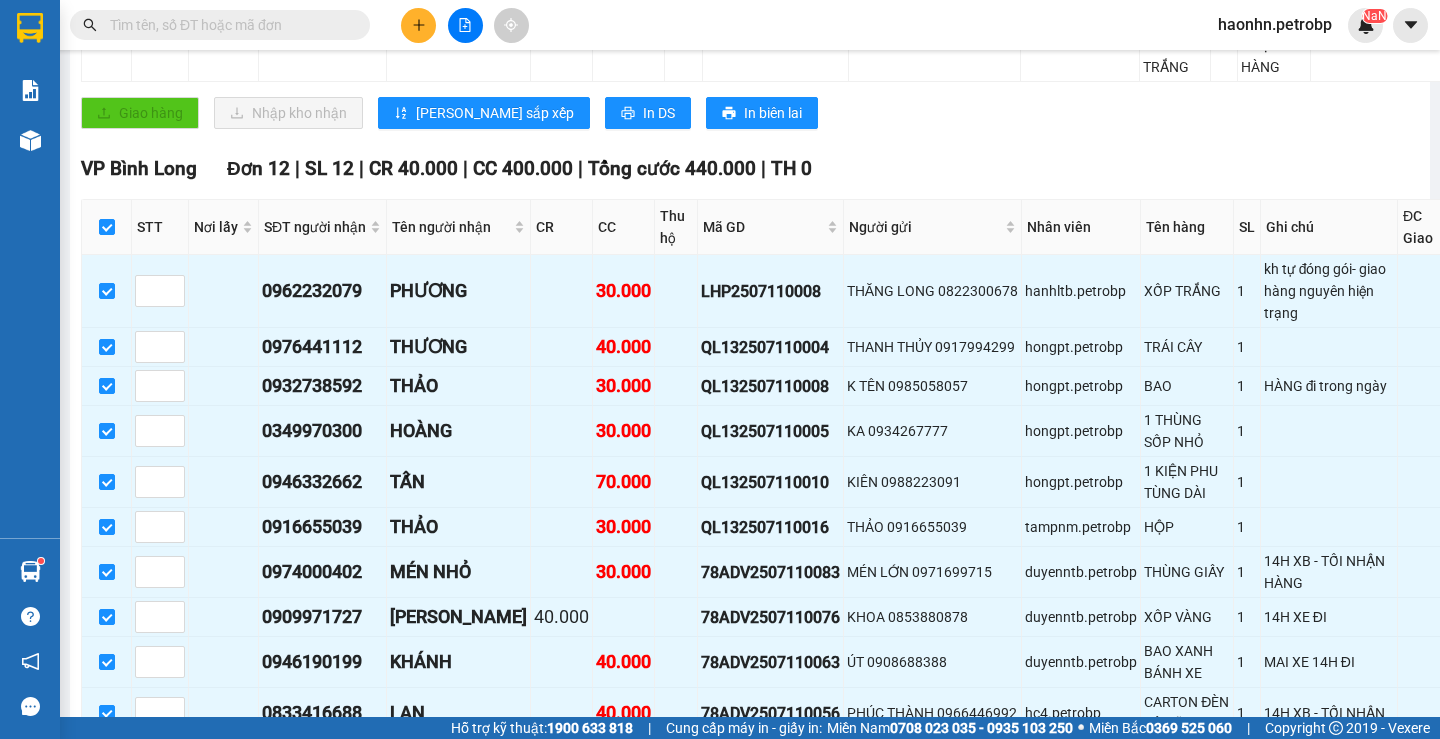 scroll, scrollTop: 1101, scrollLeft: 0, axis: vertical 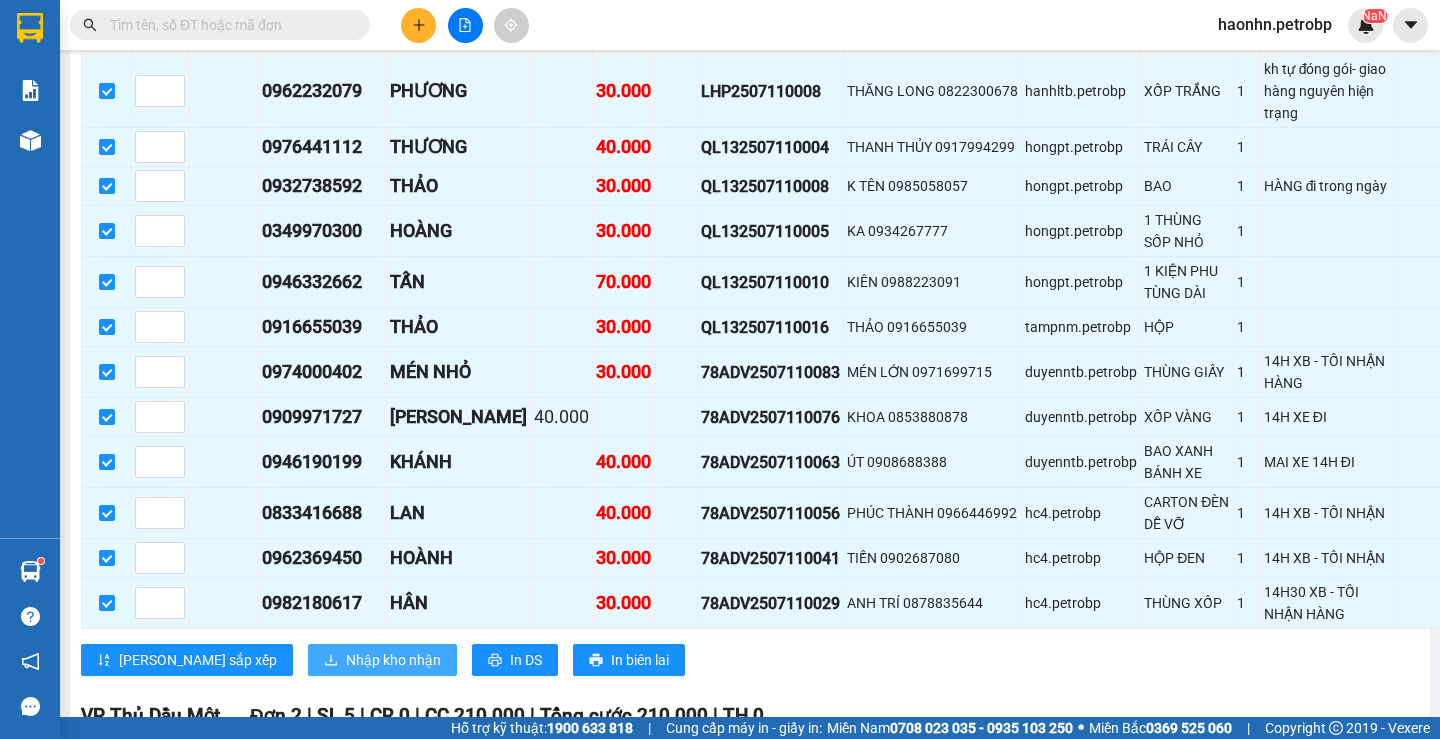 click on "Nhập kho nhận" at bounding box center (393, 660) 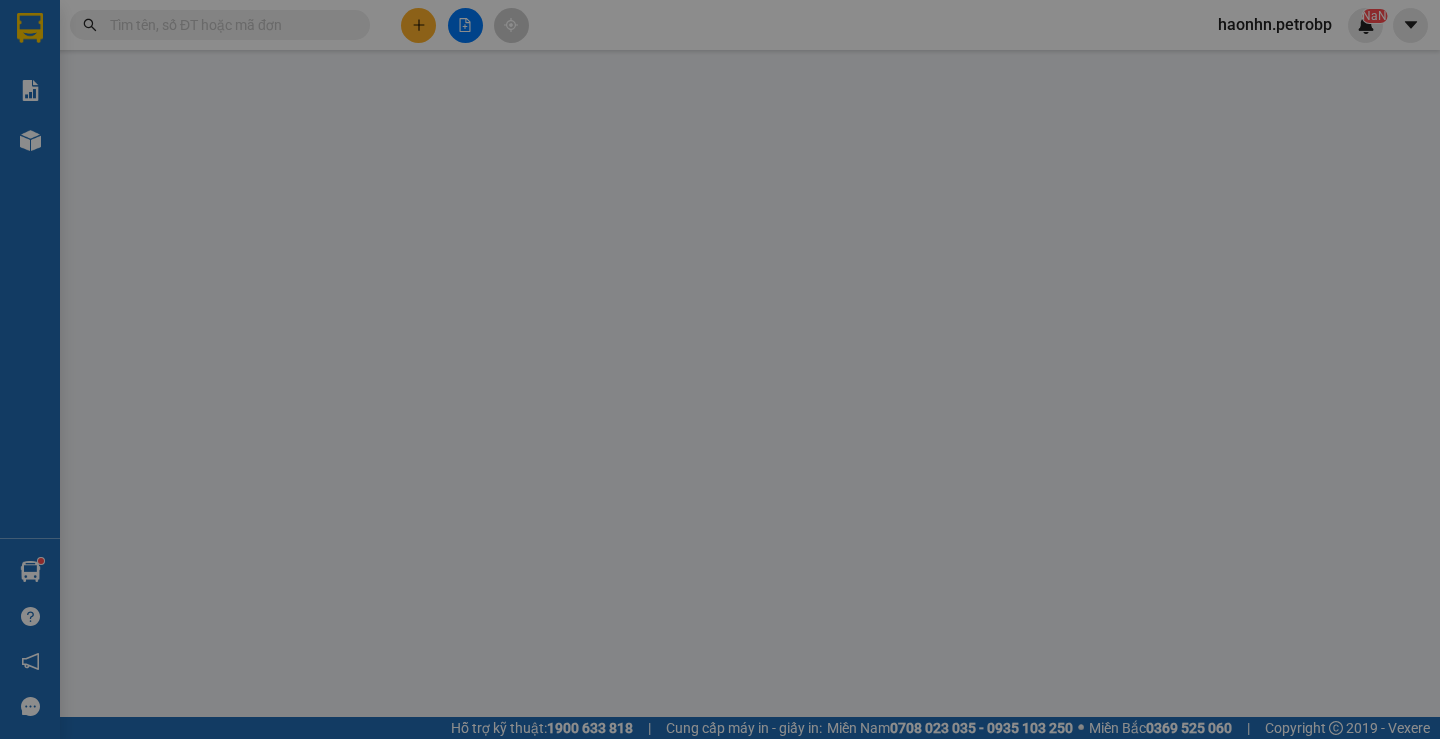 scroll, scrollTop: 0, scrollLeft: 0, axis: both 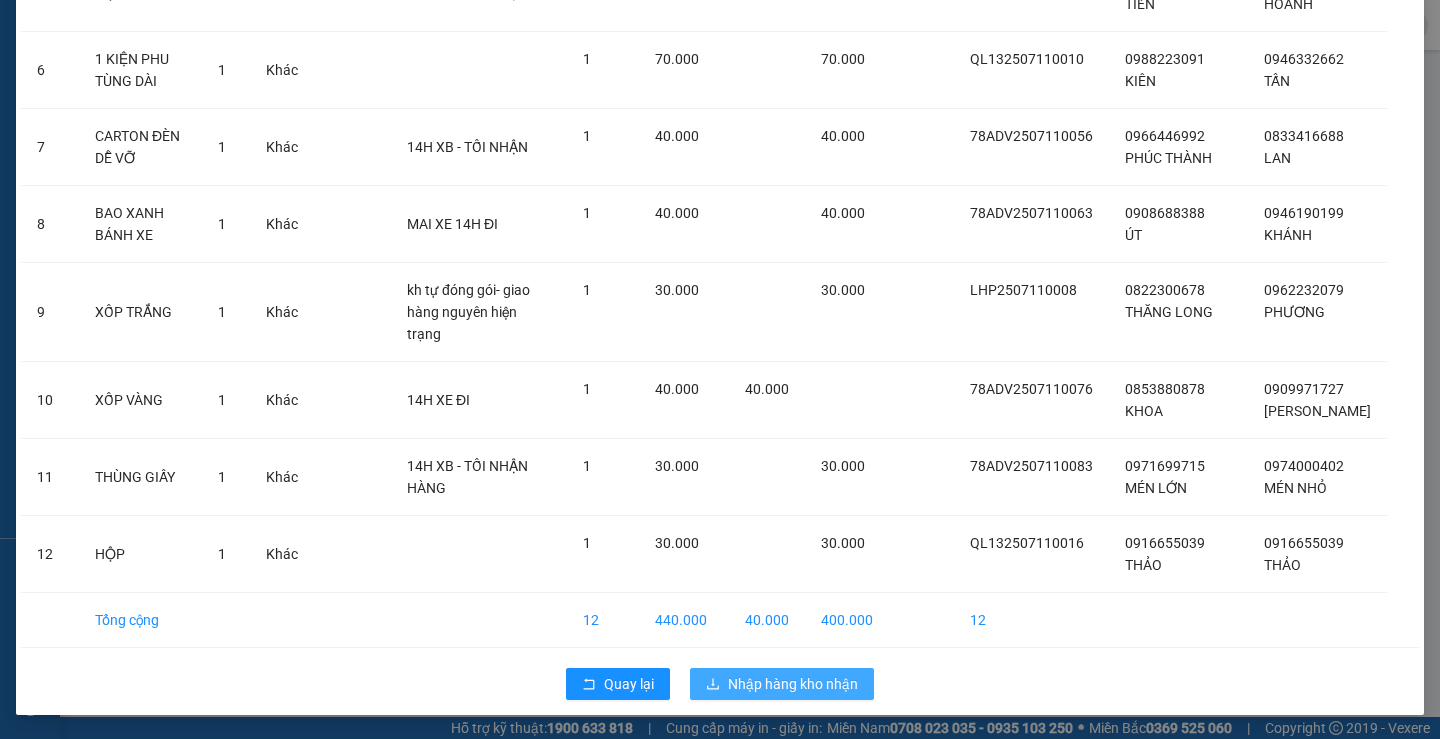 click on "Nhập hàng kho nhận" at bounding box center [782, 684] 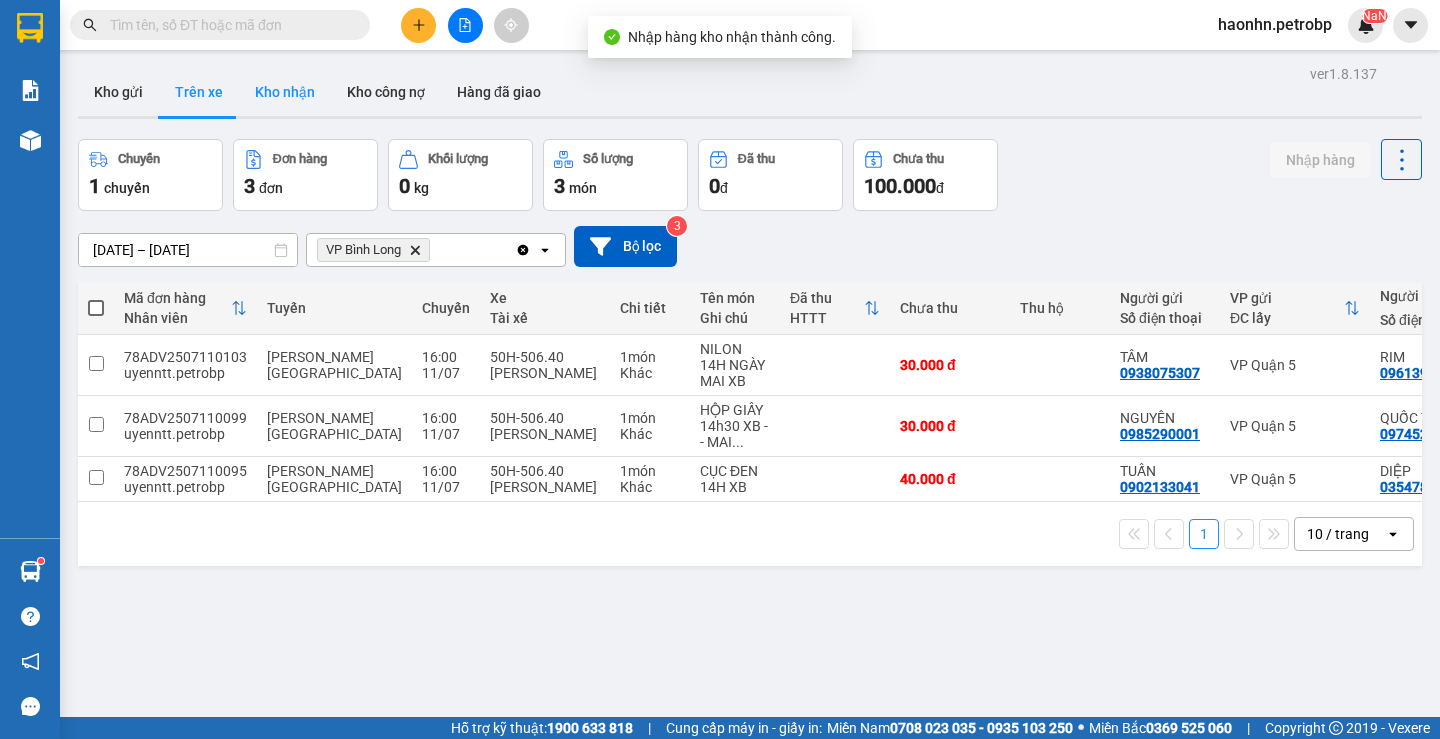 click on "Kho nhận" at bounding box center (285, 92) 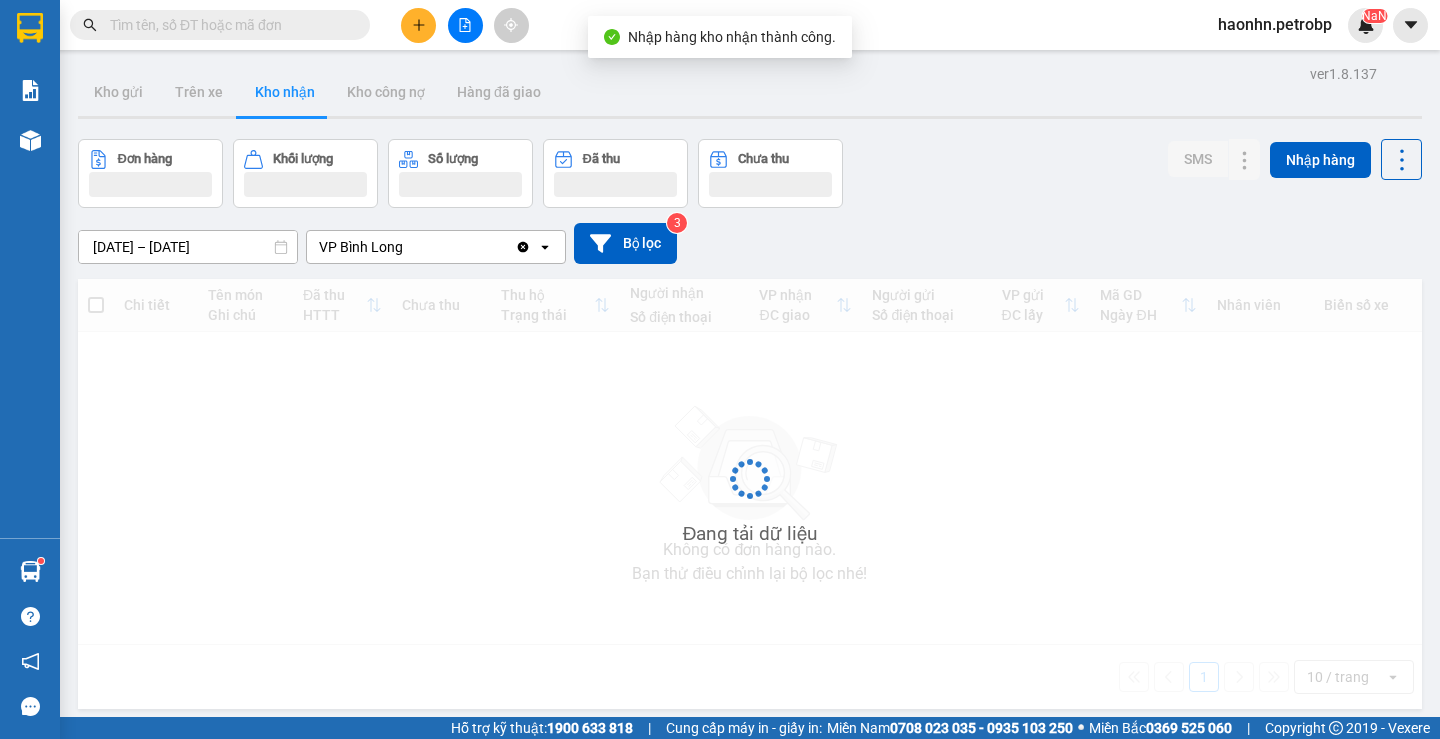 click on "Kho nhận" at bounding box center (285, 92) 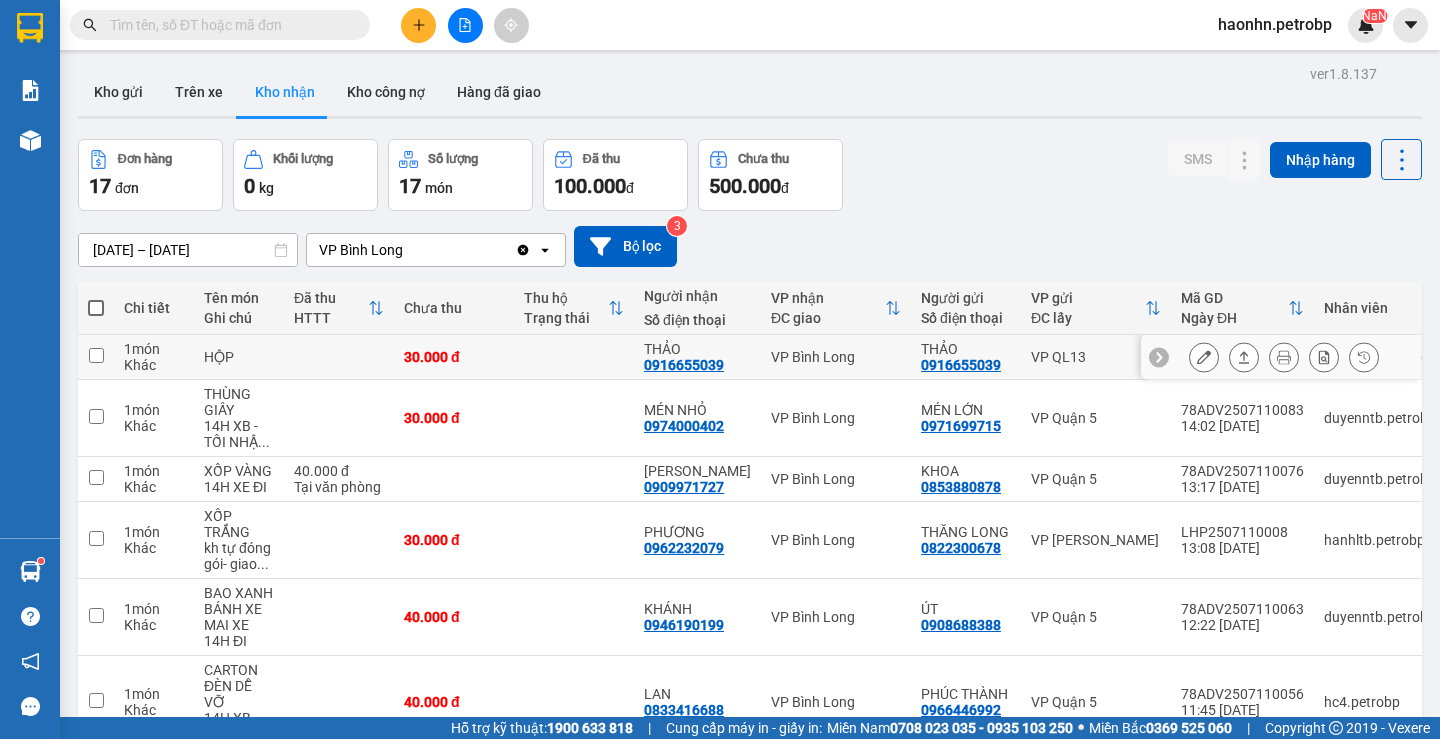 click on "THẢO 0916655039" at bounding box center [697, 357] 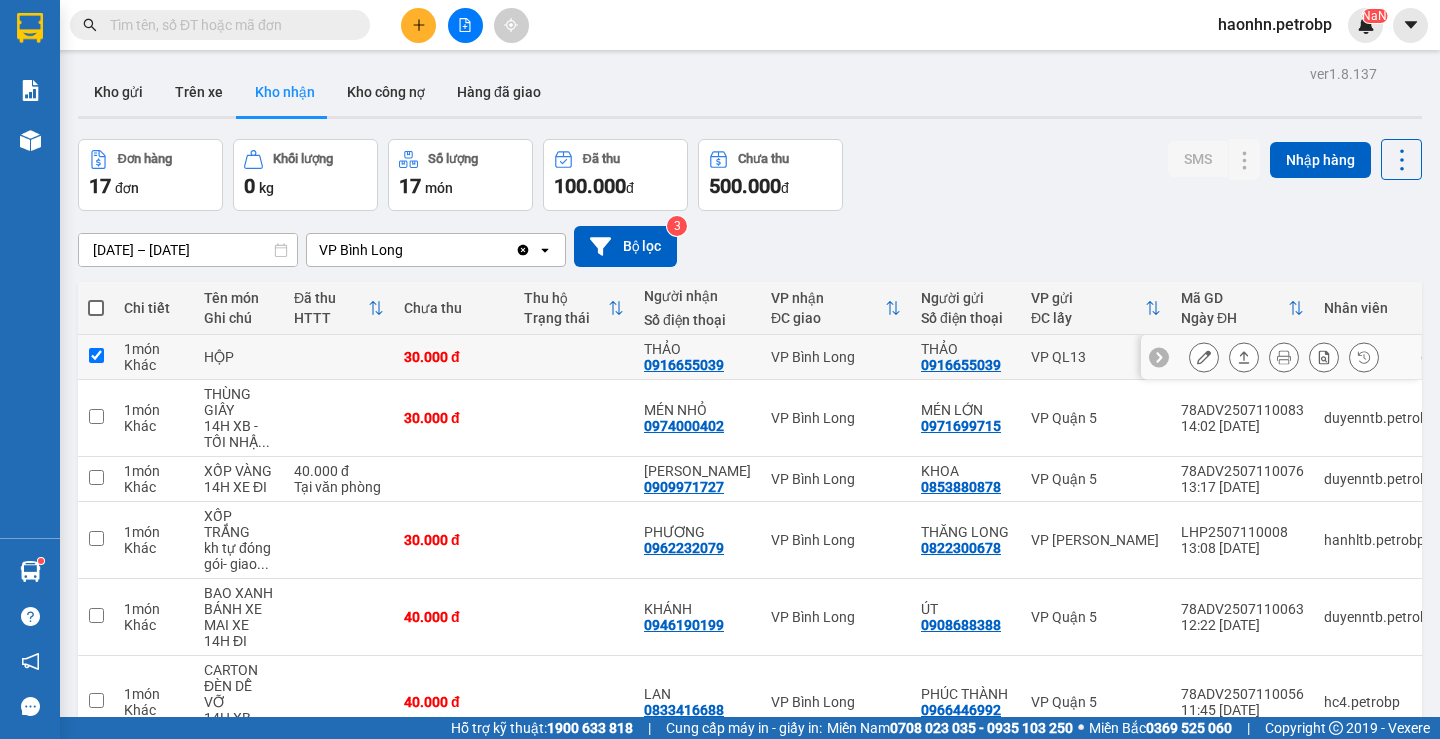 click on "THẢO 0916655039" at bounding box center (697, 357) 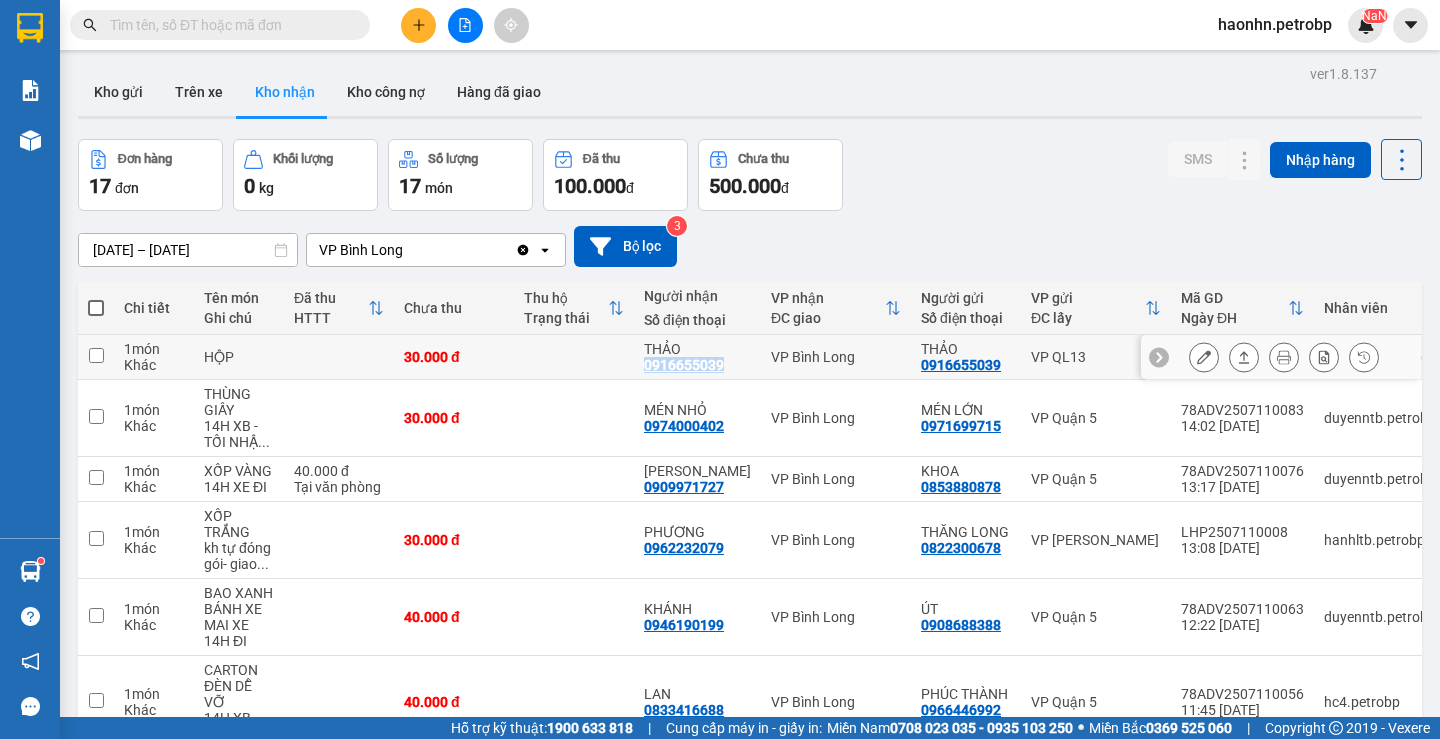 click on "THẢO 0916655039" at bounding box center (697, 357) 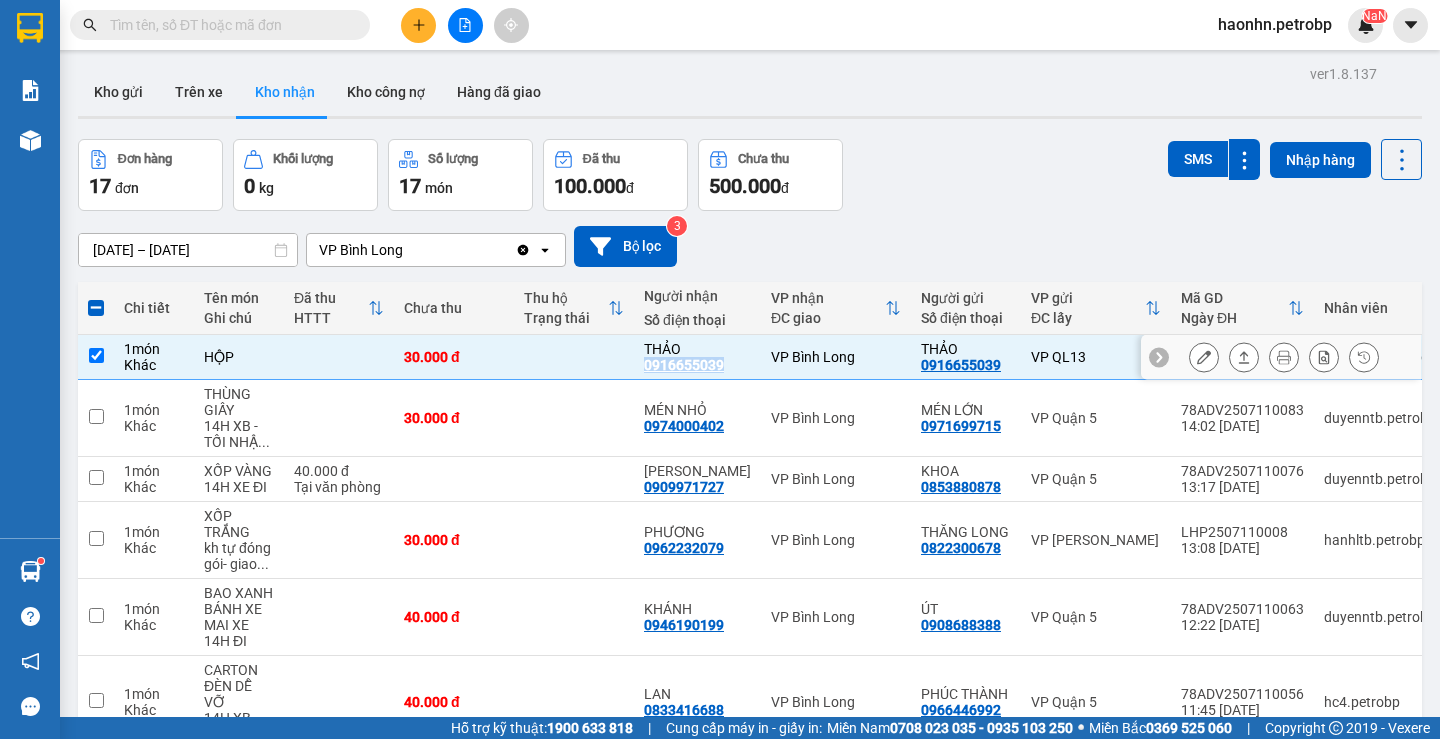 copy on "0916655039" 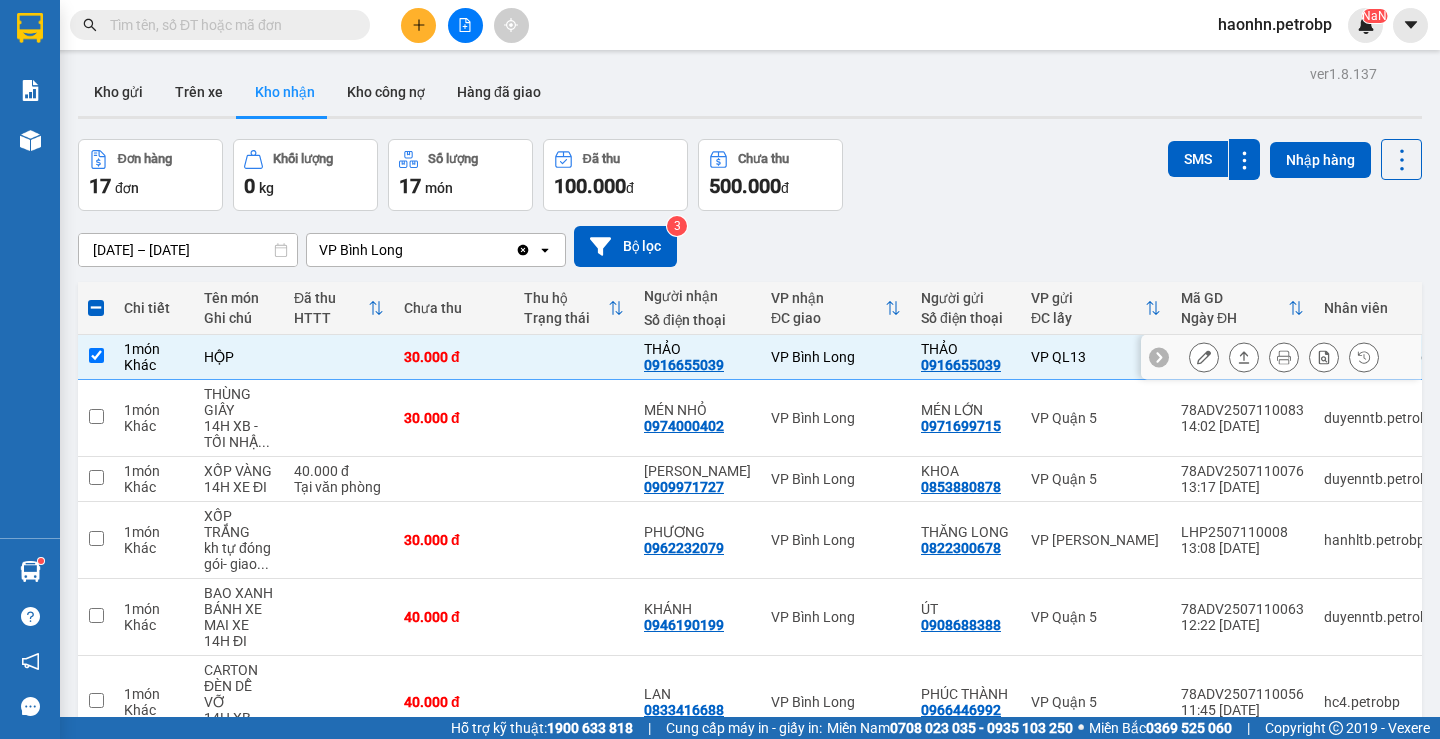 click at bounding box center (574, 357) 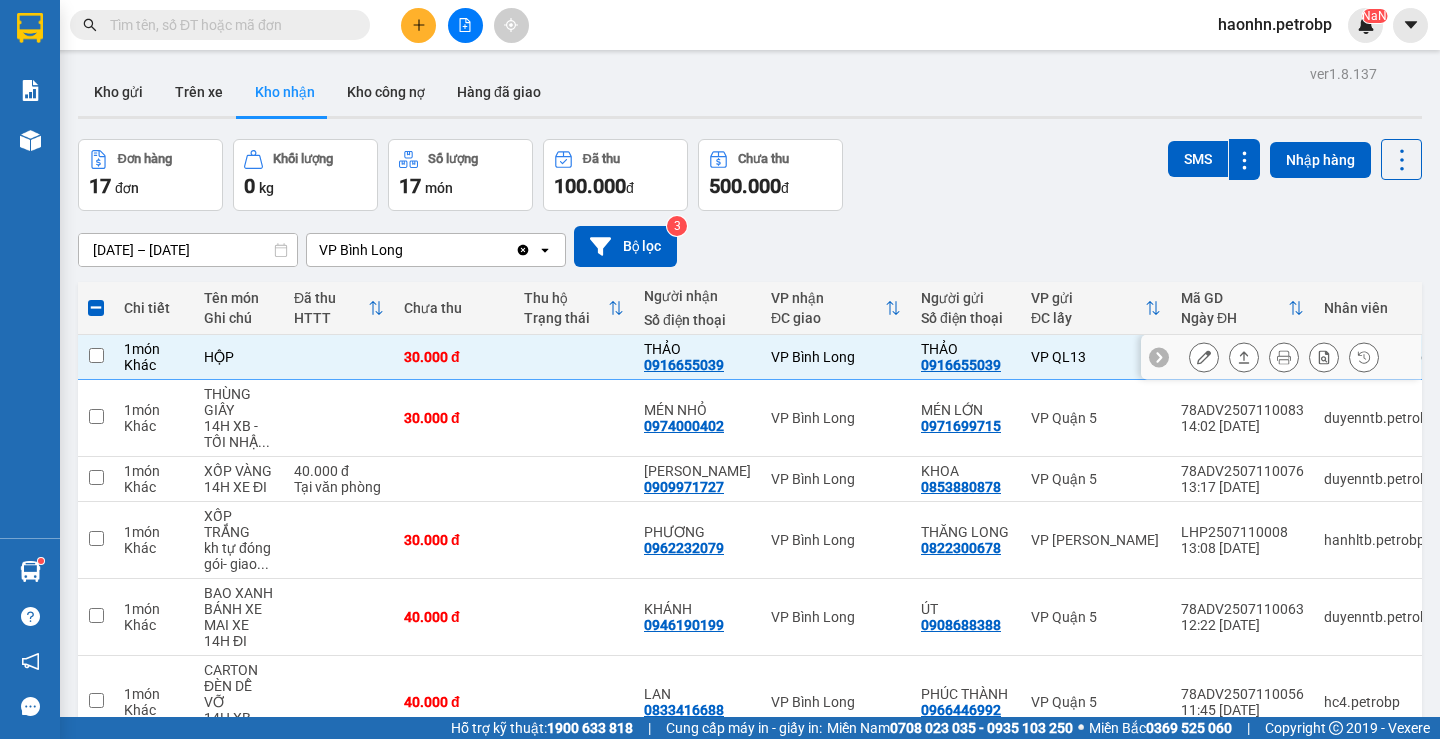 click at bounding box center (574, 357) 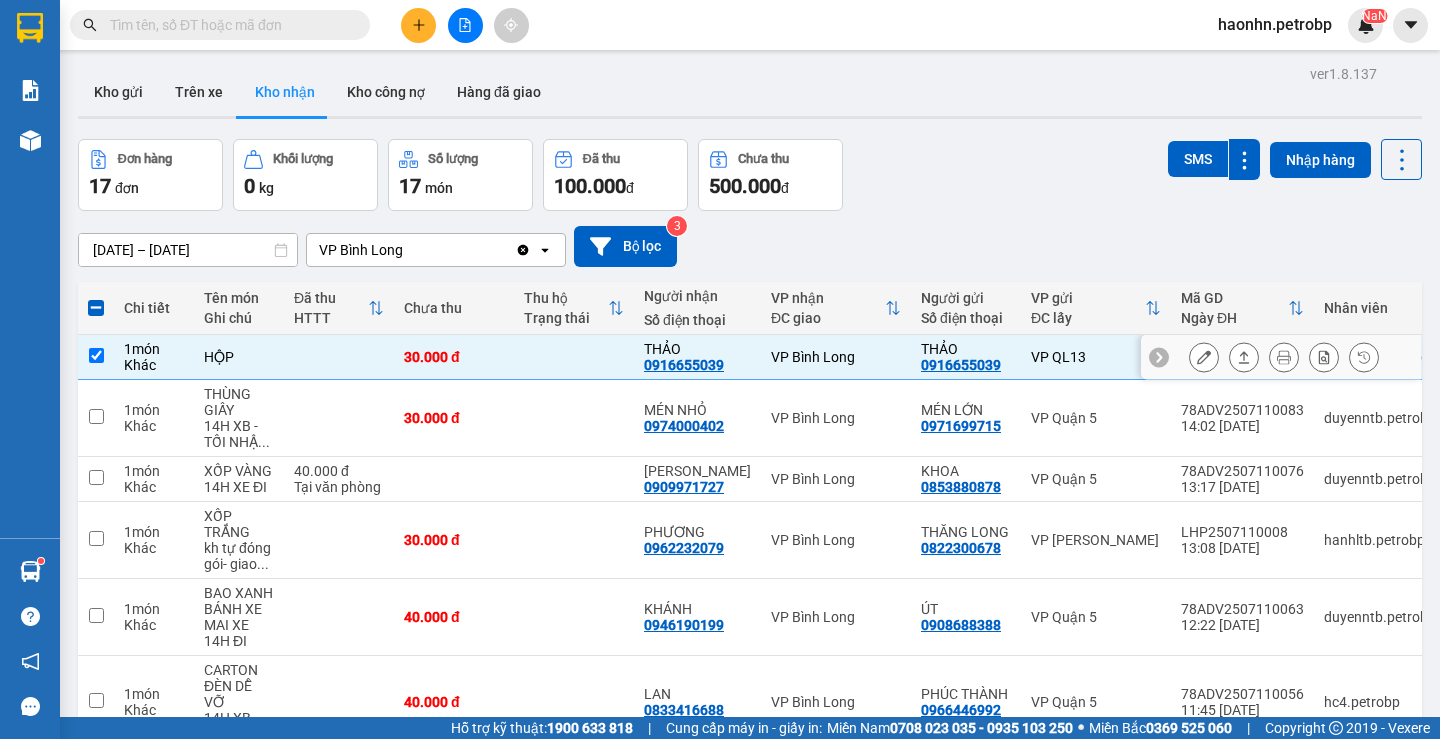 click at bounding box center (574, 357) 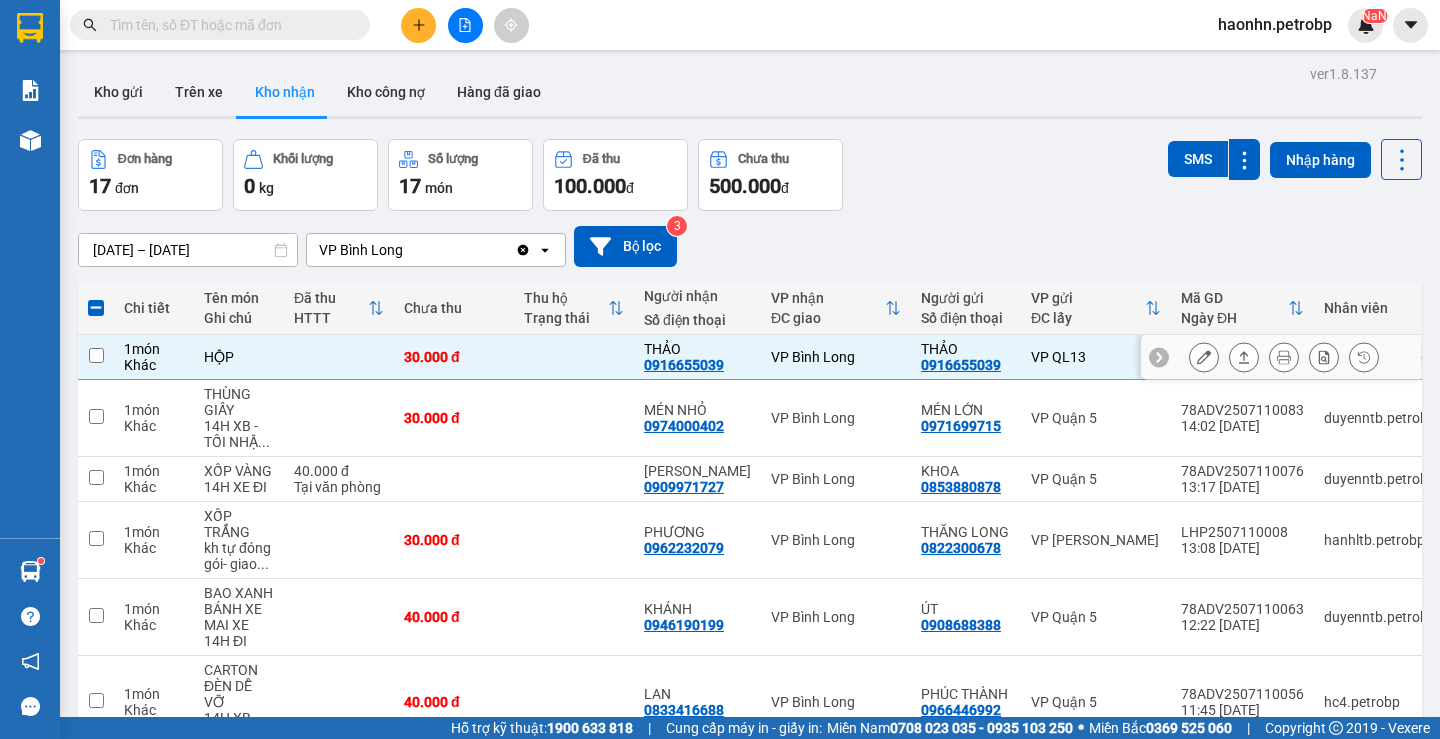 checkbox on "false" 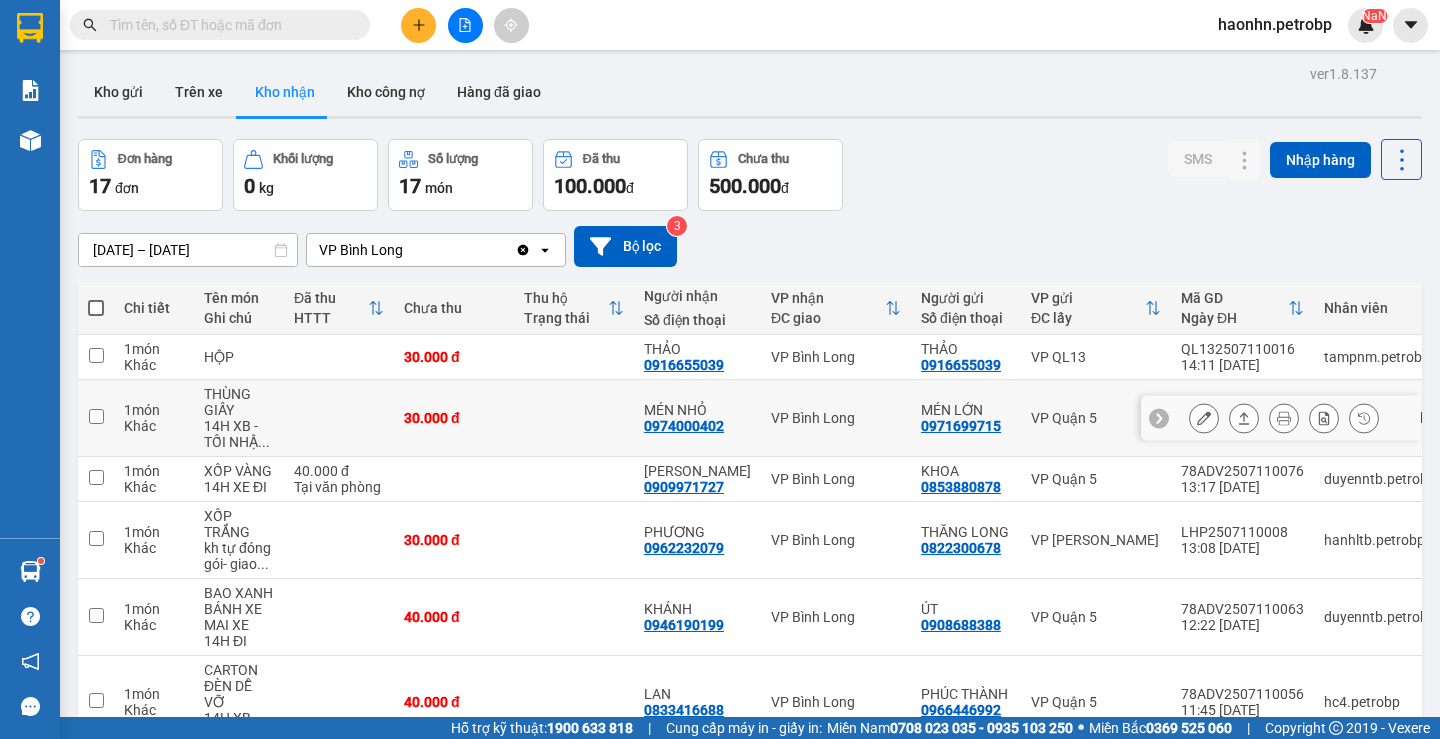 click on "0974000402" at bounding box center [684, 426] 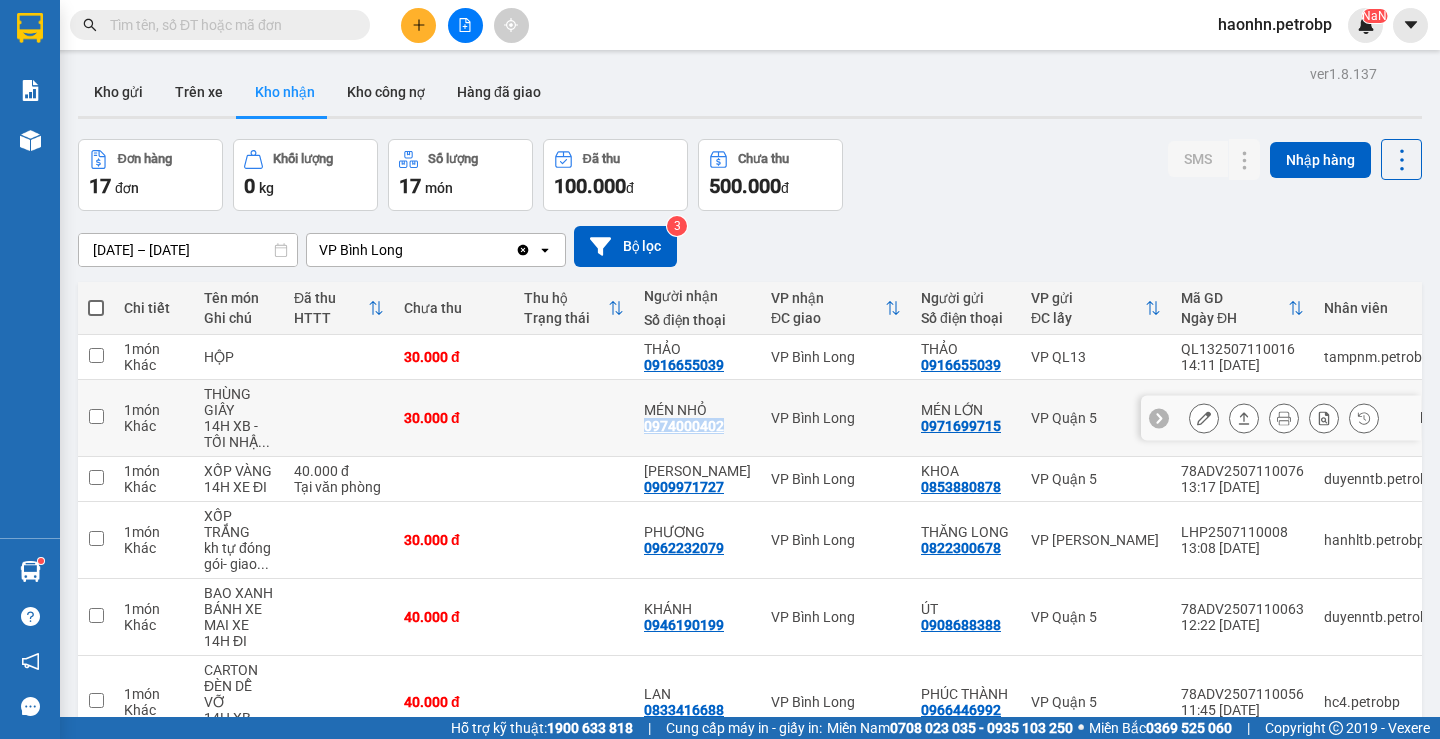 click on "0974000402" at bounding box center [684, 426] 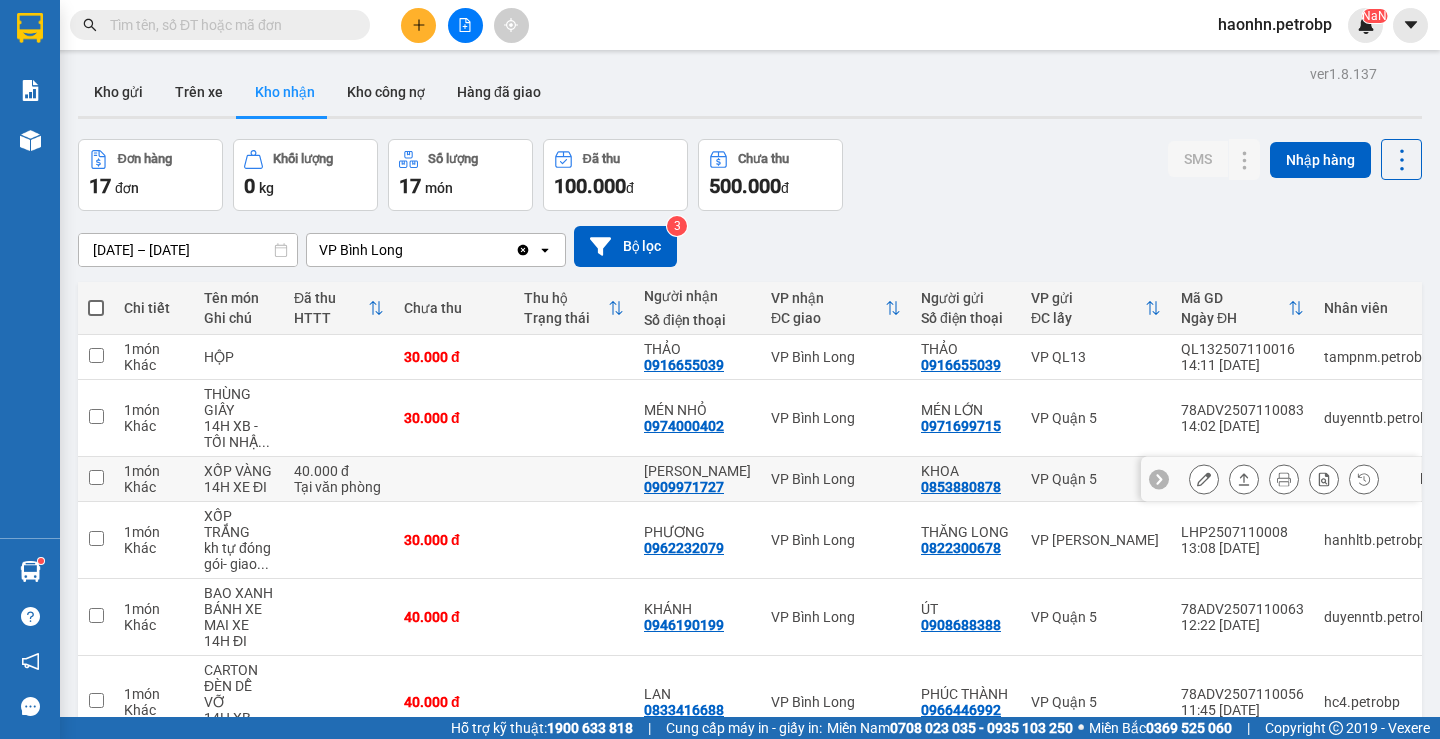 click on "0909971727" at bounding box center [684, 487] 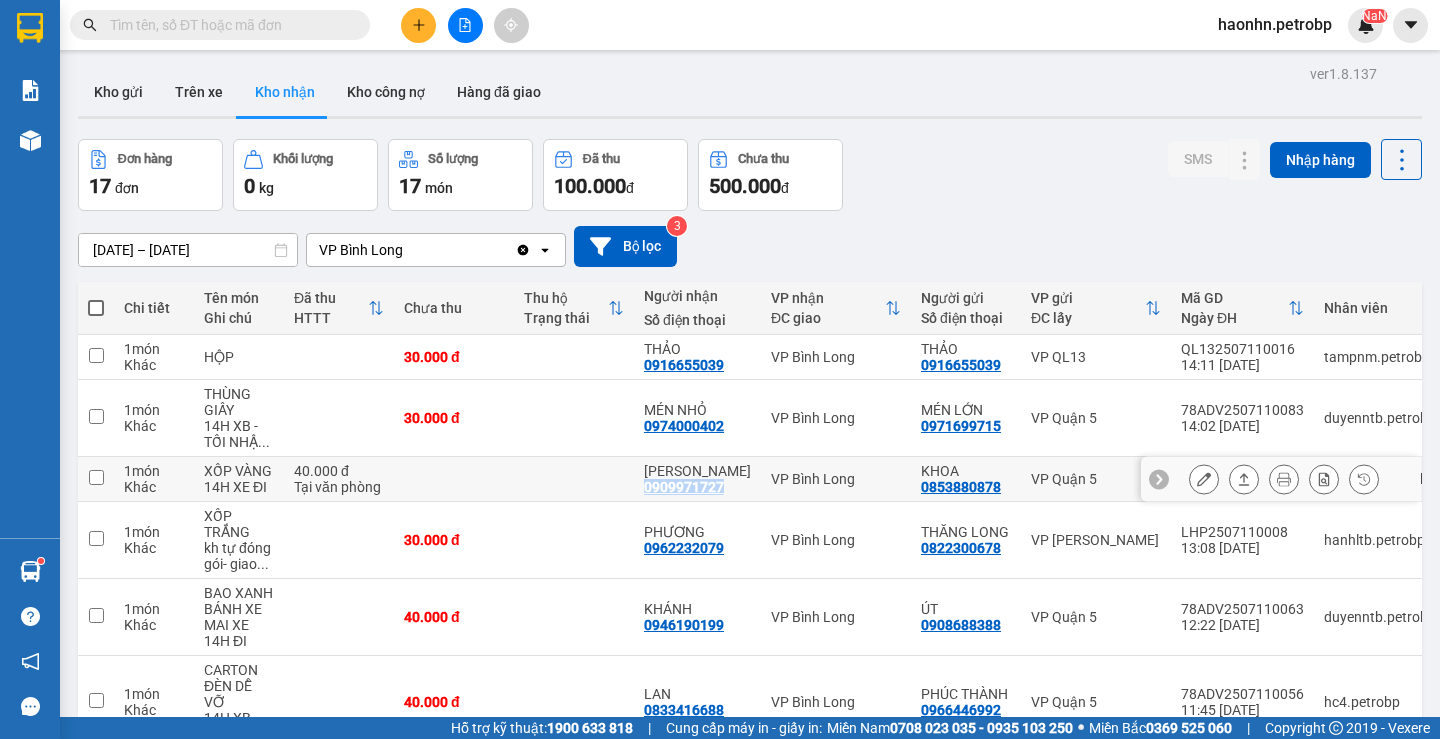 copy on "0909971727" 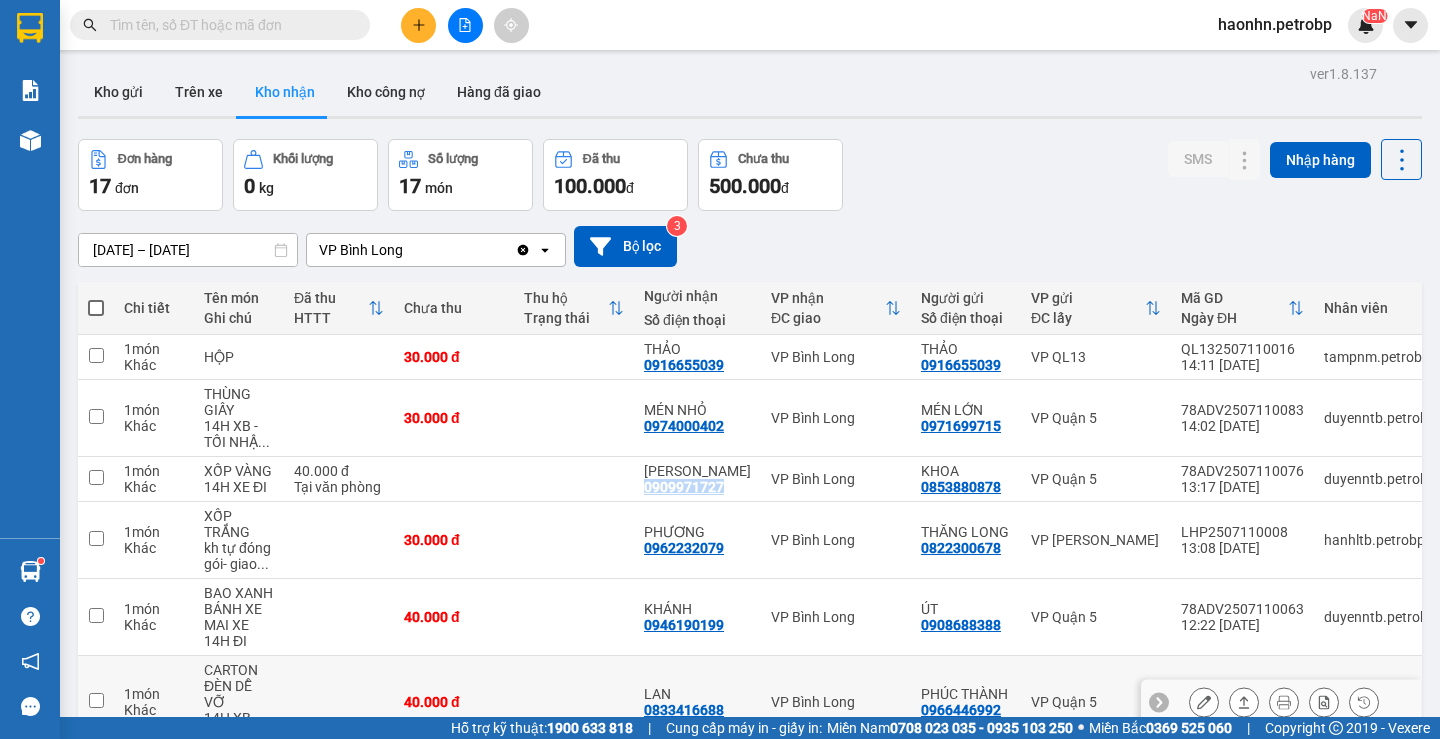 scroll, scrollTop: 300, scrollLeft: 0, axis: vertical 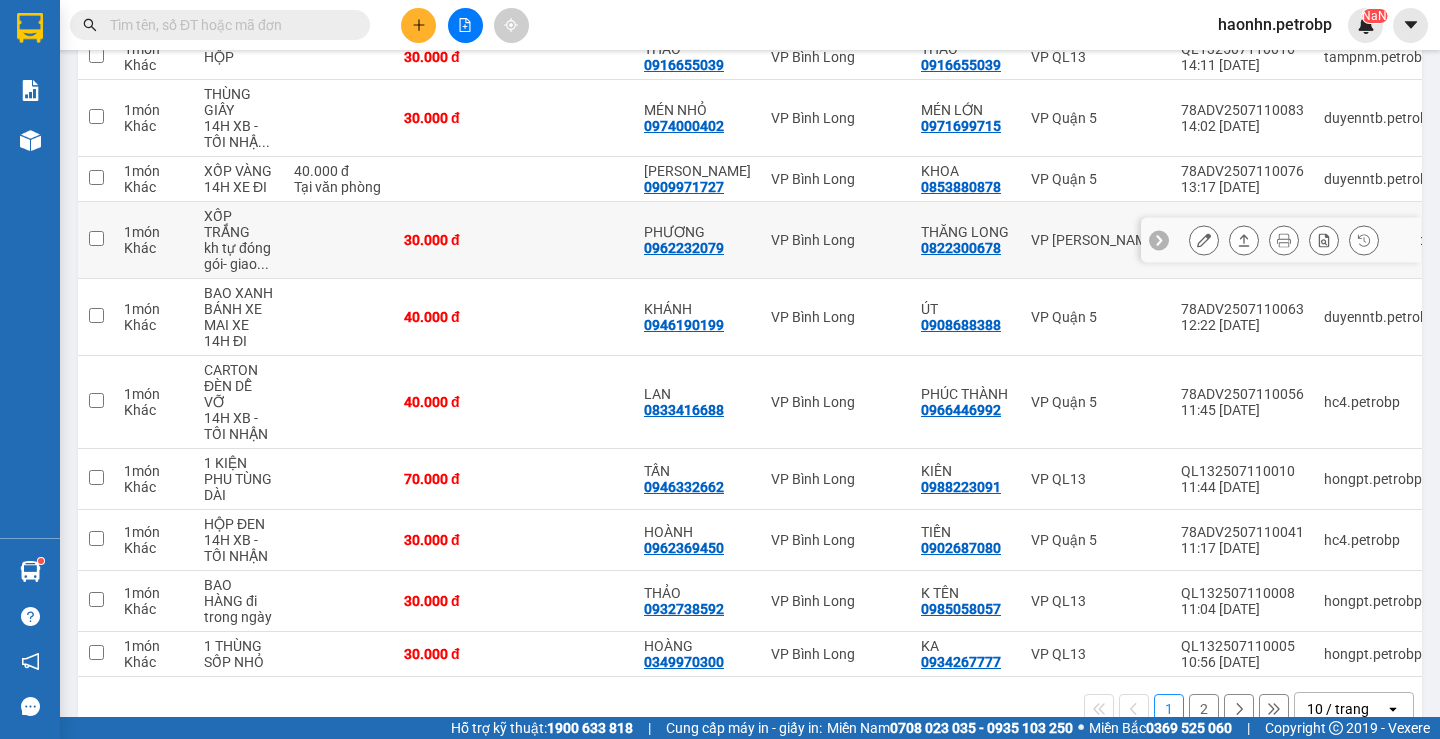 click on "0962232079" at bounding box center (684, 248) 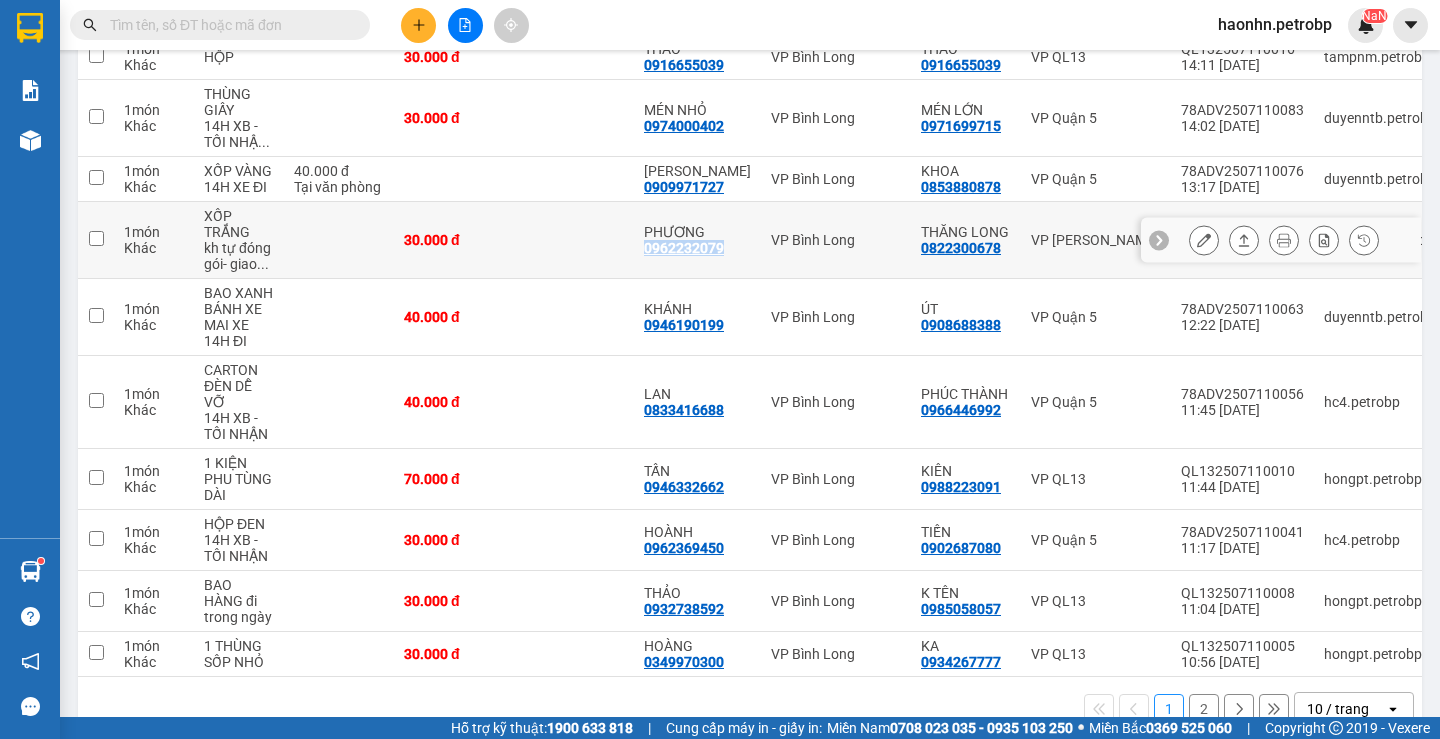 copy on "0962232079" 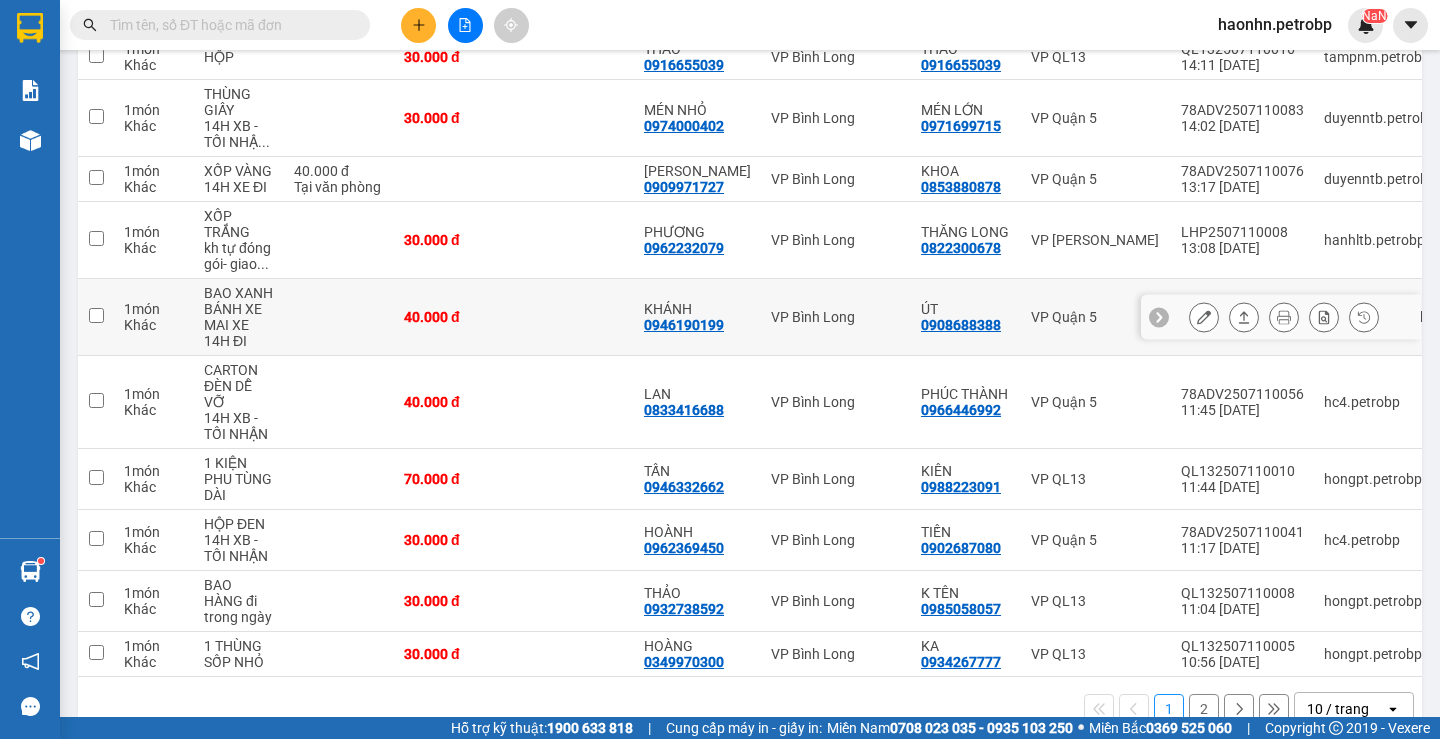 click on "0946190199" at bounding box center [684, 325] 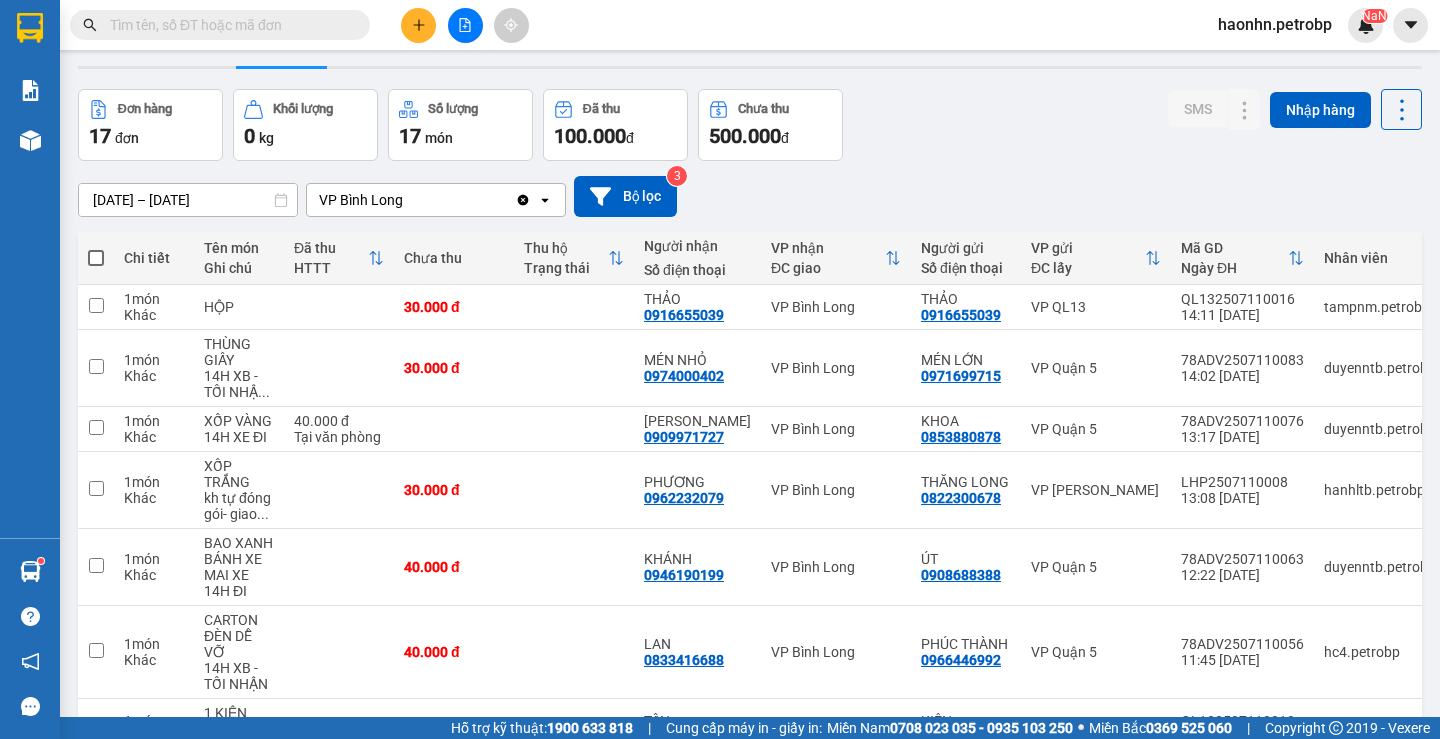 scroll, scrollTop: 0, scrollLeft: 0, axis: both 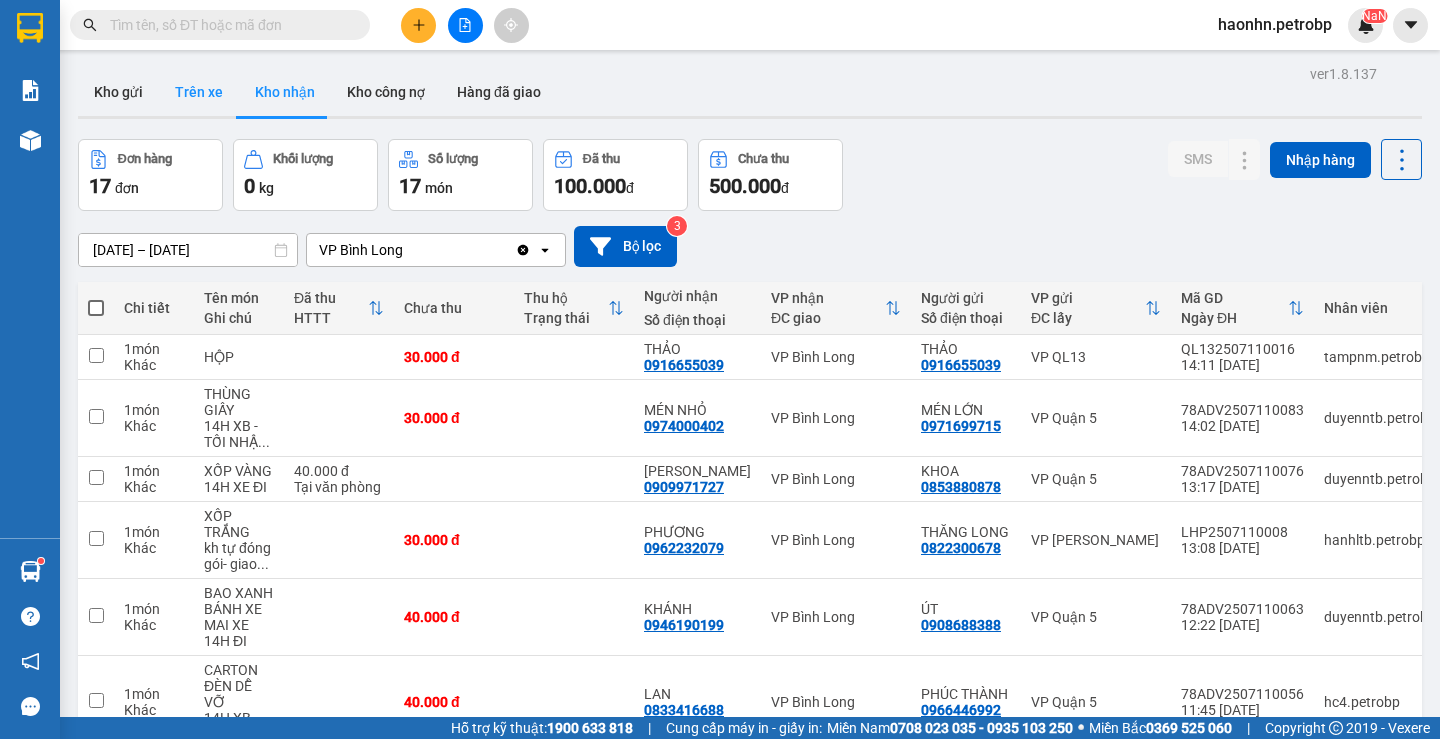 click on "Trên xe" at bounding box center [199, 92] 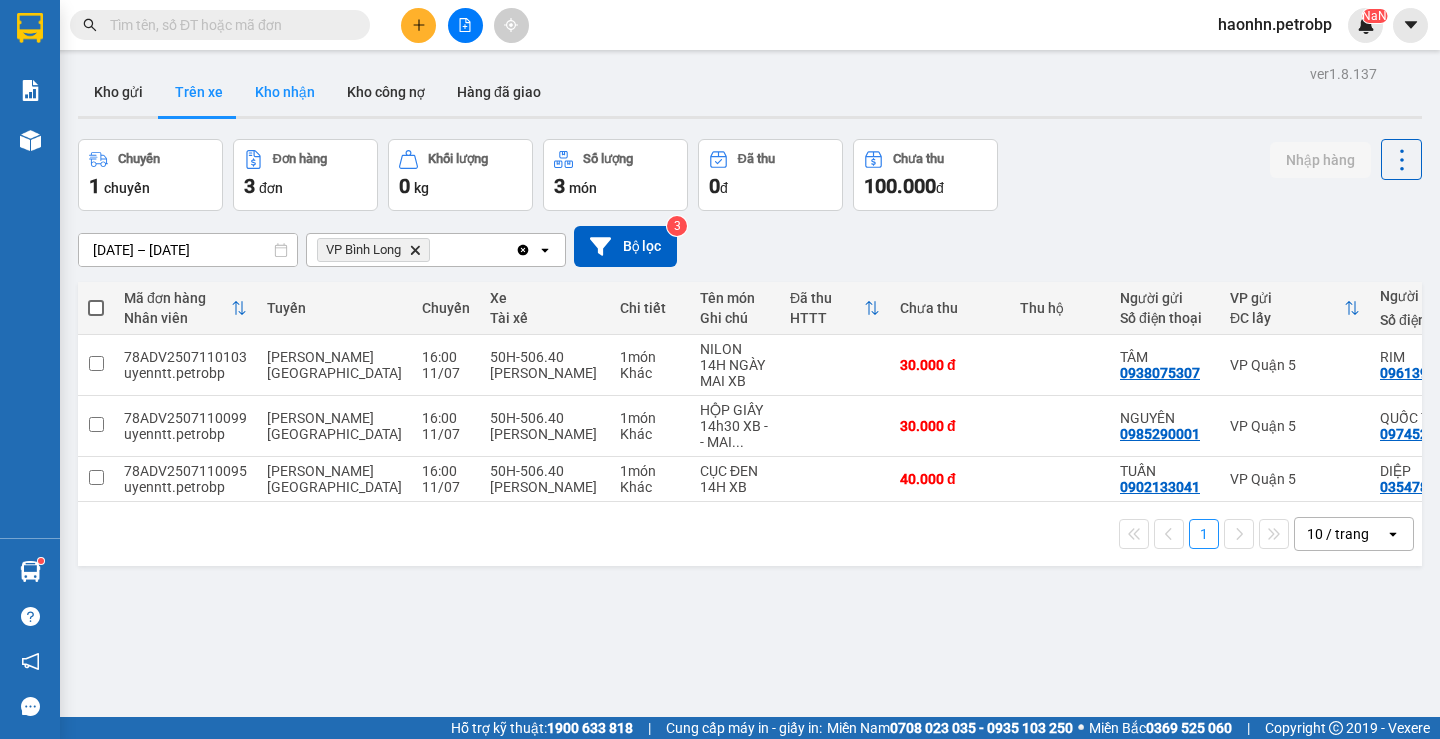 click on "Kho nhận" at bounding box center (285, 92) 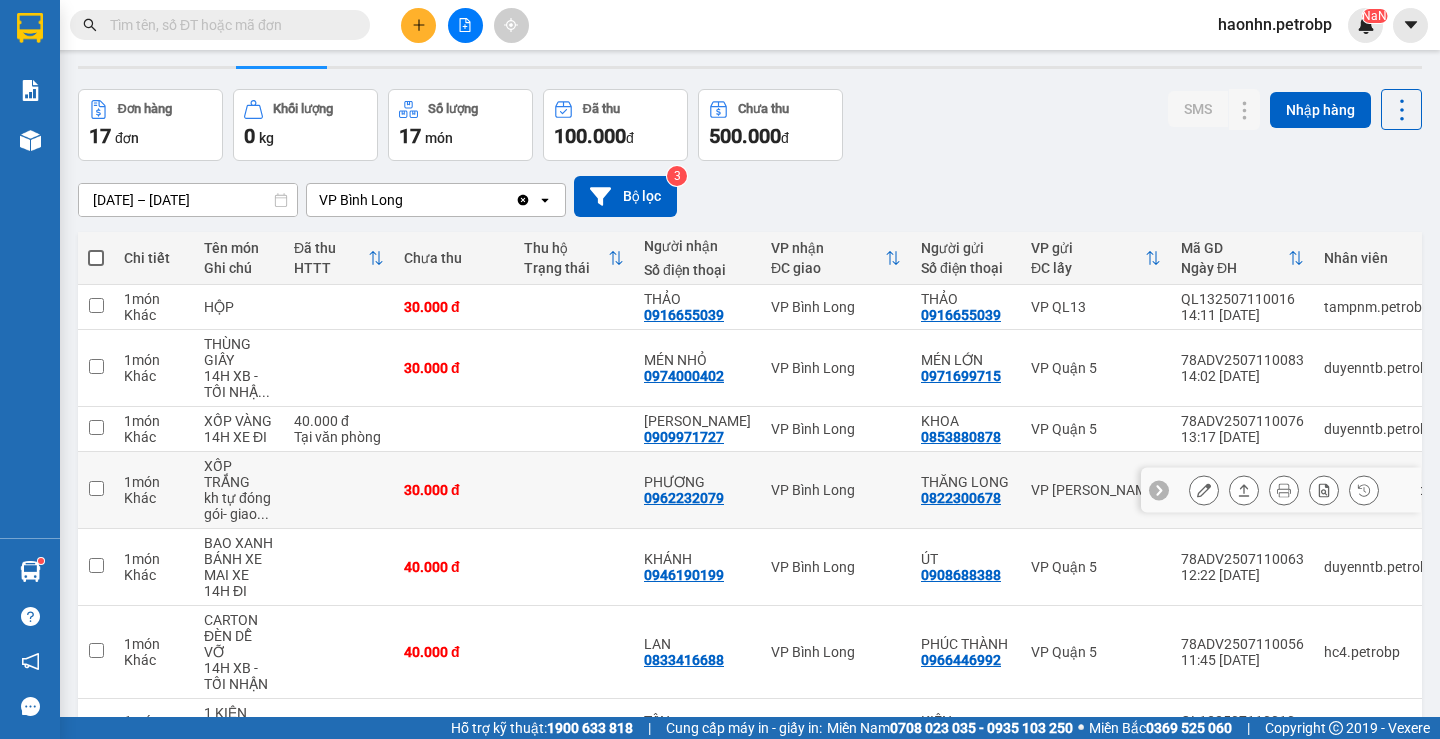 scroll, scrollTop: 350, scrollLeft: 0, axis: vertical 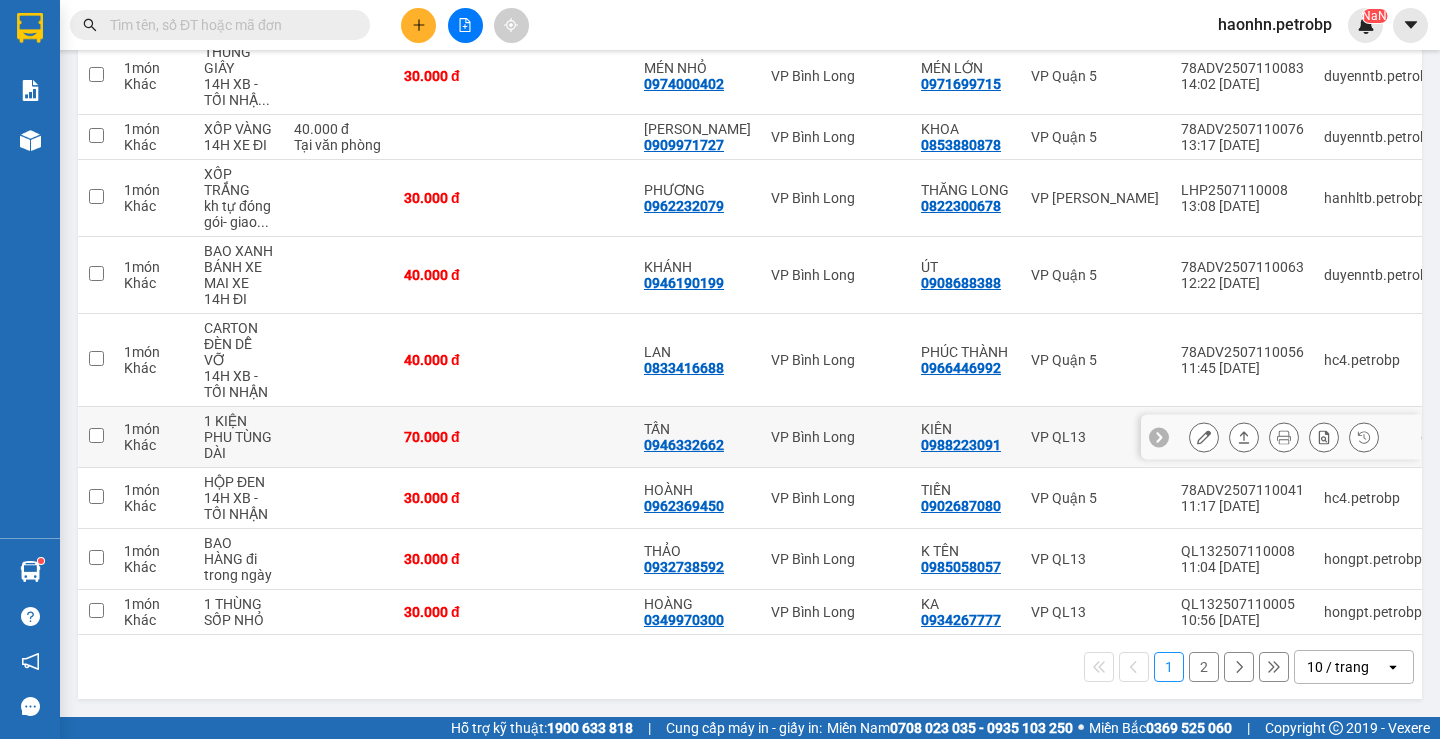 click on "0946332662" at bounding box center [684, 445] 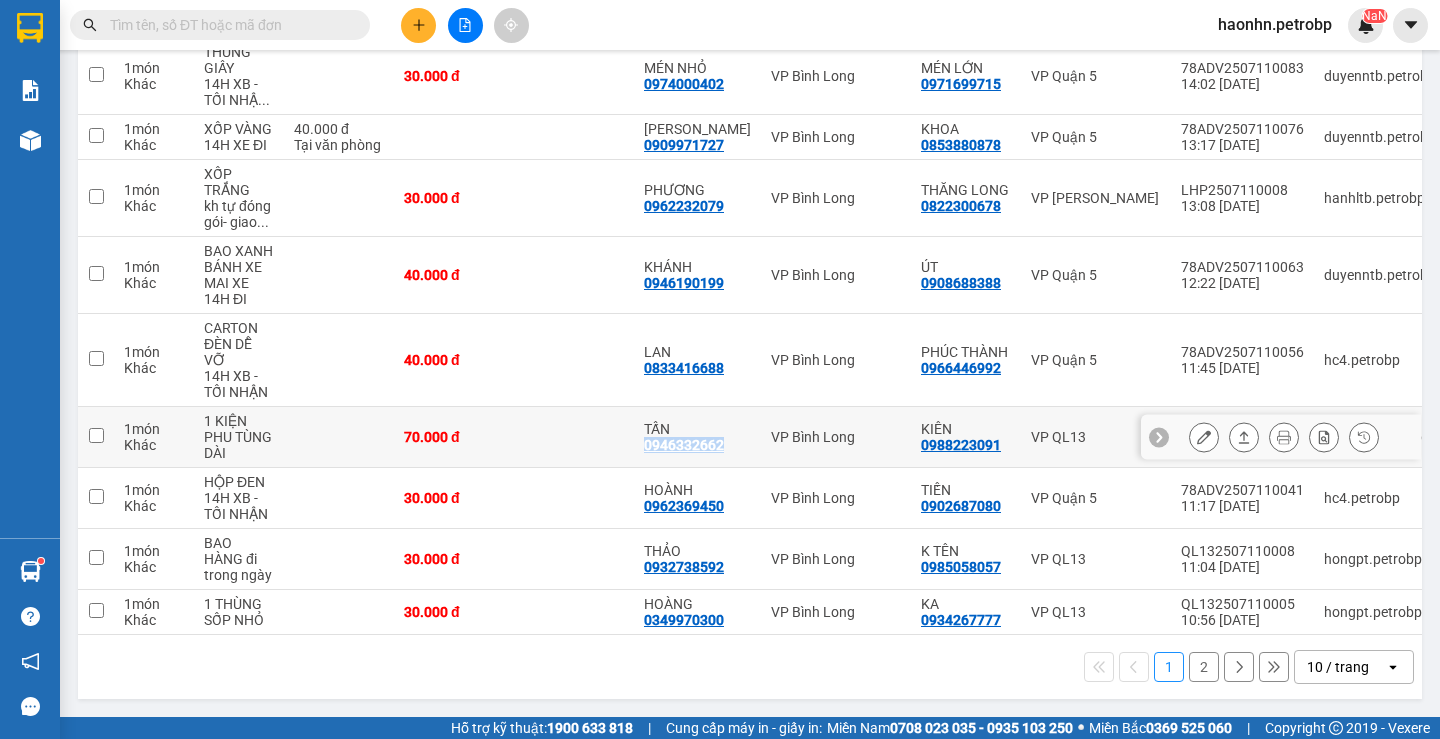 click on "0946332662" at bounding box center (684, 445) 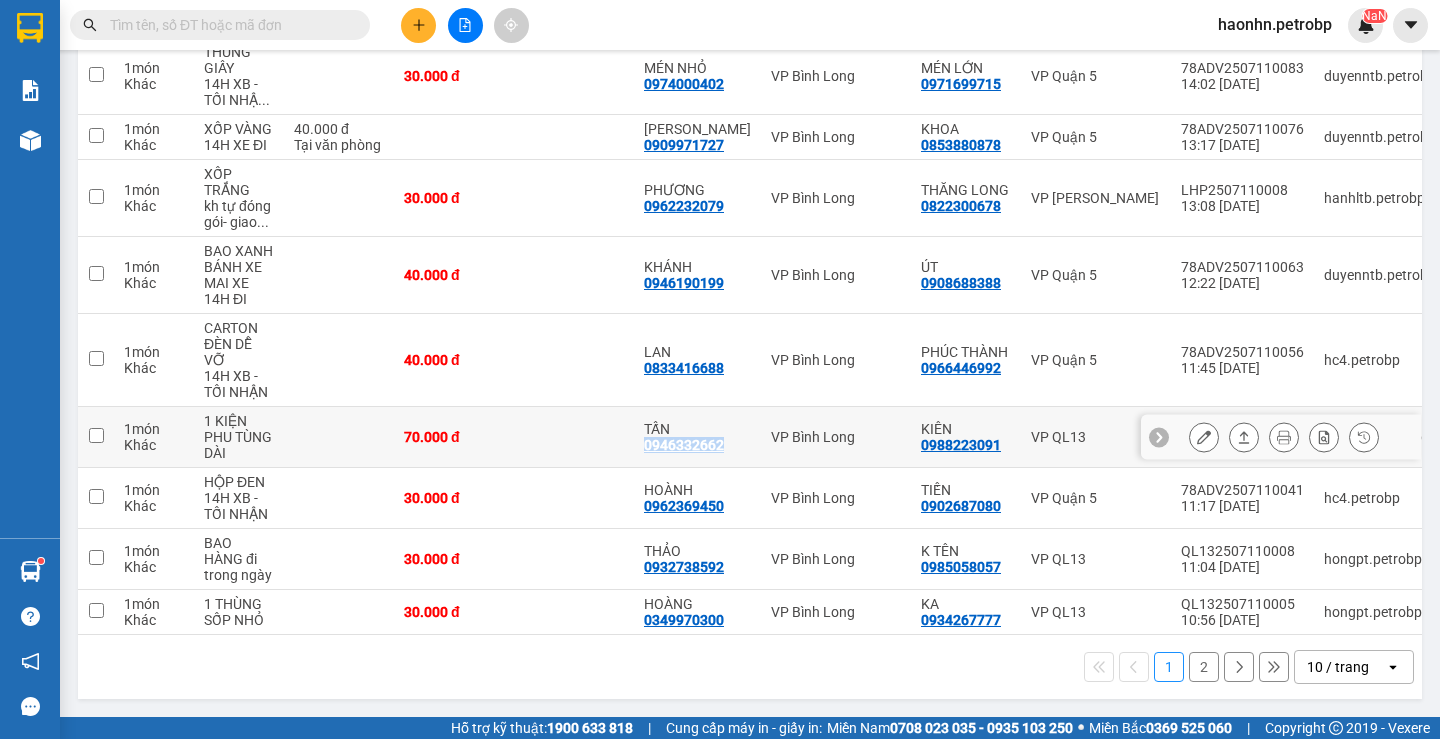 copy on "0946332662" 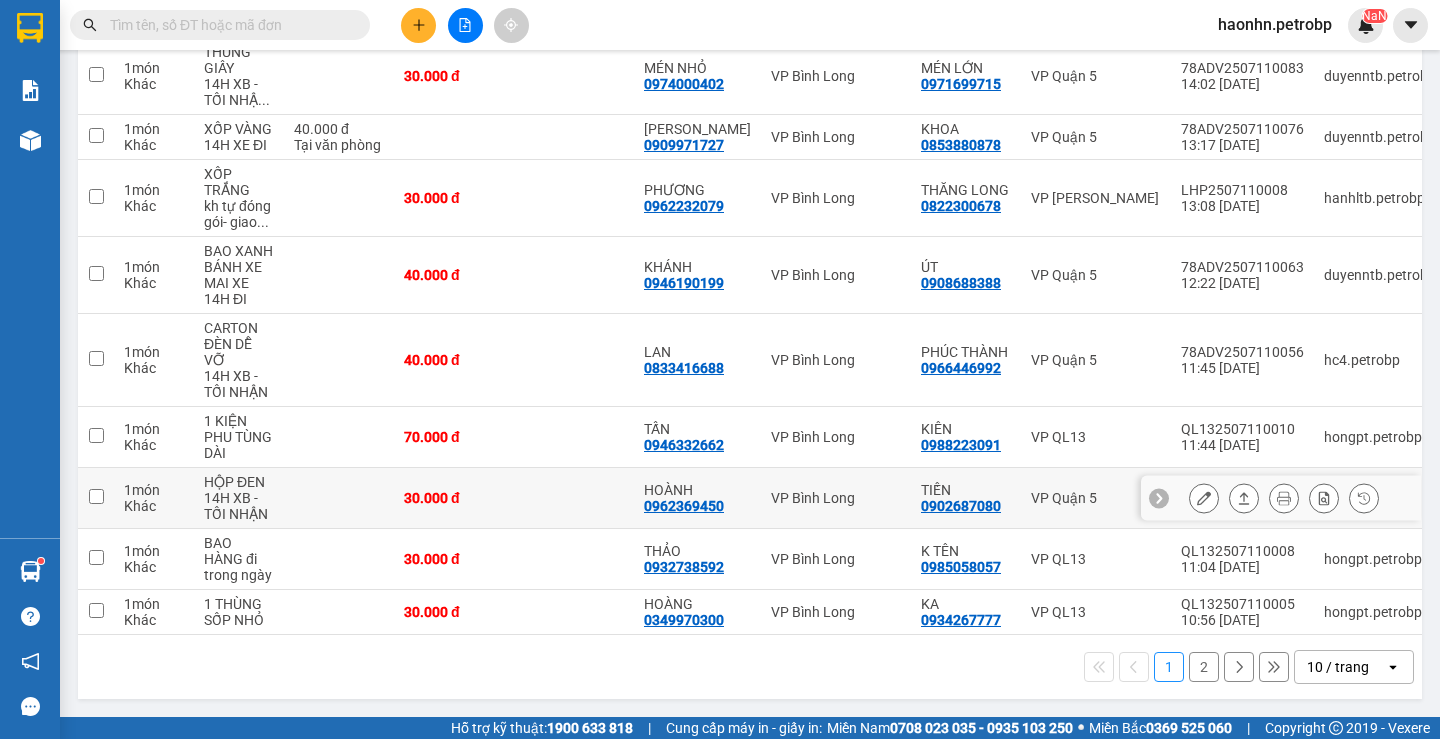 click on "0962369450" at bounding box center (684, 506) 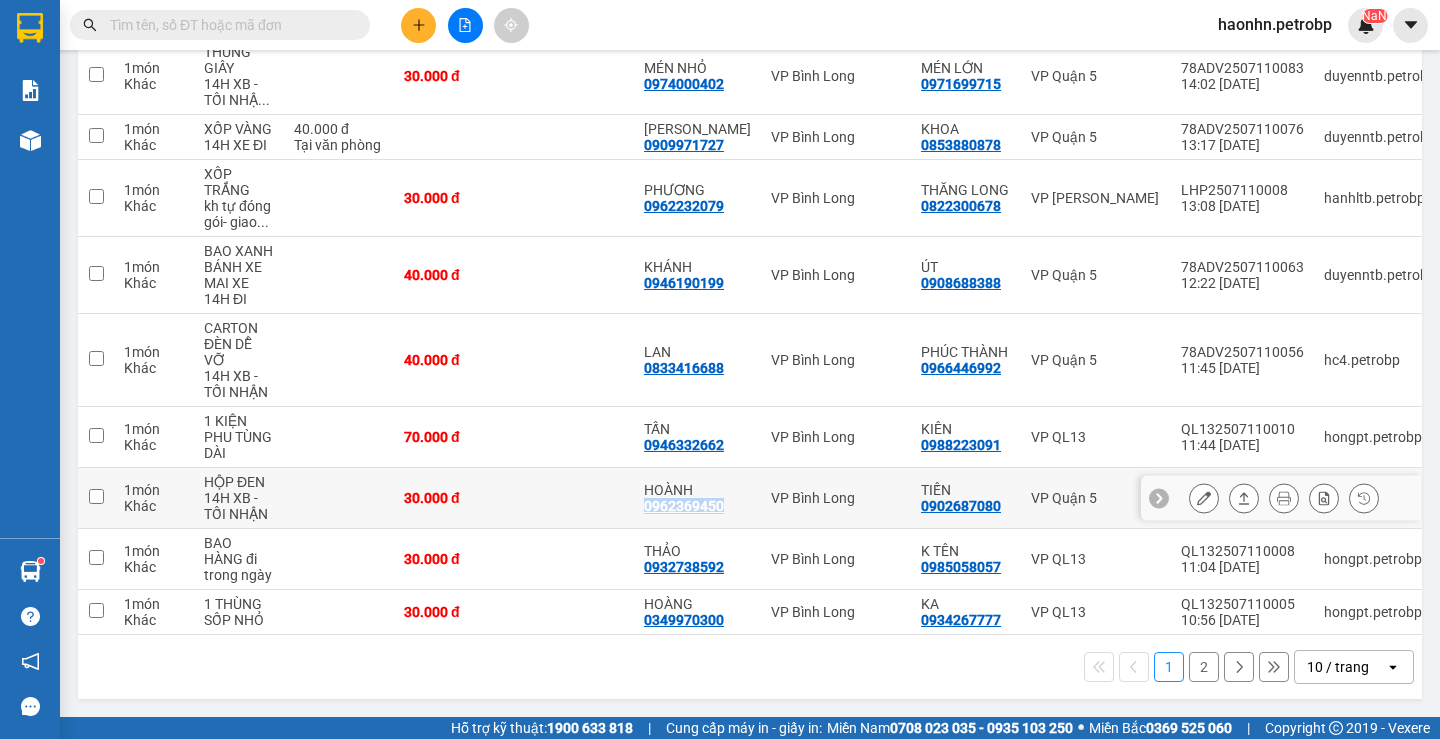 copy on "0962369450" 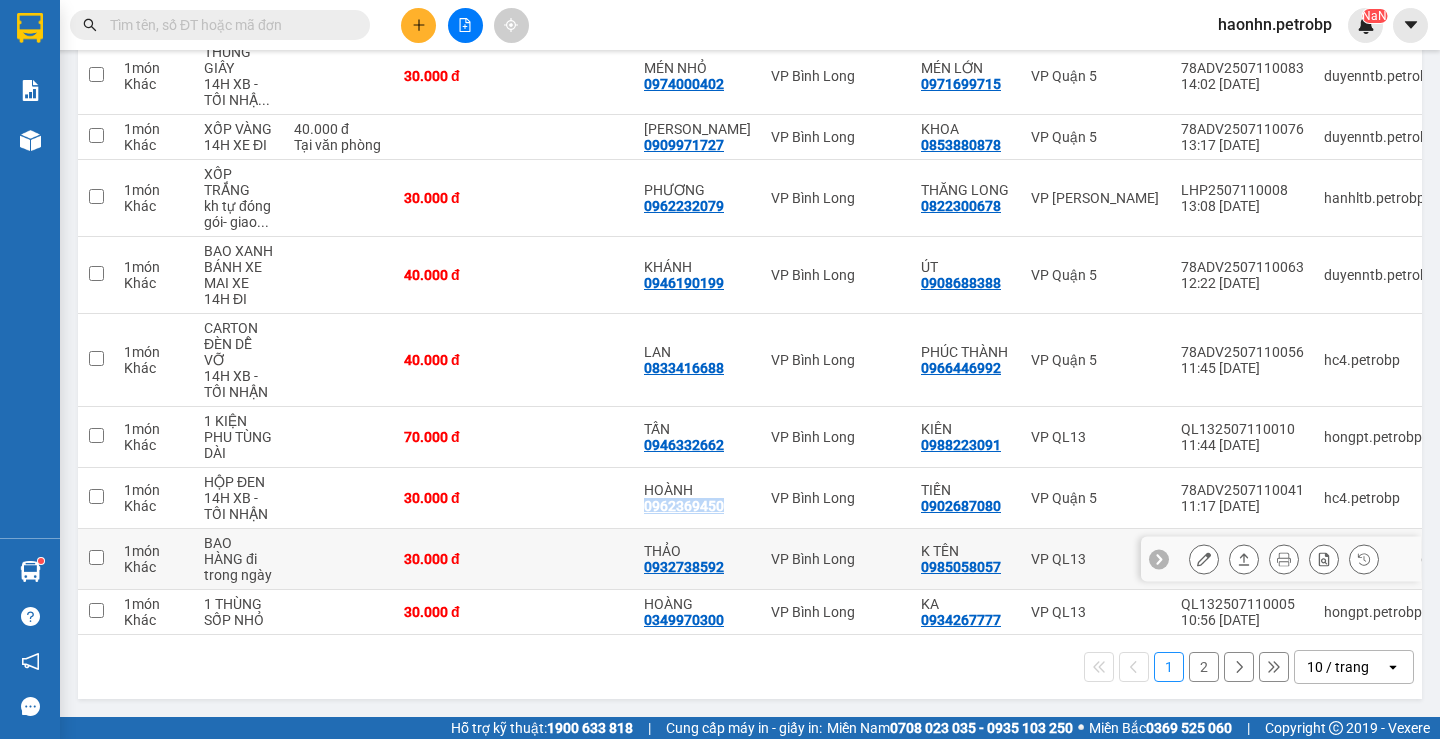 click on "0932738592" at bounding box center [684, 567] 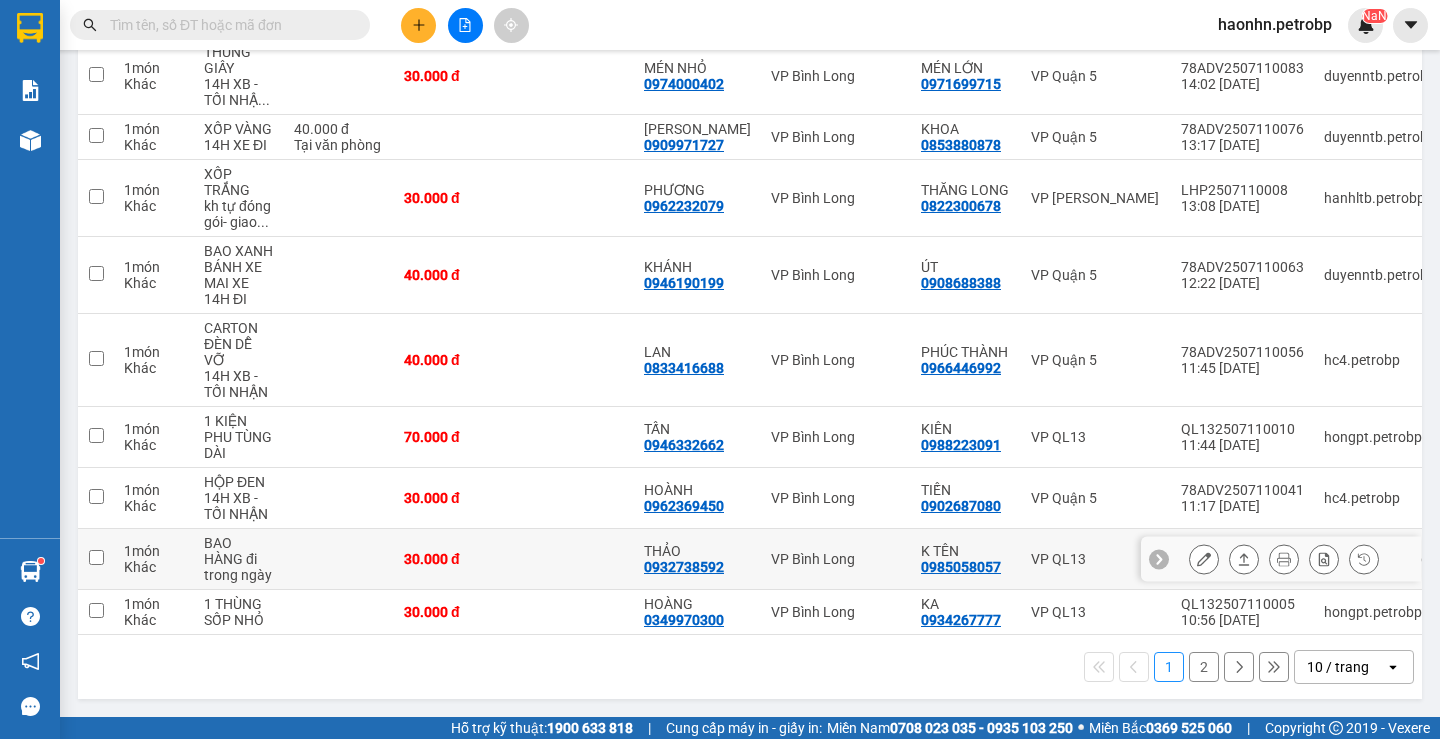 click on "0932738592" at bounding box center (684, 567) 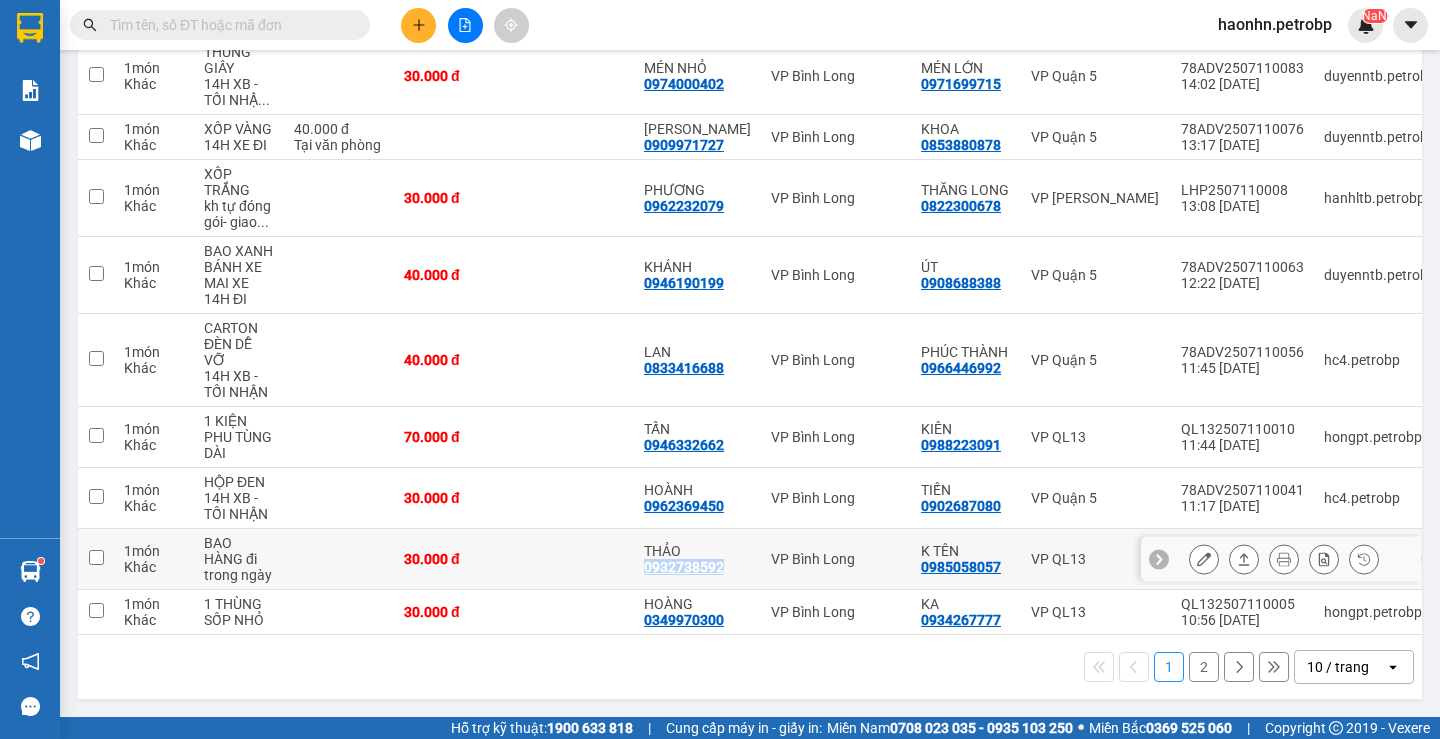 copy on "0932738592" 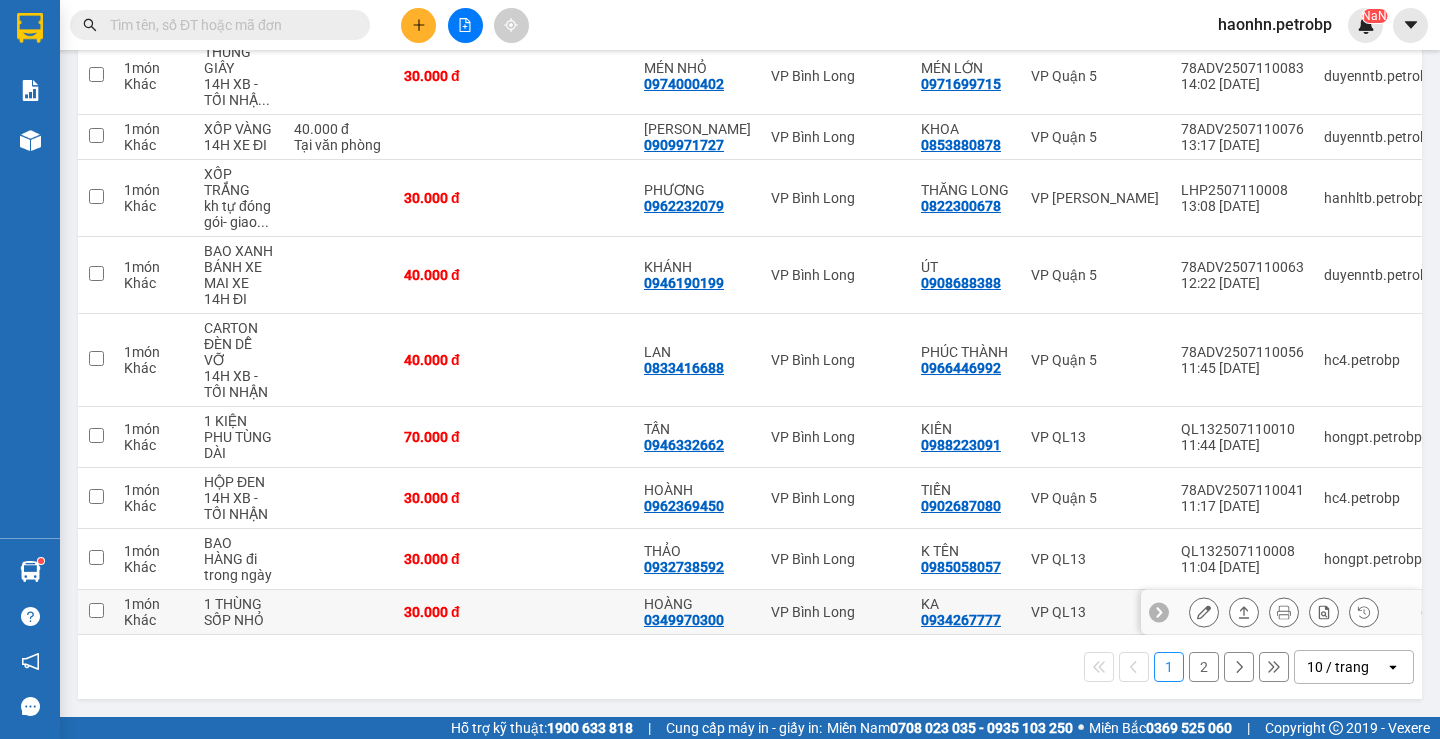click on "0349970300" at bounding box center [684, 620] 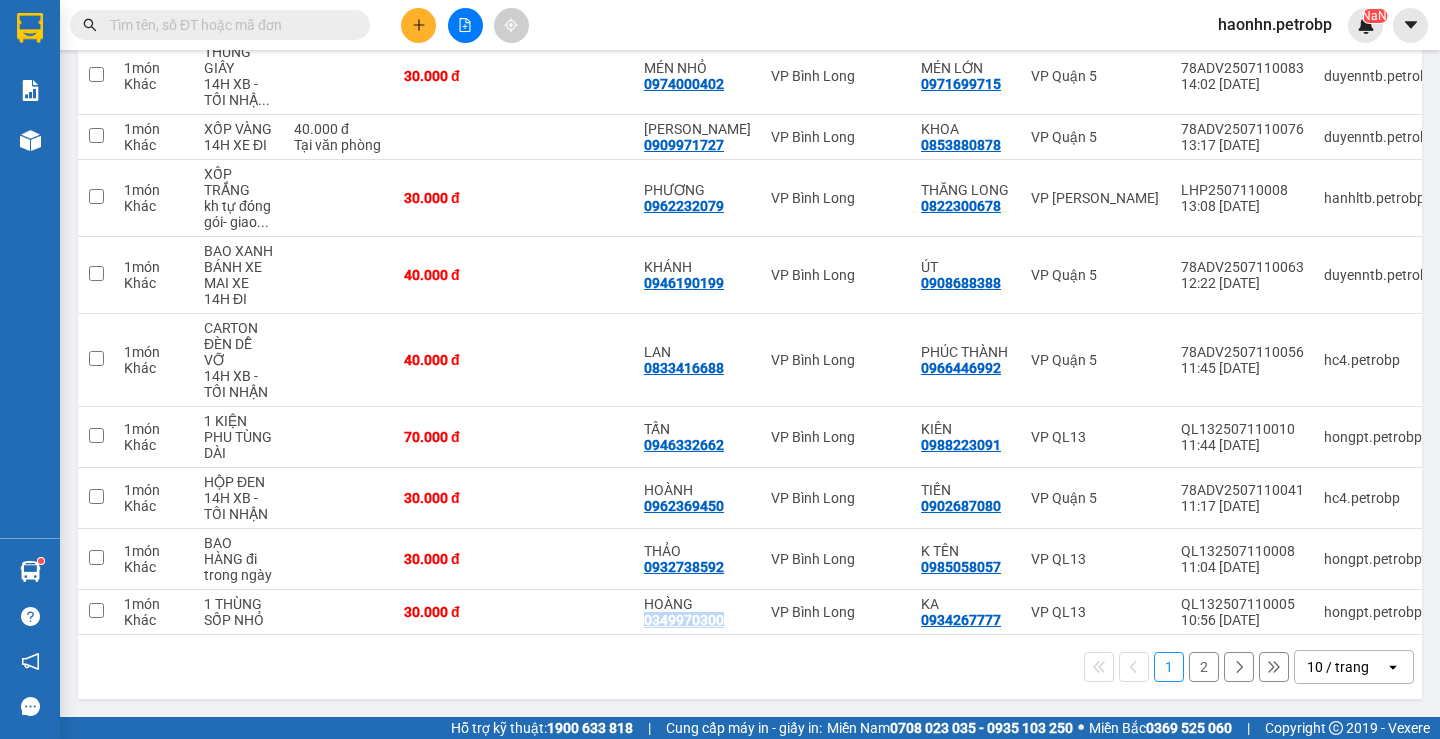 copy on "0349970300" 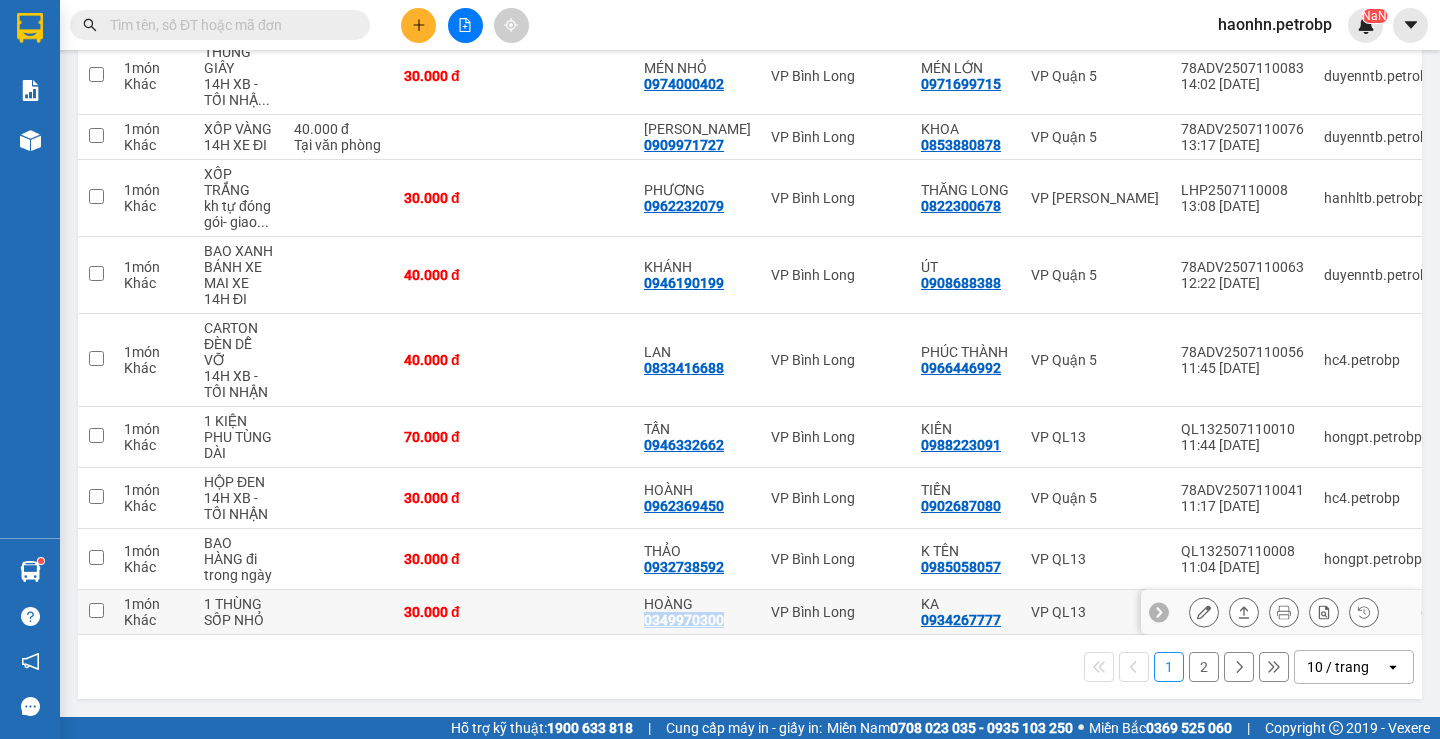 click at bounding box center [1204, 612] 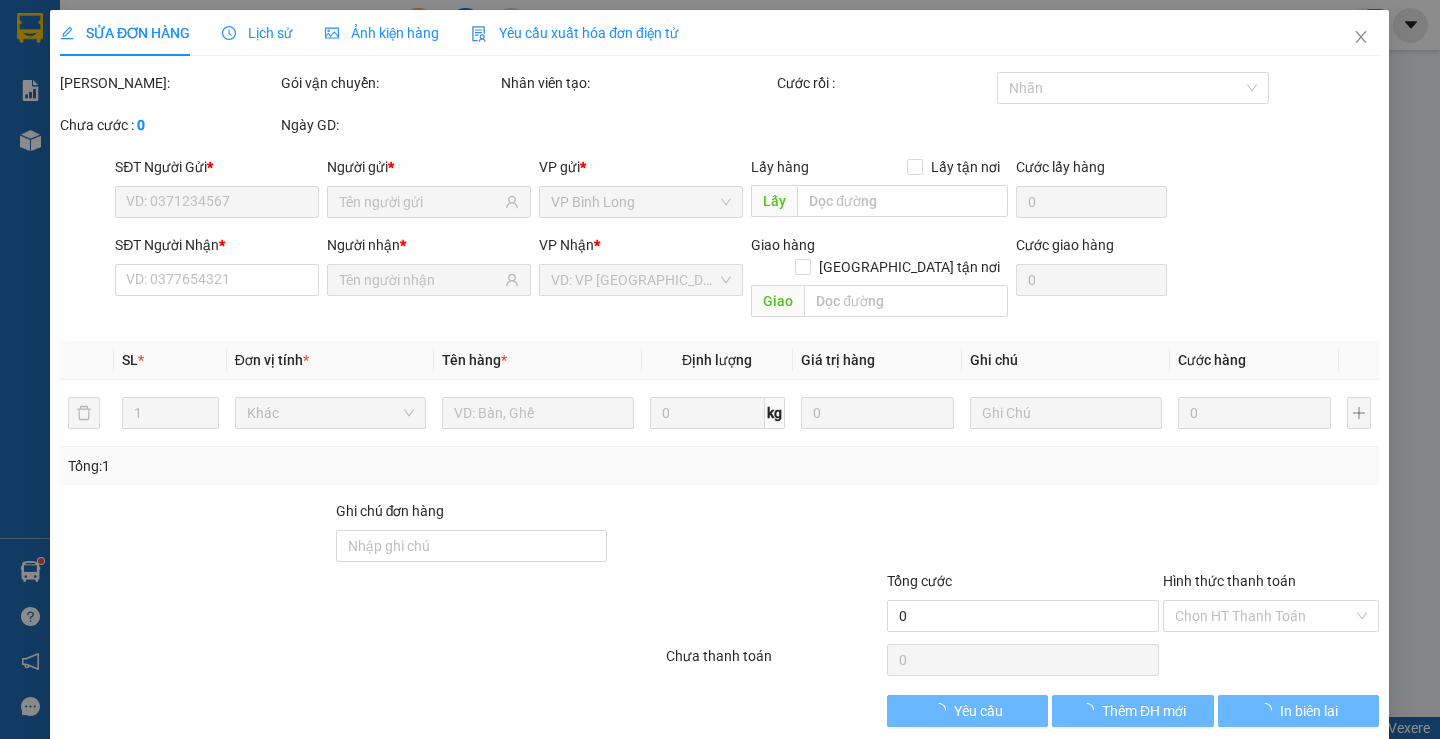 scroll, scrollTop: 0, scrollLeft: 0, axis: both 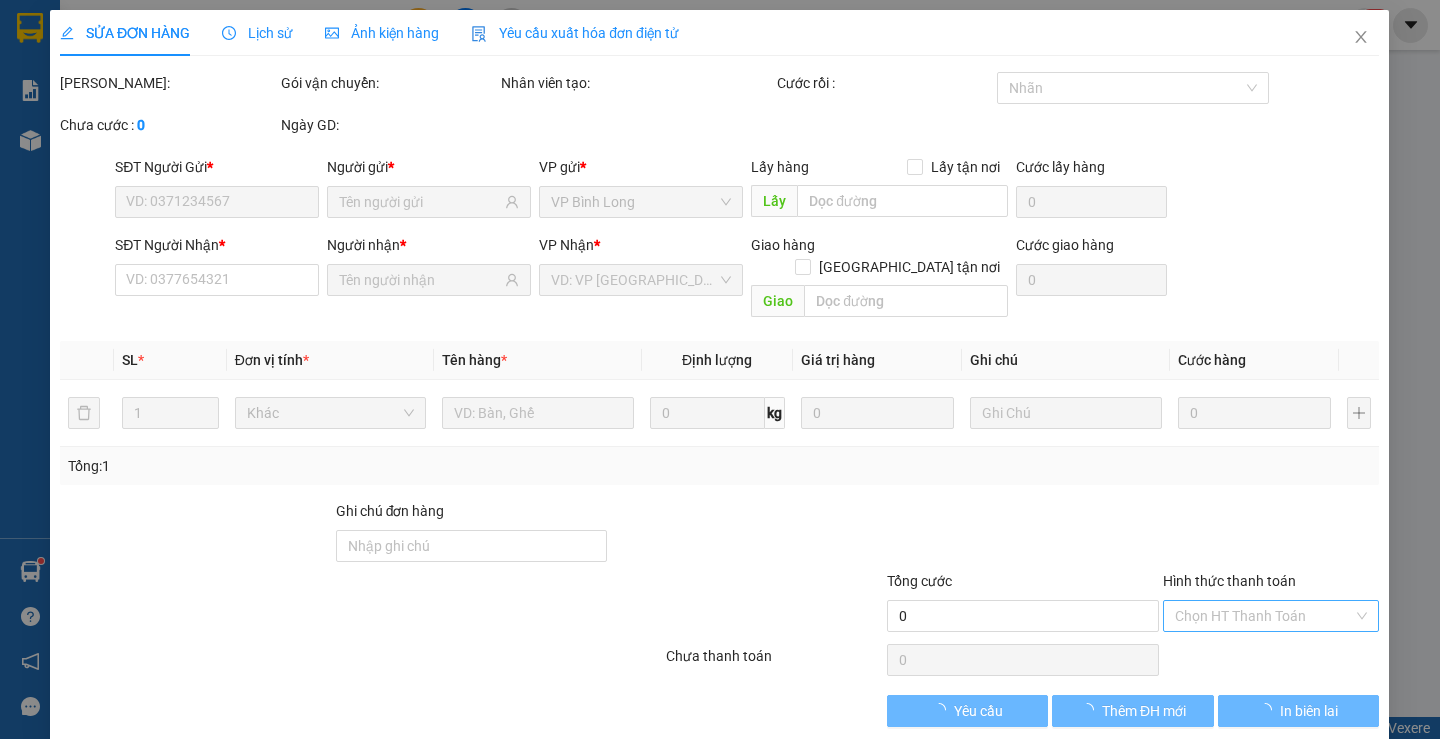 type on "0934267777" 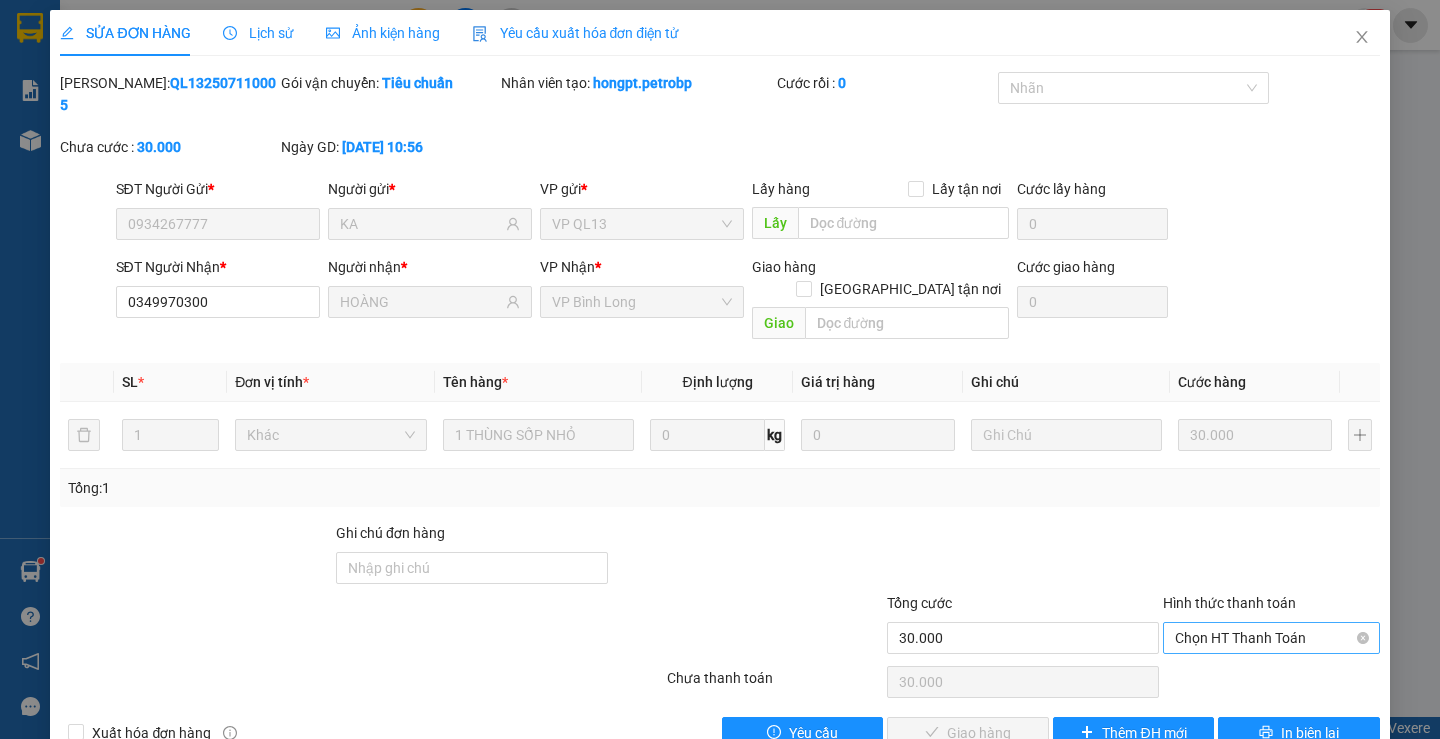 click on "Chọn HT Thanh Toán" at bounding box center [1271, 638] 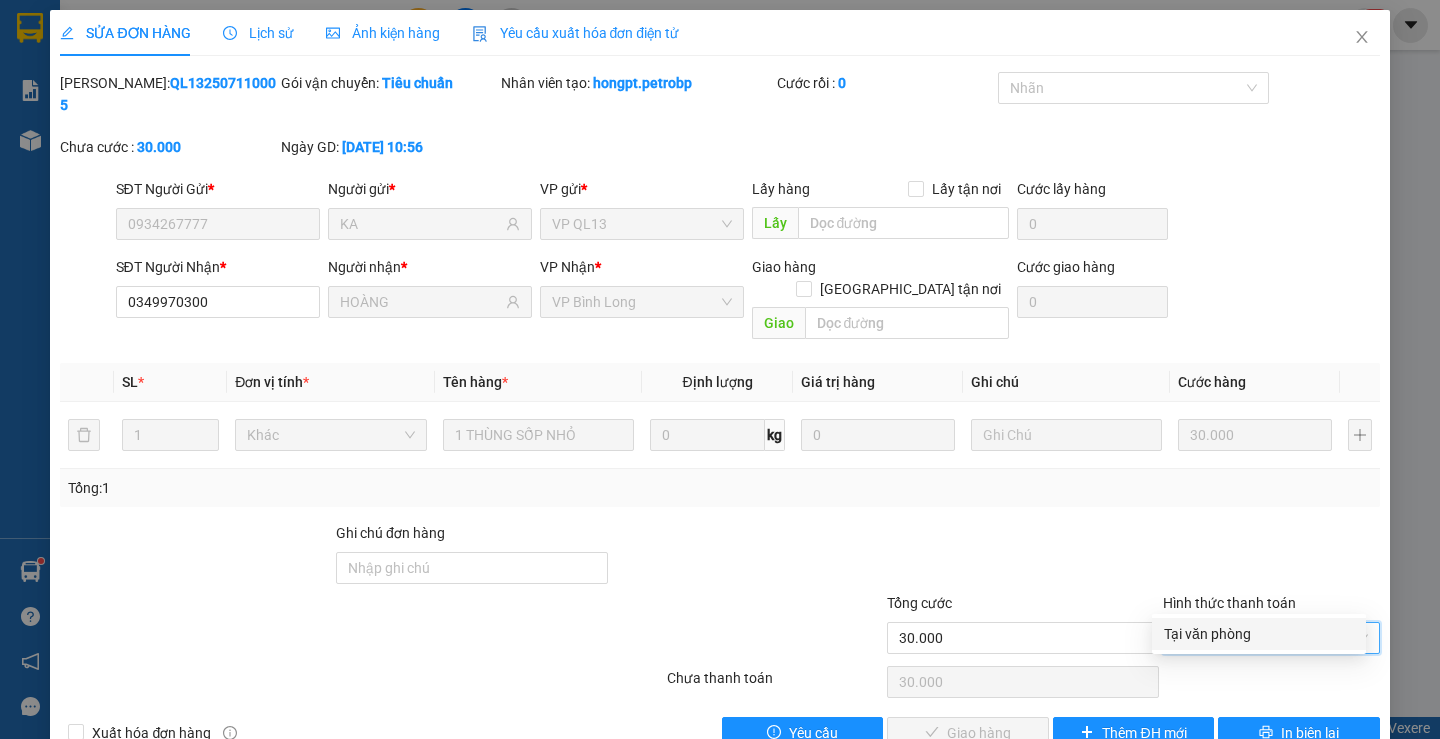 click on "Tại văn phòng" at bounding box center (1259, 634) 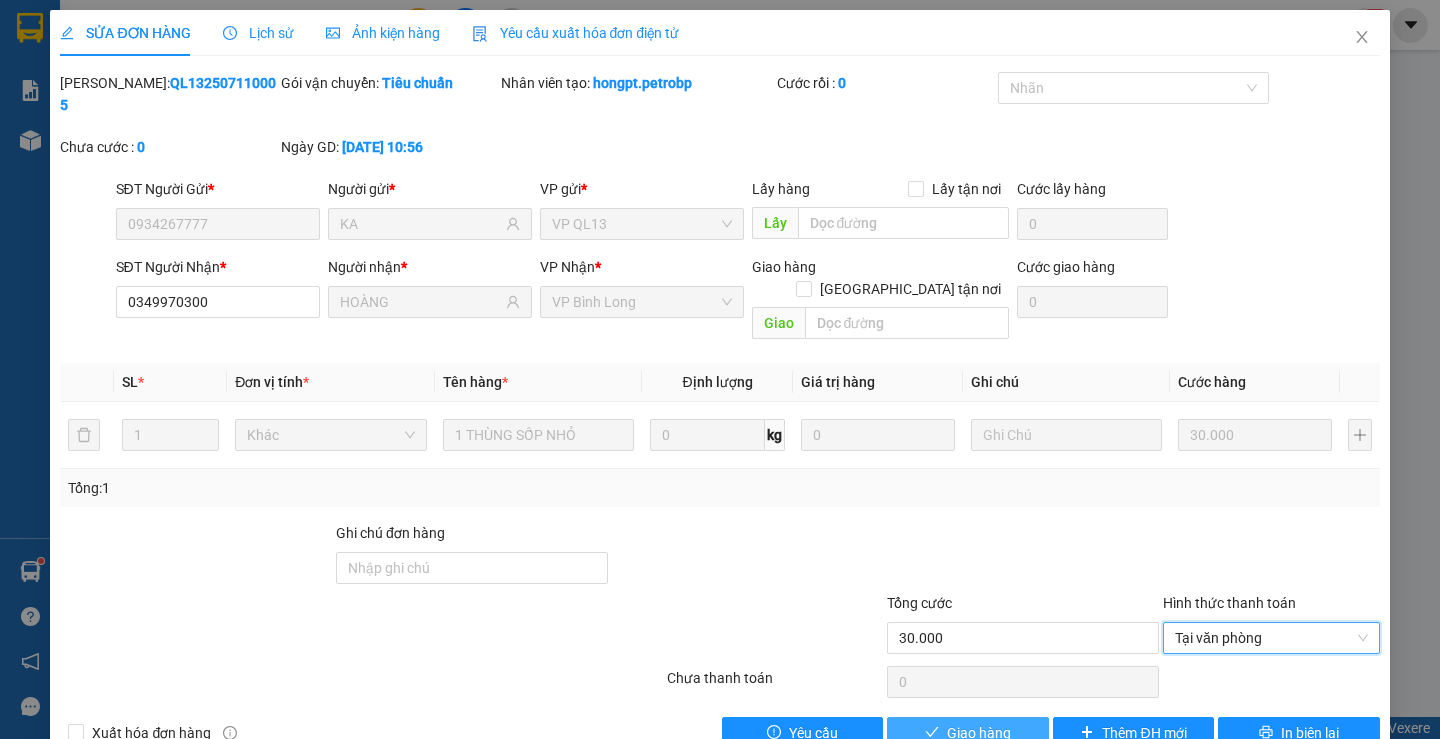 click on "Giao hàng" at bounding box center [979, 733] 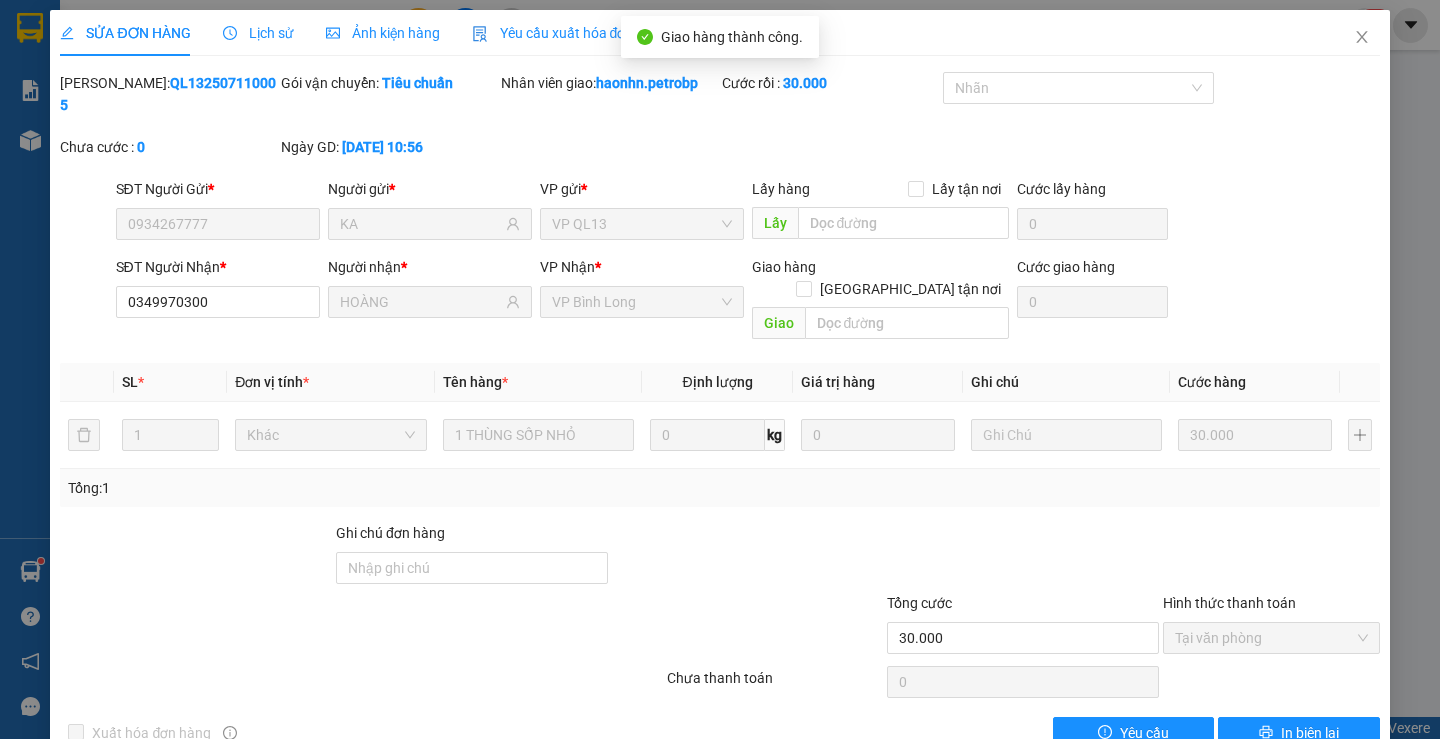 scroll, scrollTop: 5, scrollLeft: 0, axis: vertical 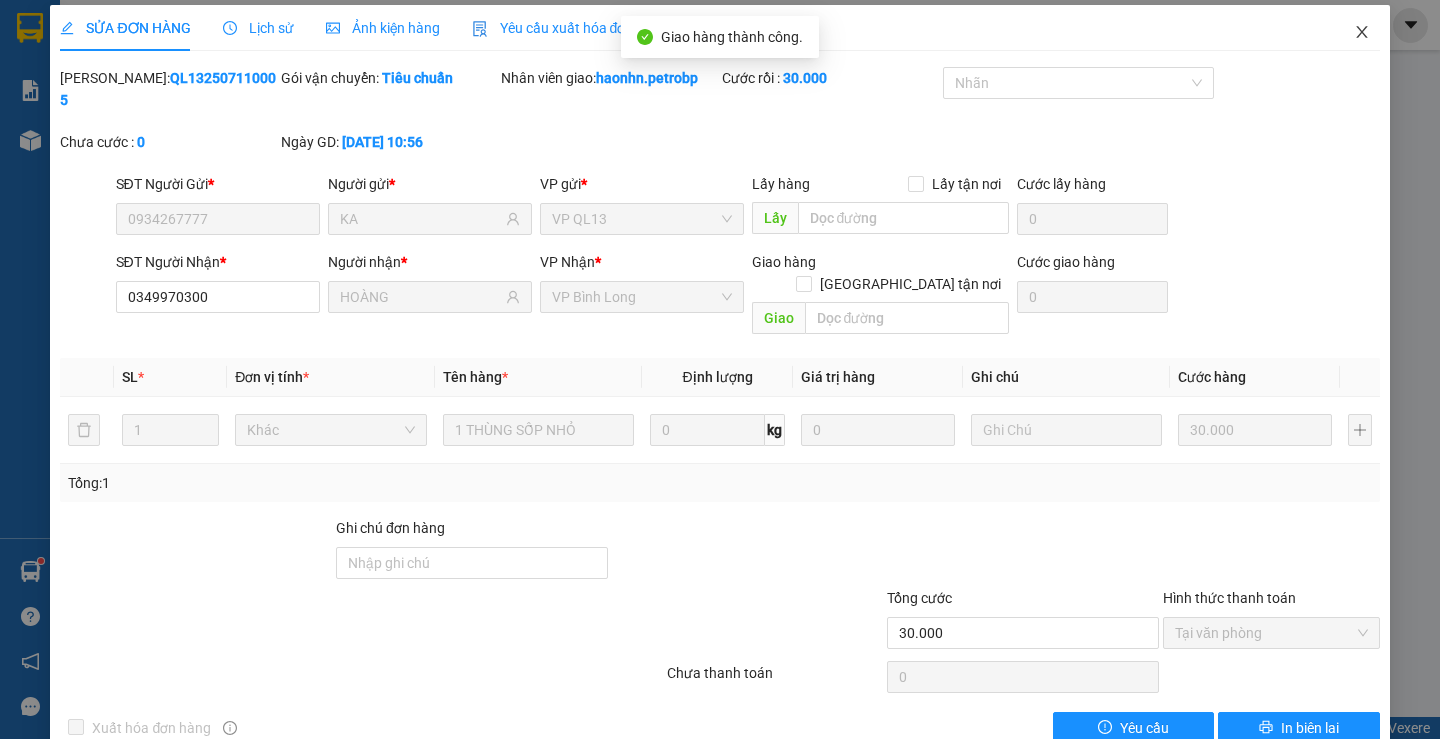 click at bounding box center (1362, 33) 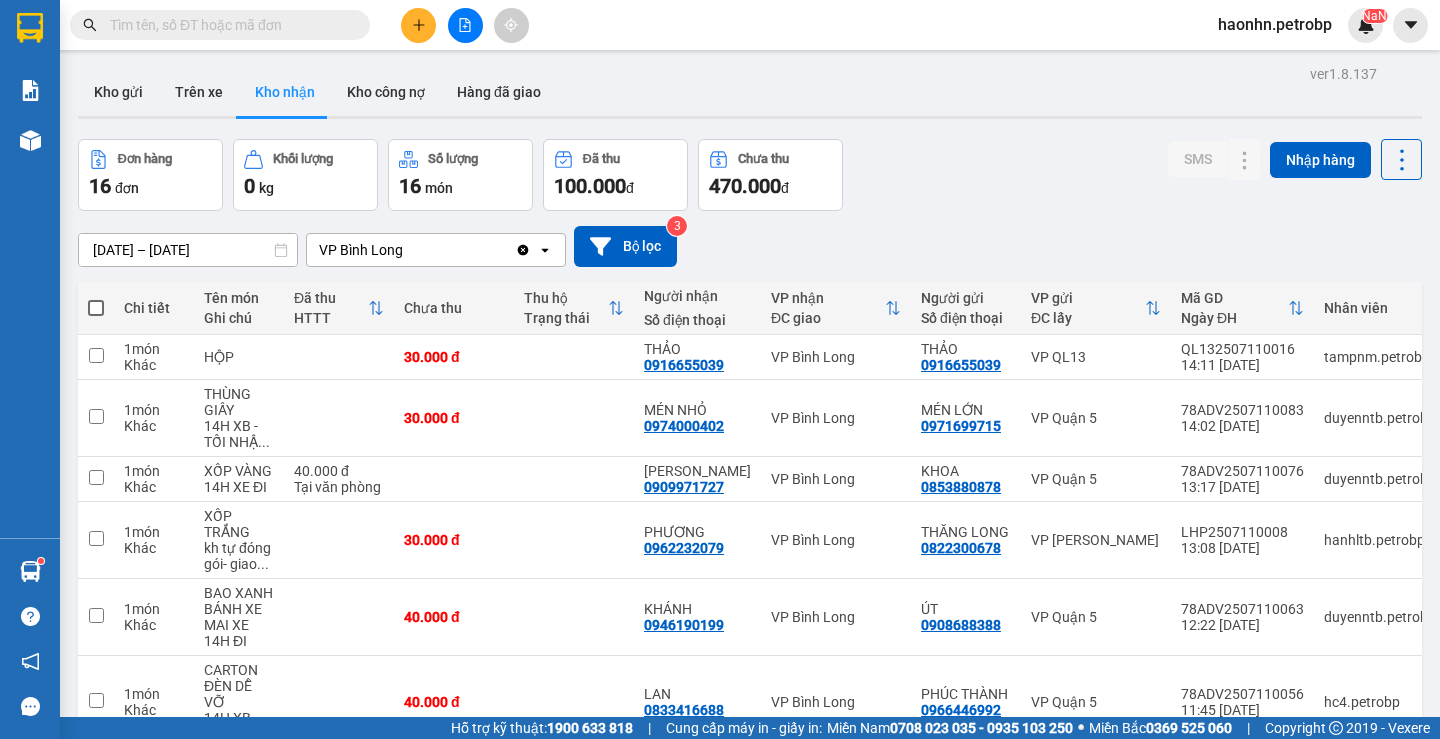 scroll, scrollTop: 382, scrollLeft: 0, axis: vertical 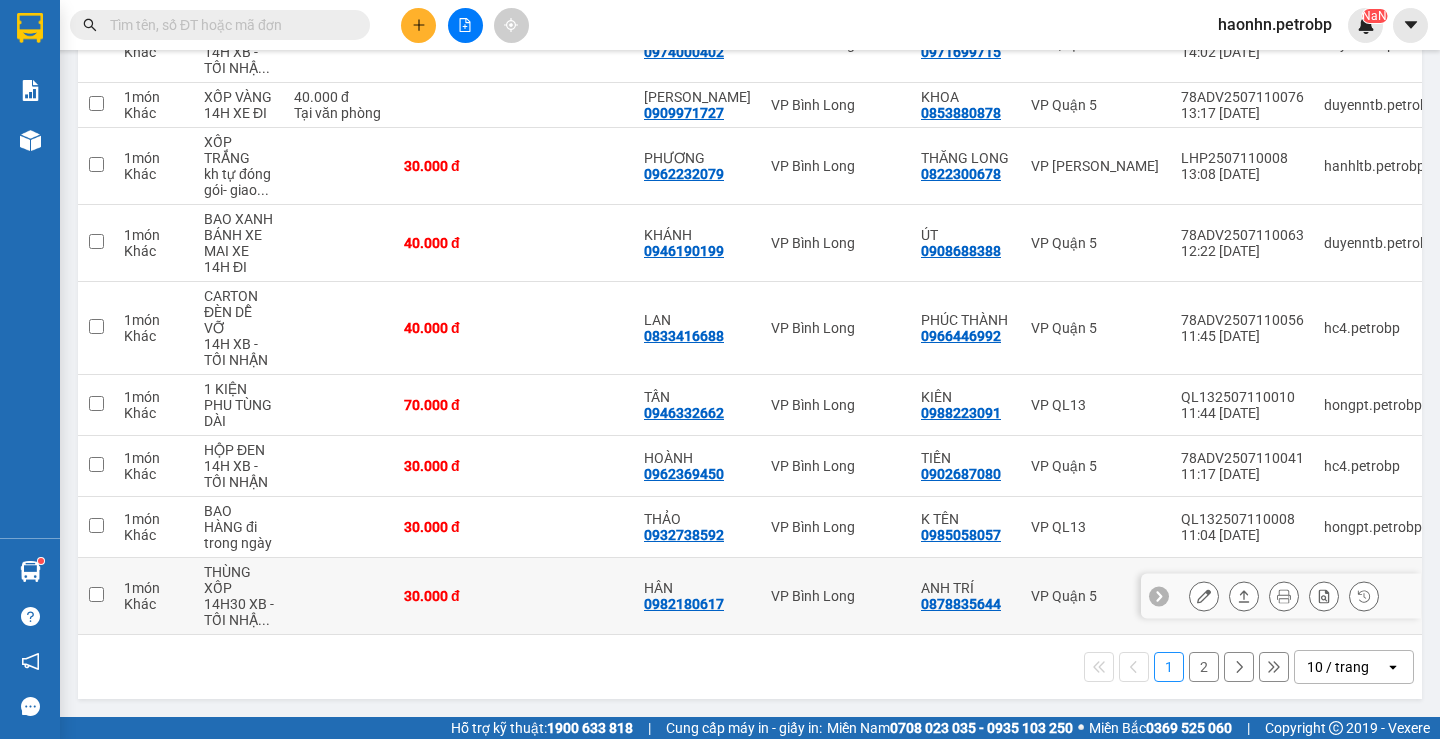 click at bounding box center [1204, 596] 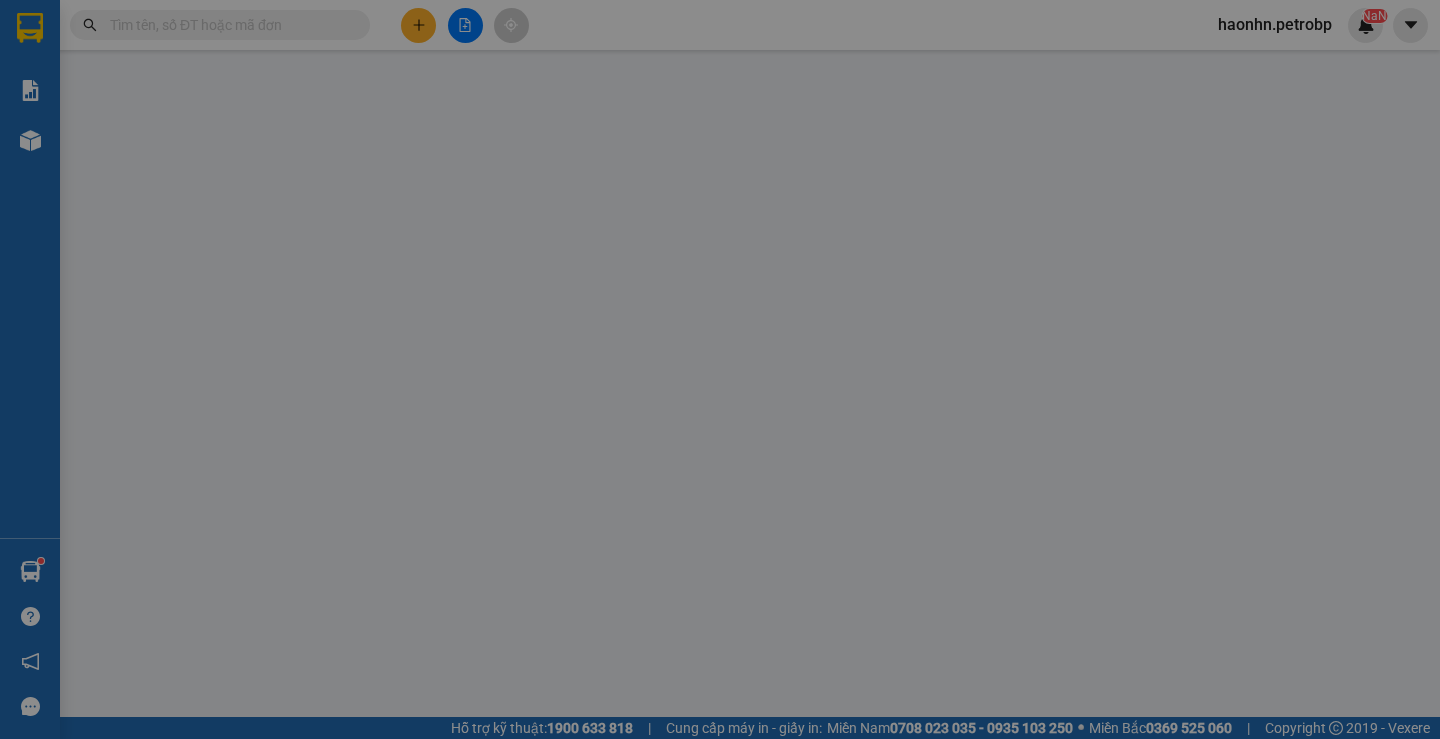 type on "0878835644" 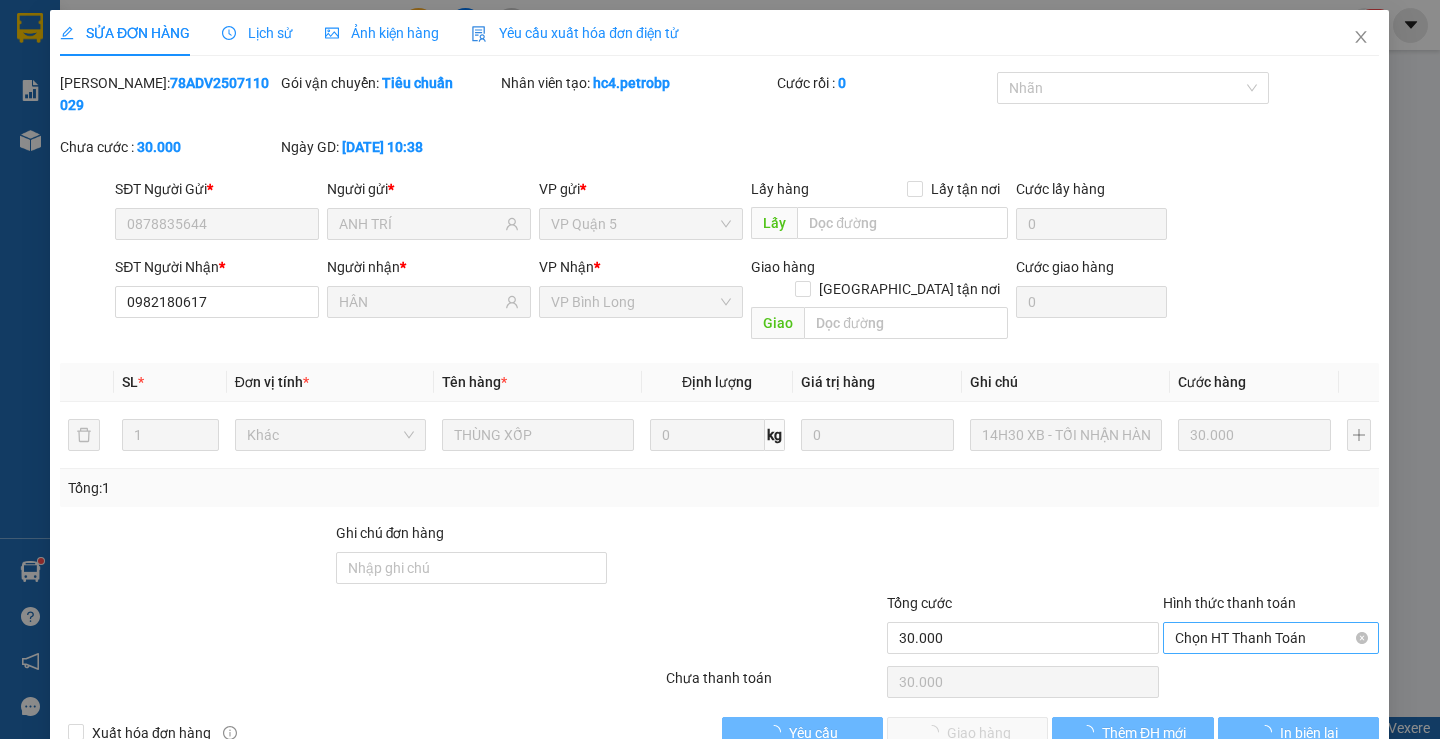 scroll, scrollTop: 0, scrollLeft: 0, axis: both 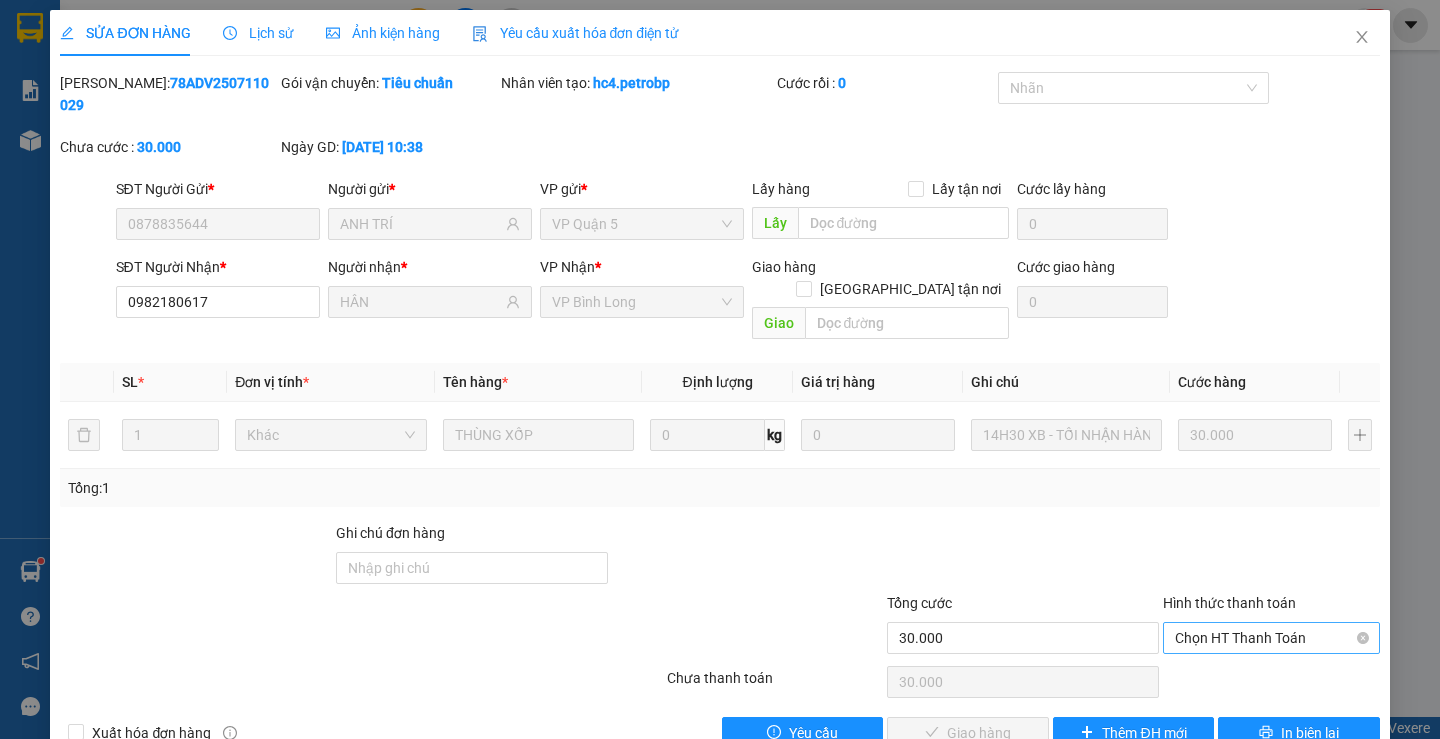 click on "Chọn HT Thanh Toán" at bounding box center [1271, 638] 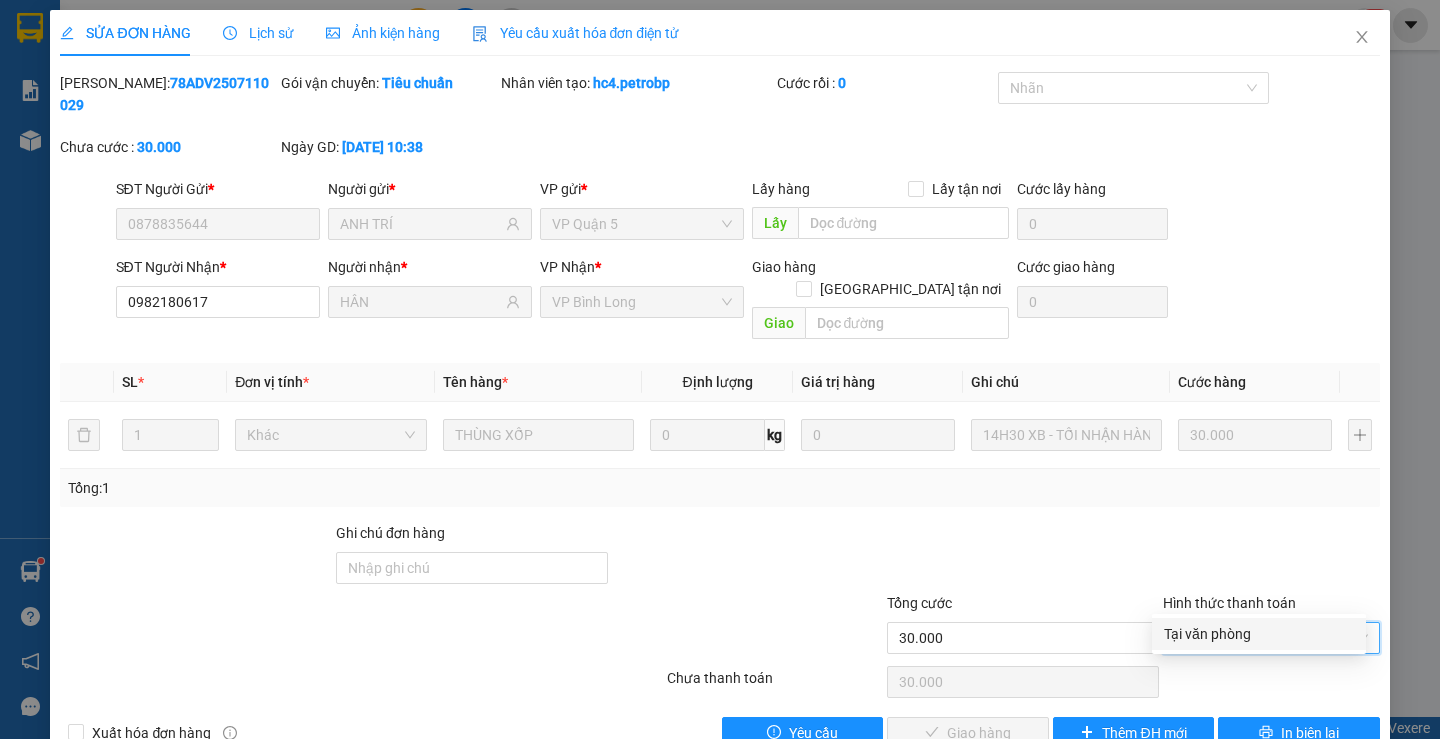 click on "Tại văn phòng" at bounding box center (1259, 634) 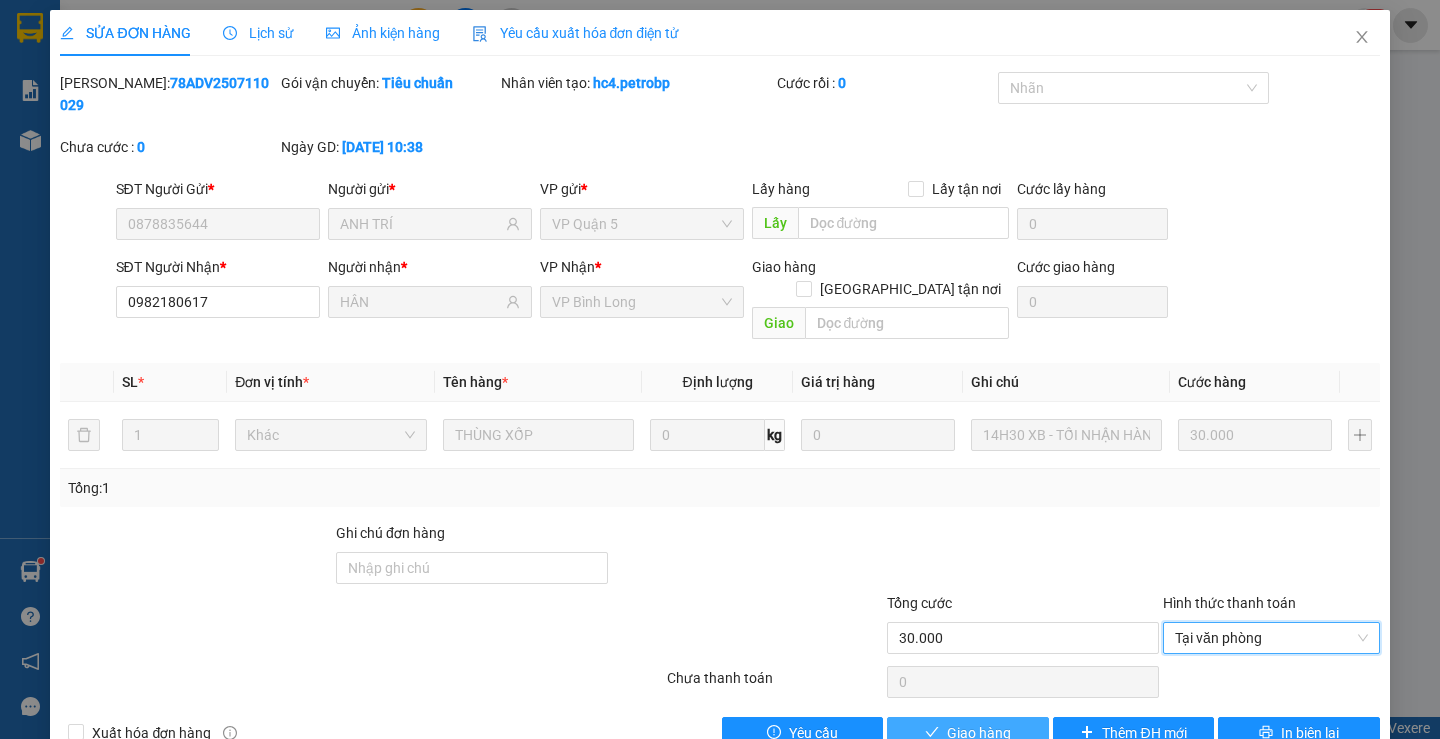 click on "Giao hàng" at bounding box center [979, 733] 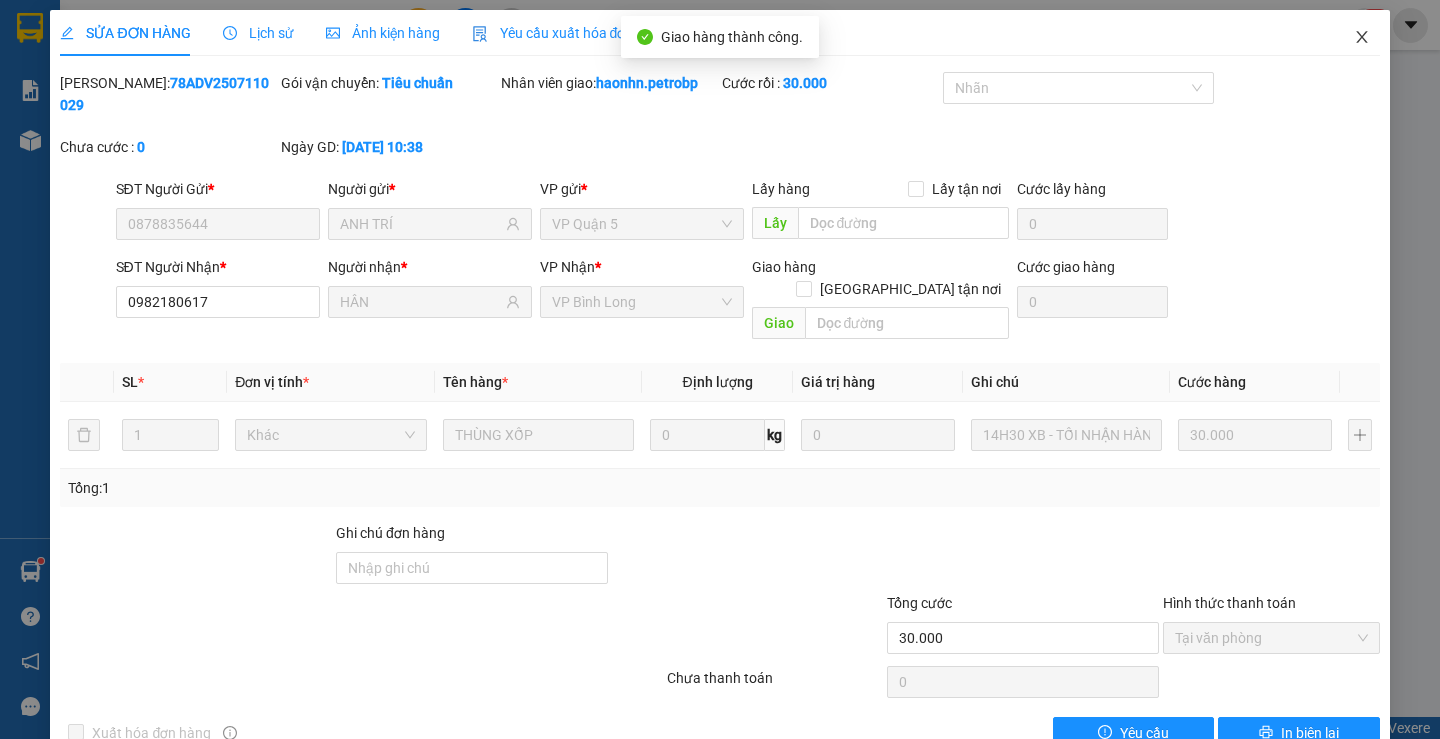 click at bounding box center [1362, 38] 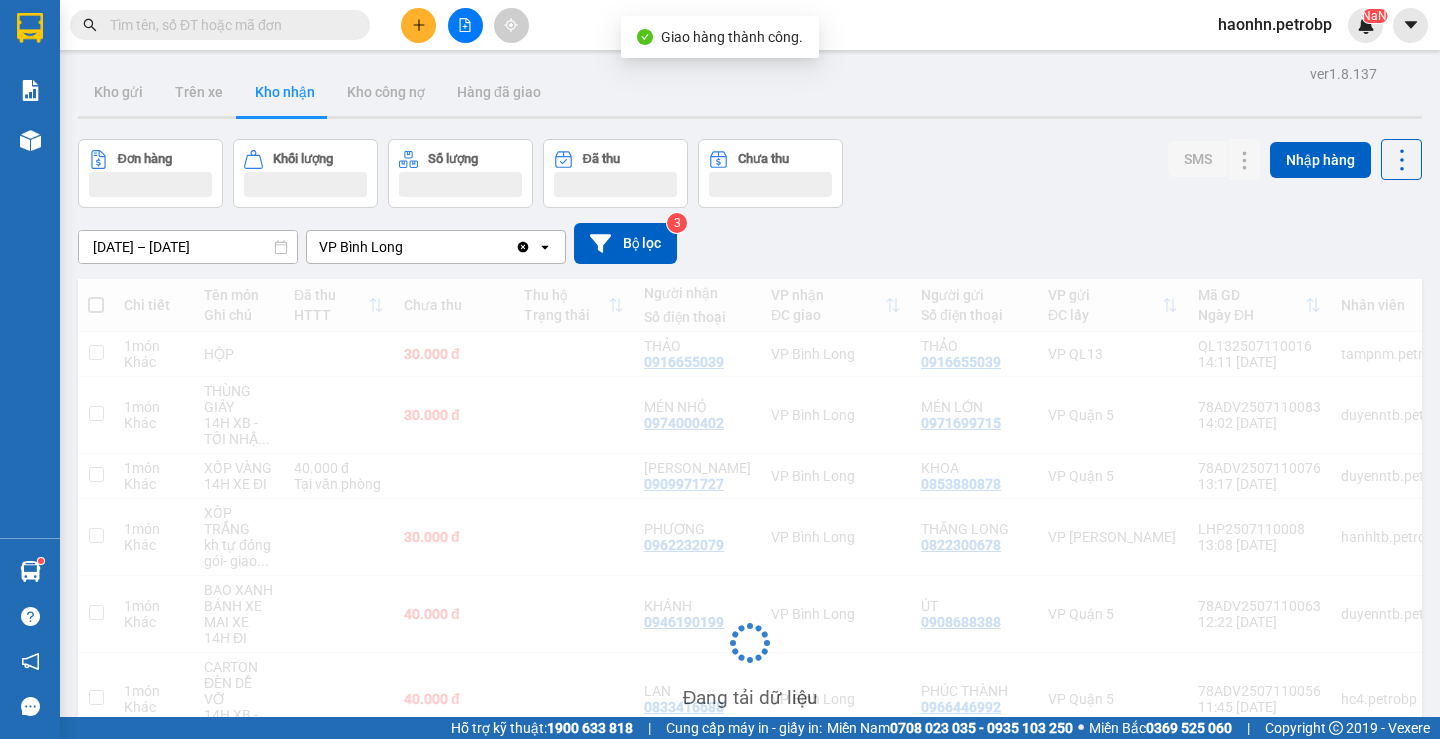 scroll, scrollTop: 350, scrollLeft: 0, axis: vertical 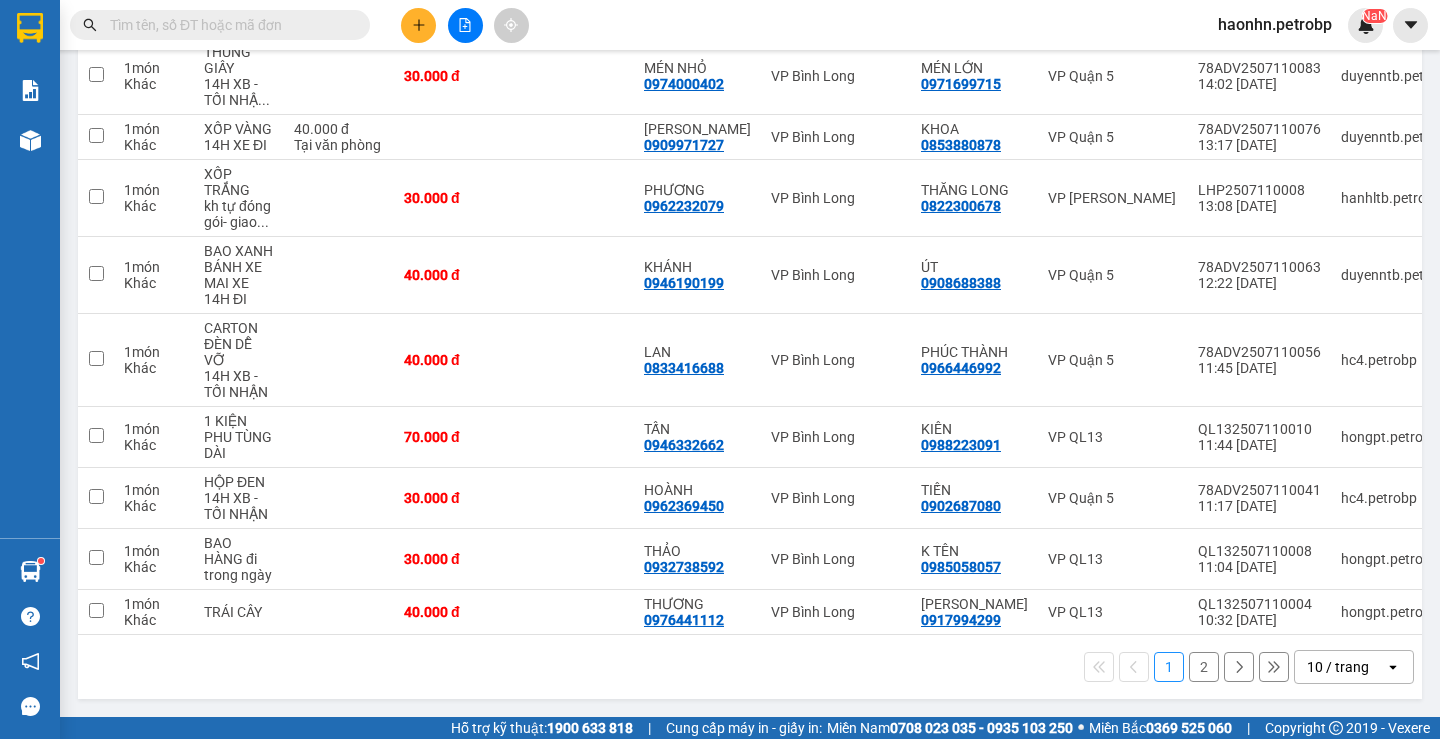 click on "1 2 10 / trang open" at bounding box center [750, 667] 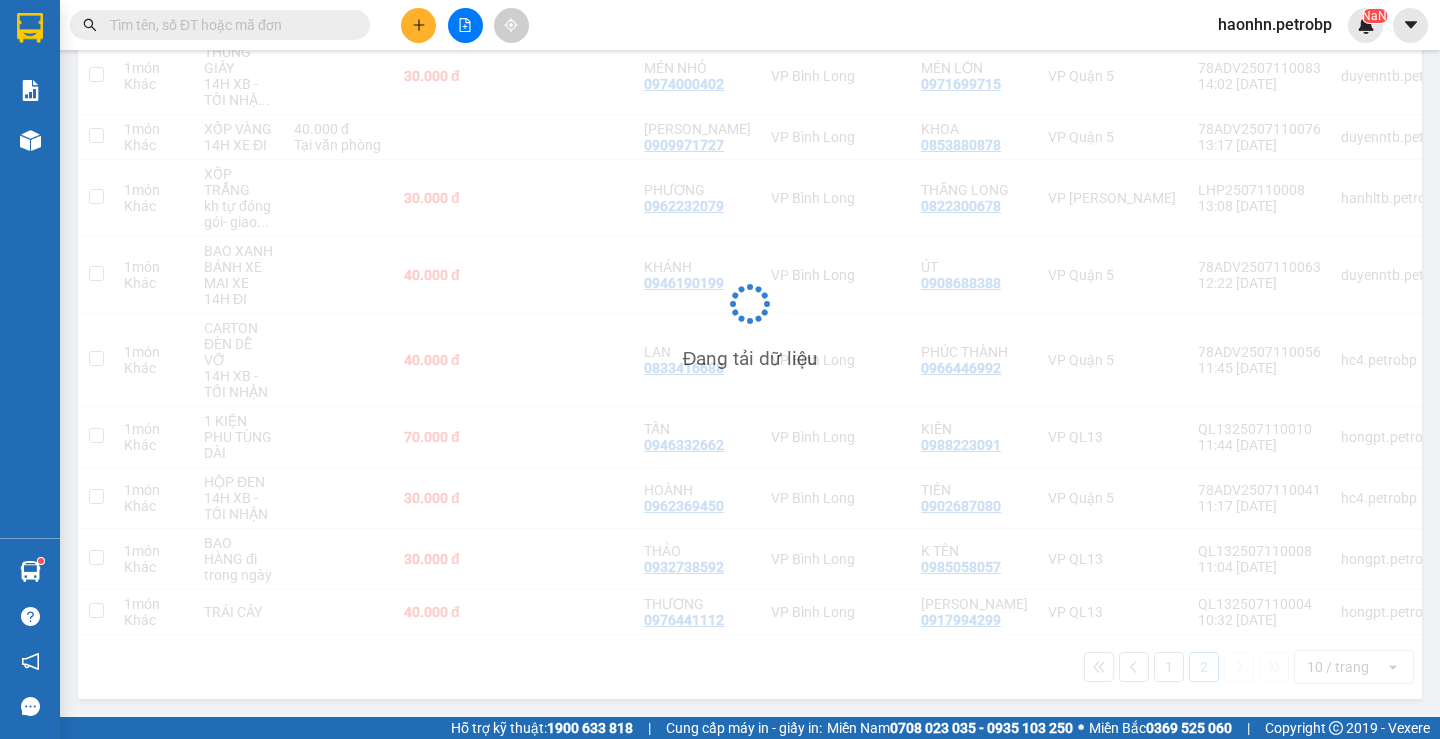 scroll, scrollTop: 92, scrollLeft: 0, axis: vertical 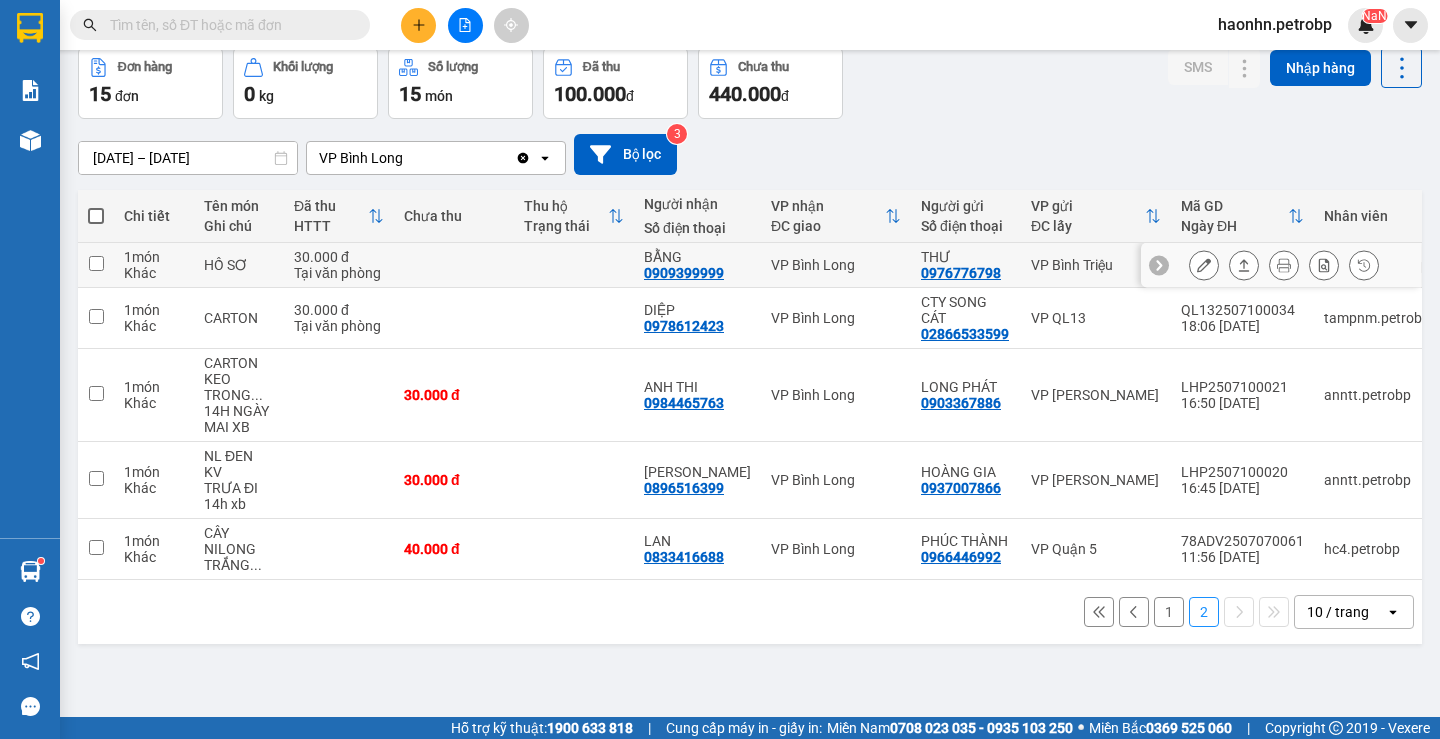click 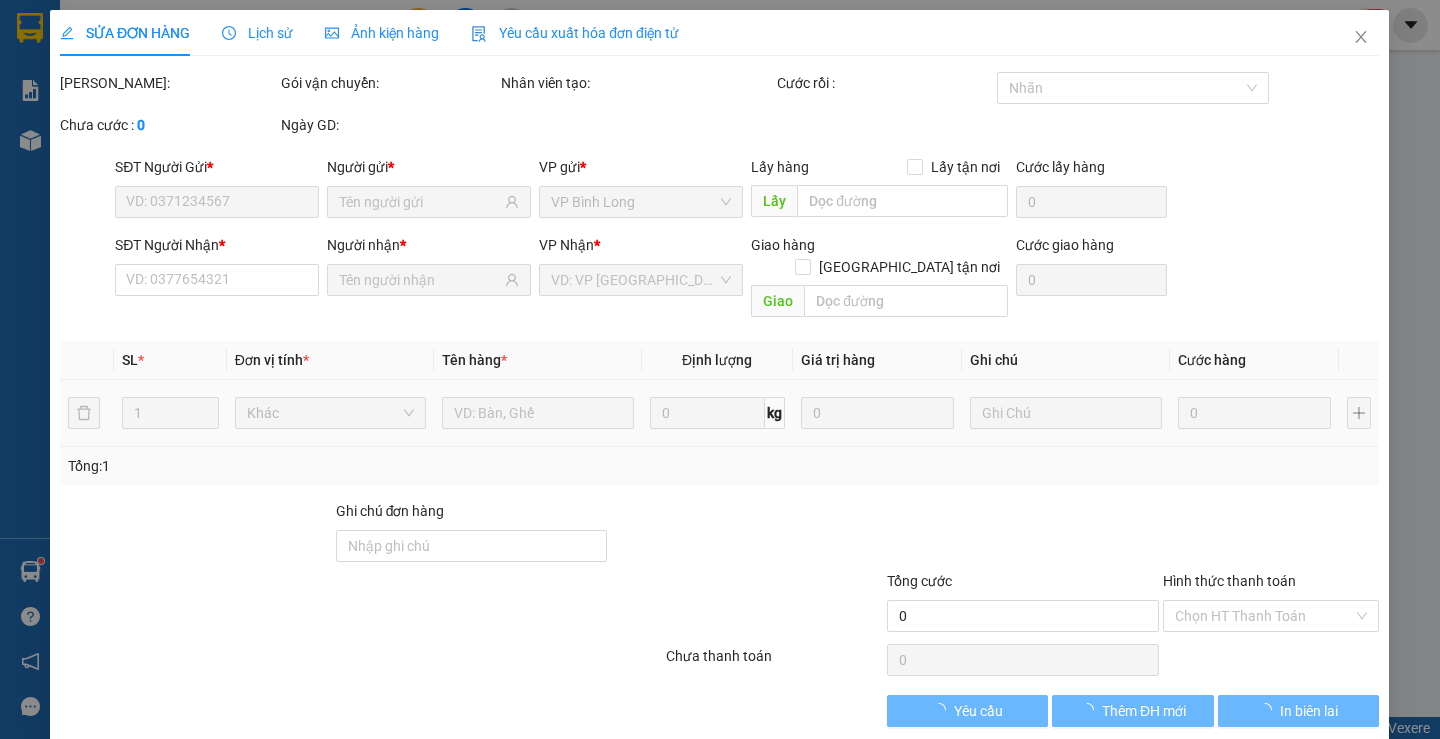 scroll, scrollTop: 0, scrollLeft: 0, axis: both 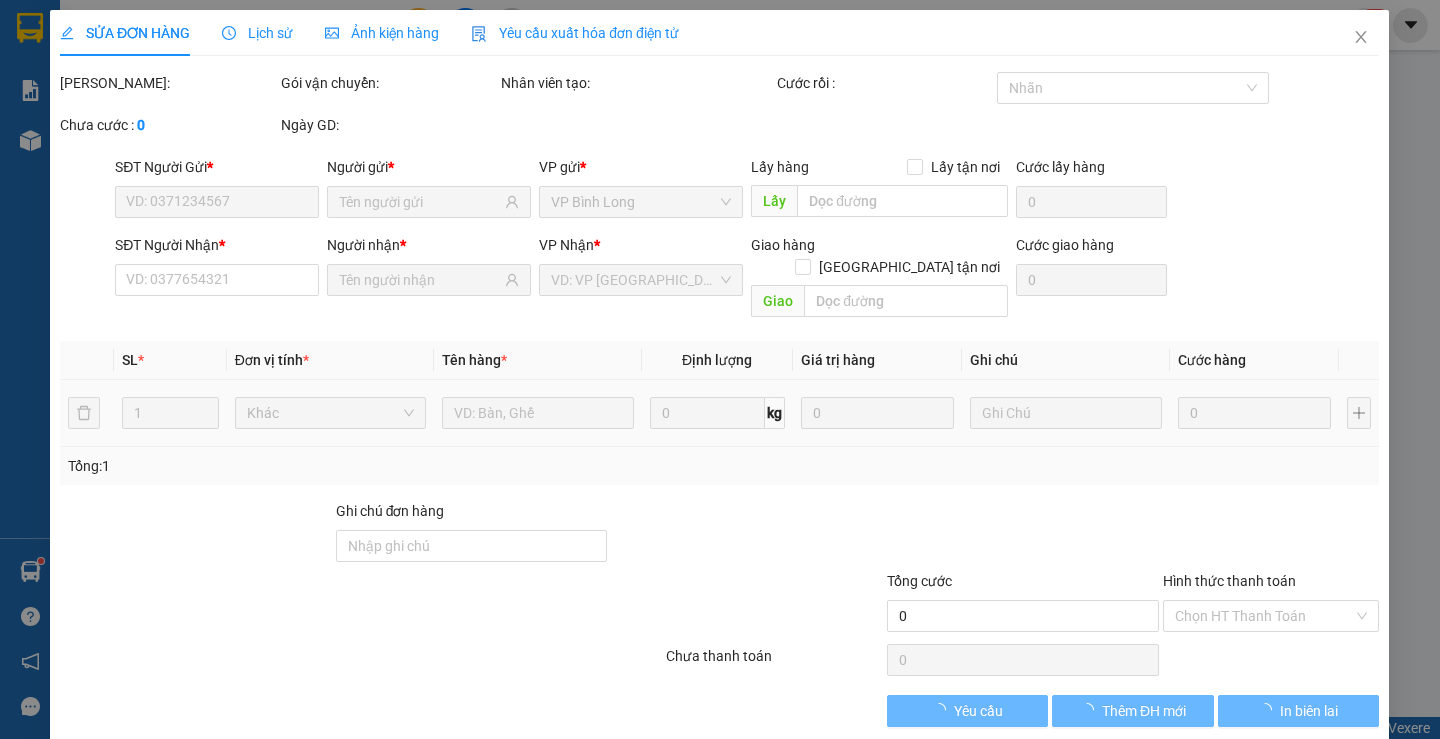 type on "0976776798" 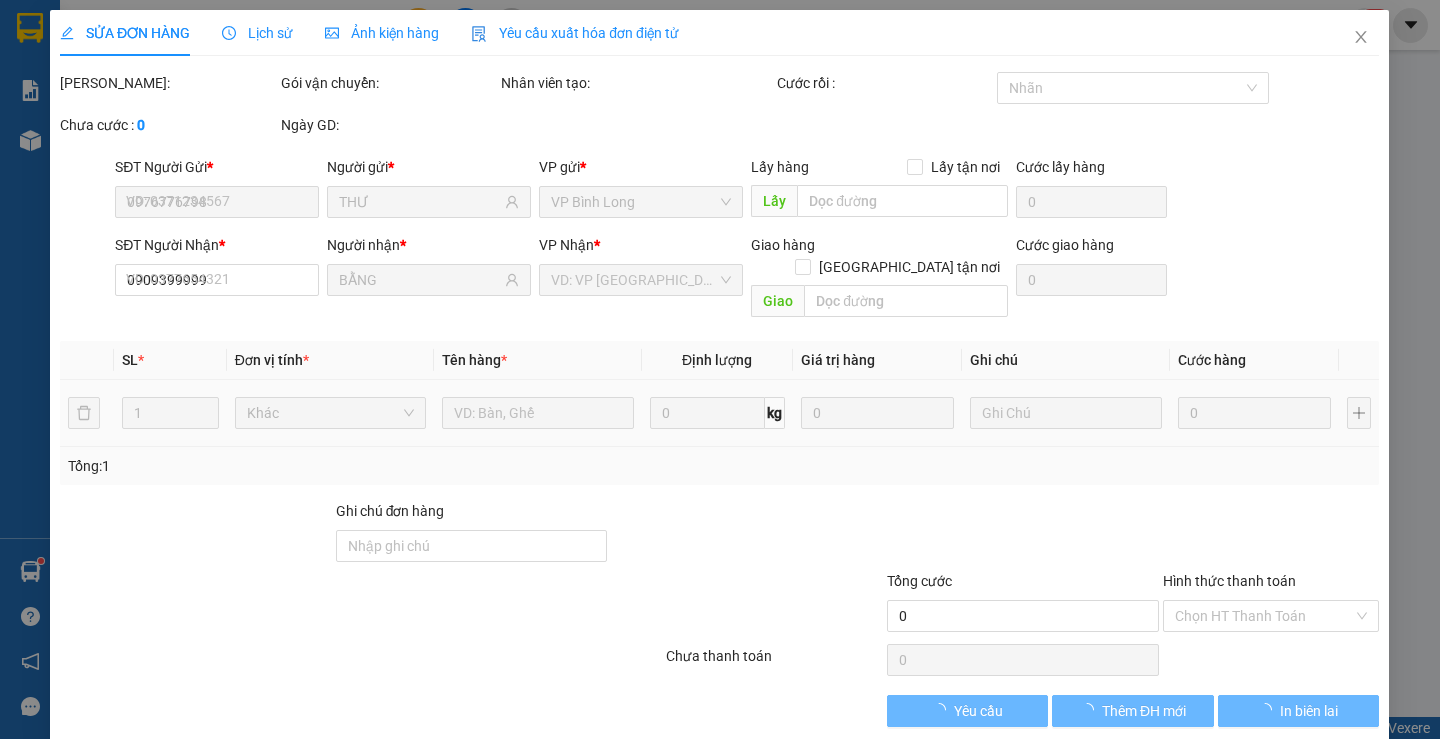 type on "30.000" 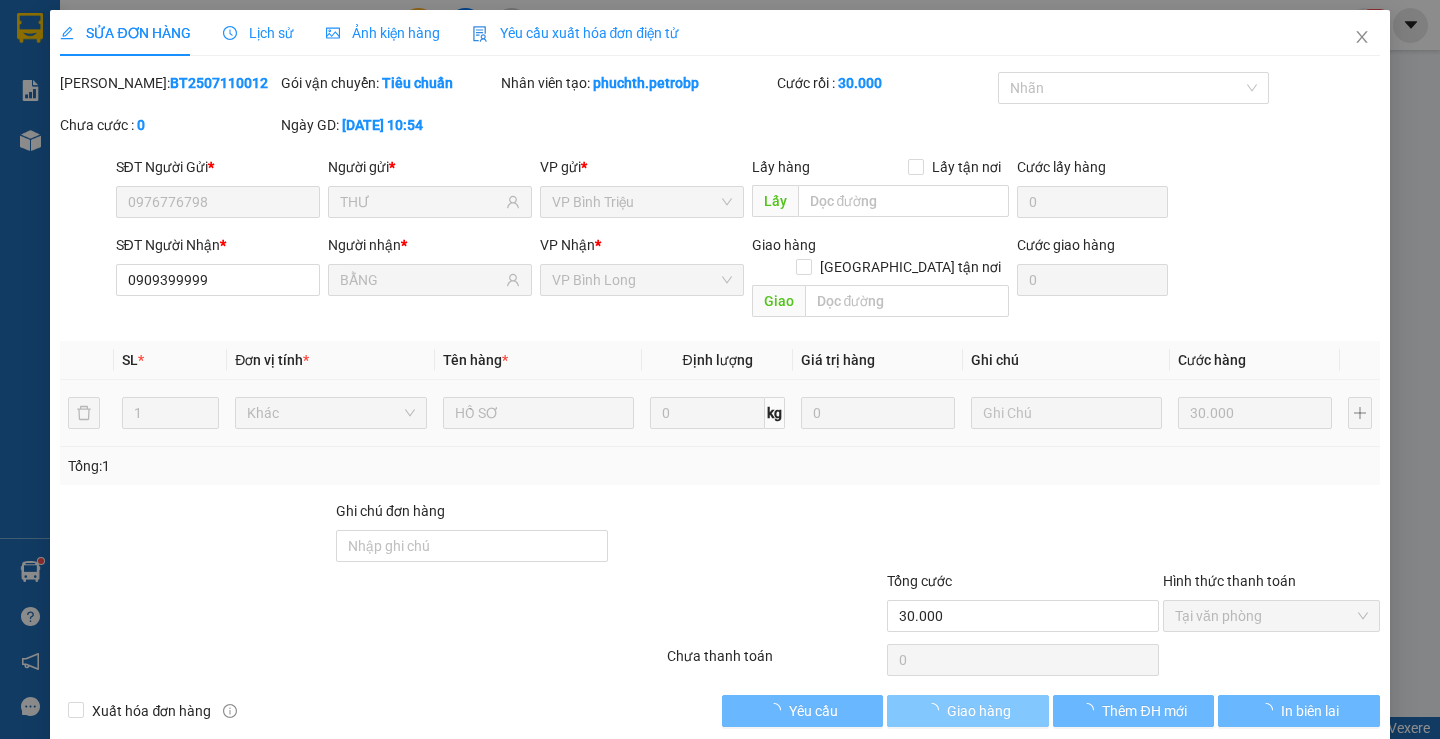 drag, startPoint x: 1004, startPoint y: 680, endPoint x: 984, endPoint y: 651, distance: 35.22783 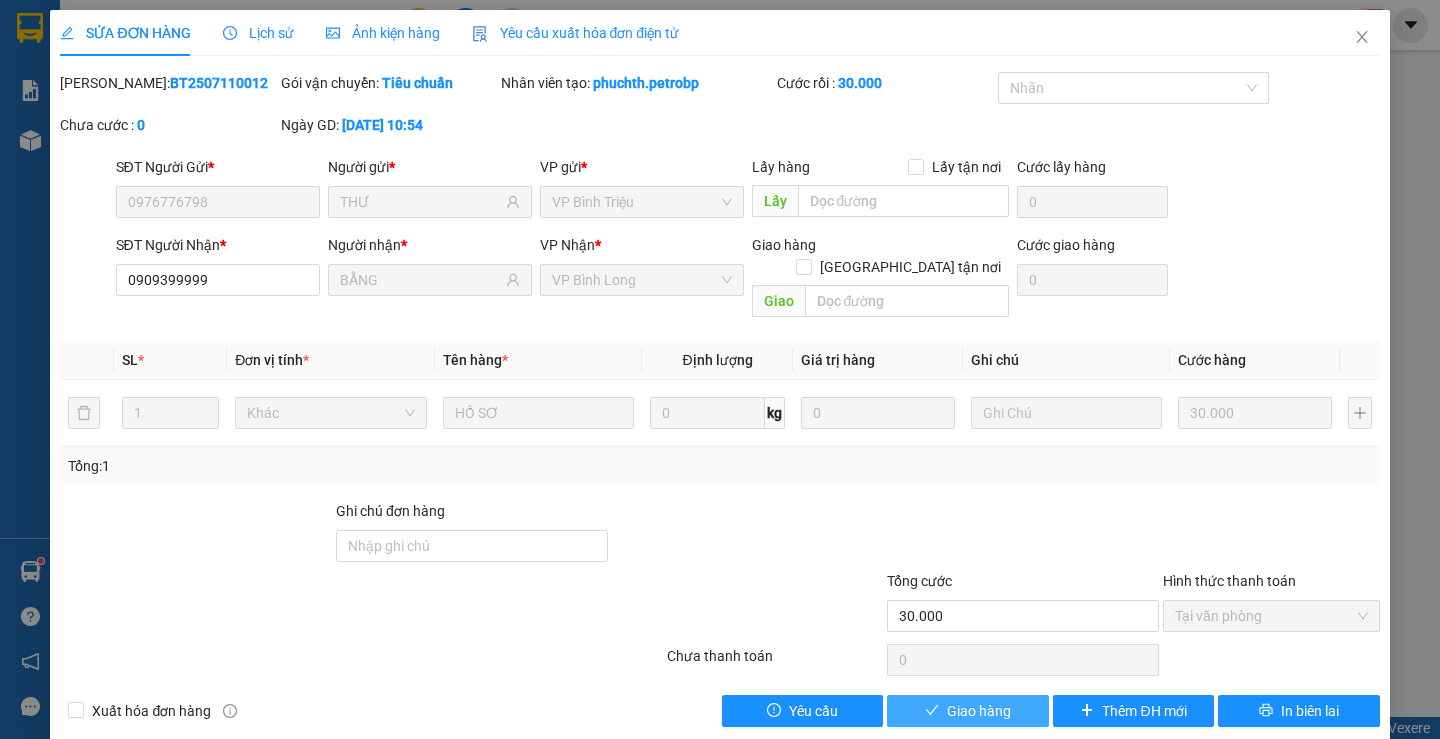 click on "Giao hàng" at bounding box center (979, 711) 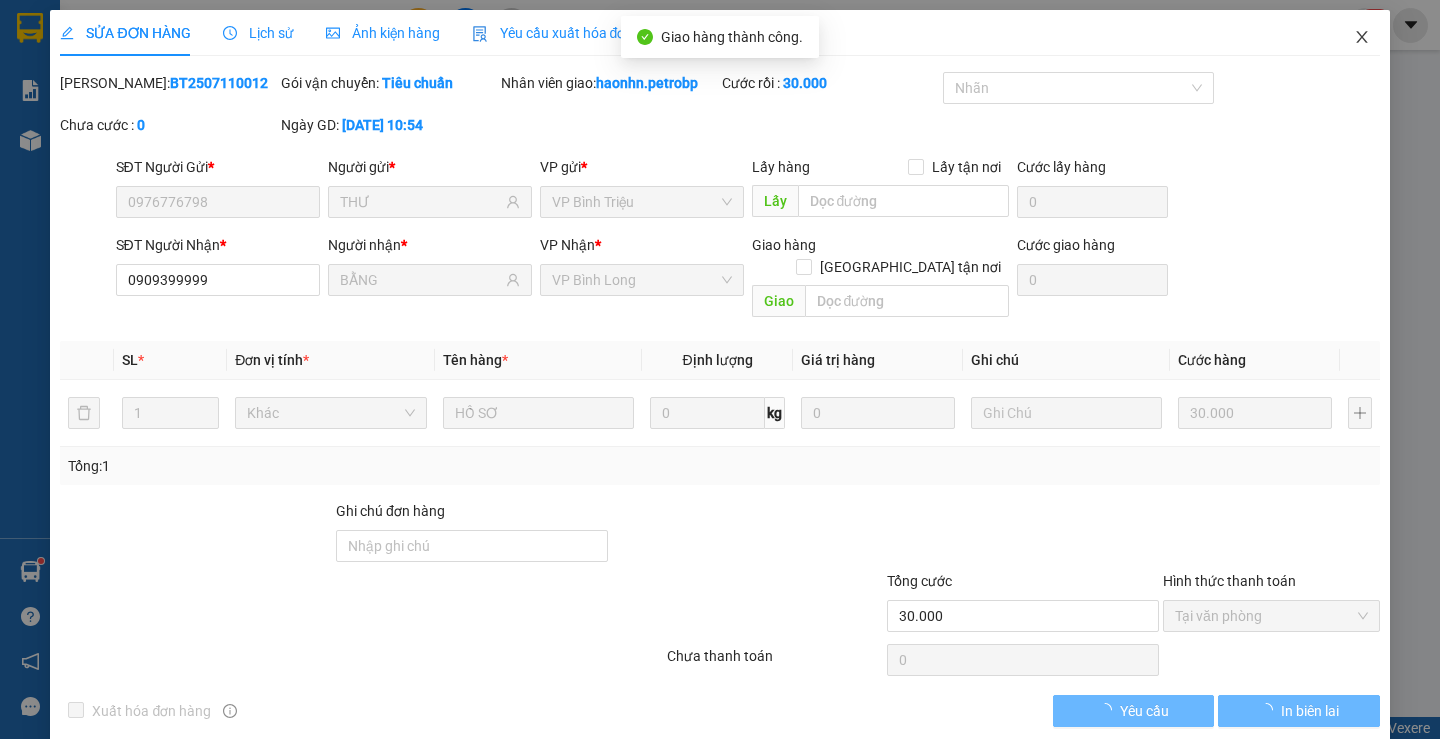 click at bounding box center [1362, 38] 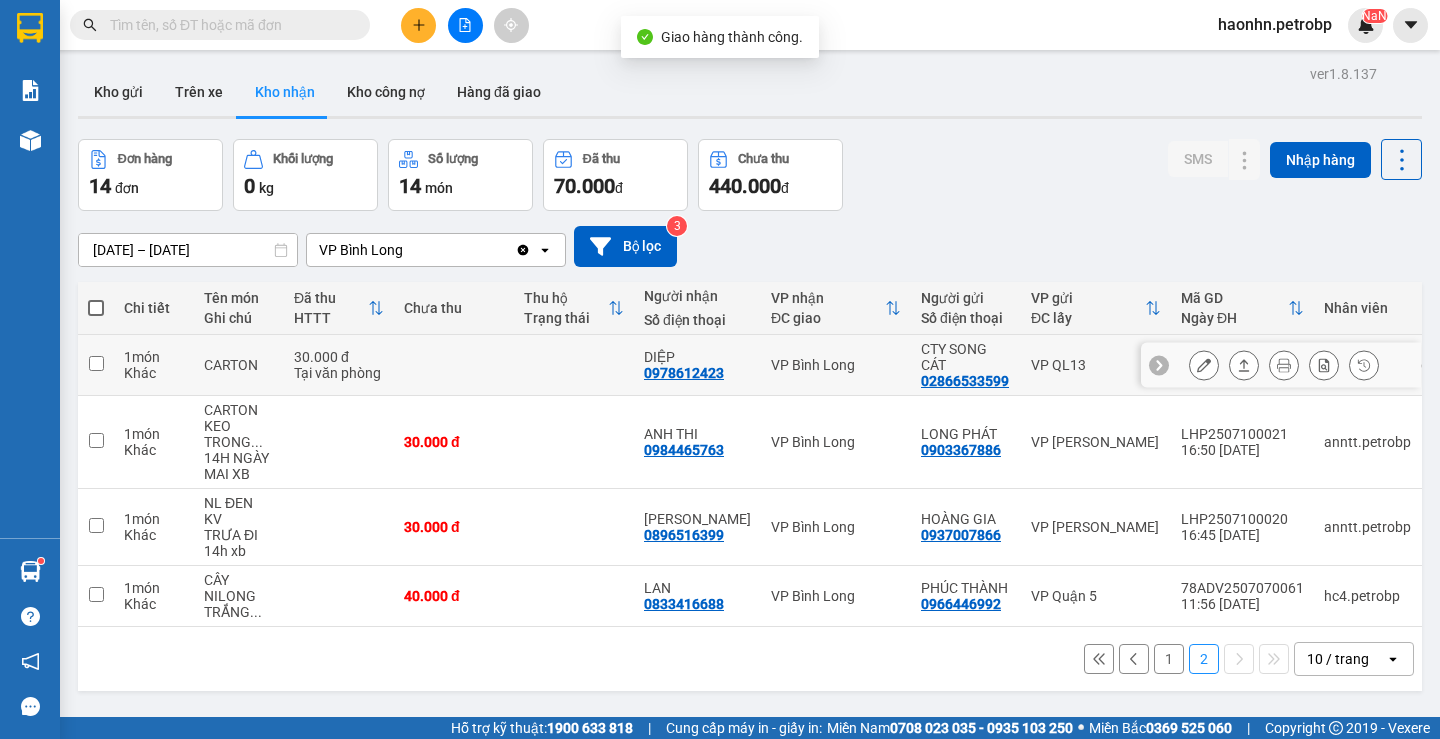 click at bounding box center (1204, 365) 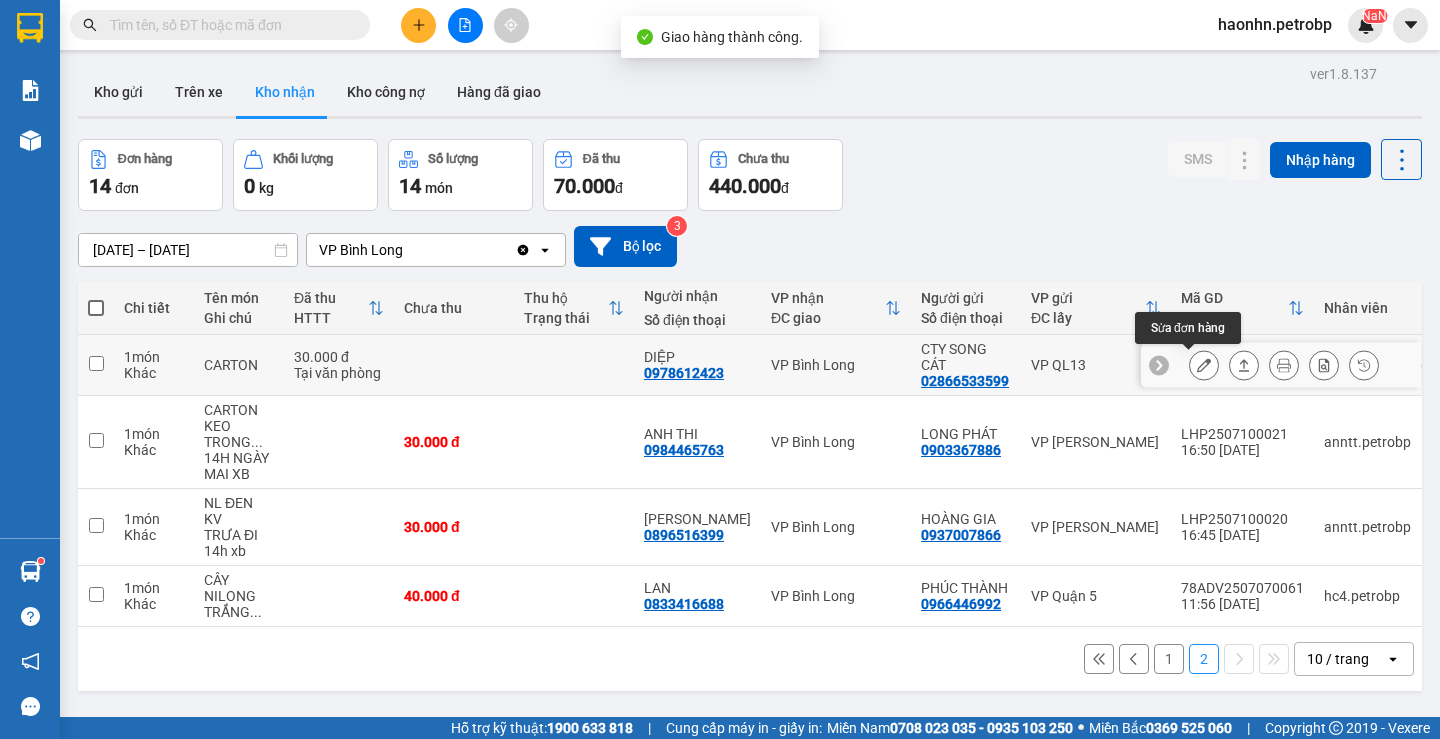 click 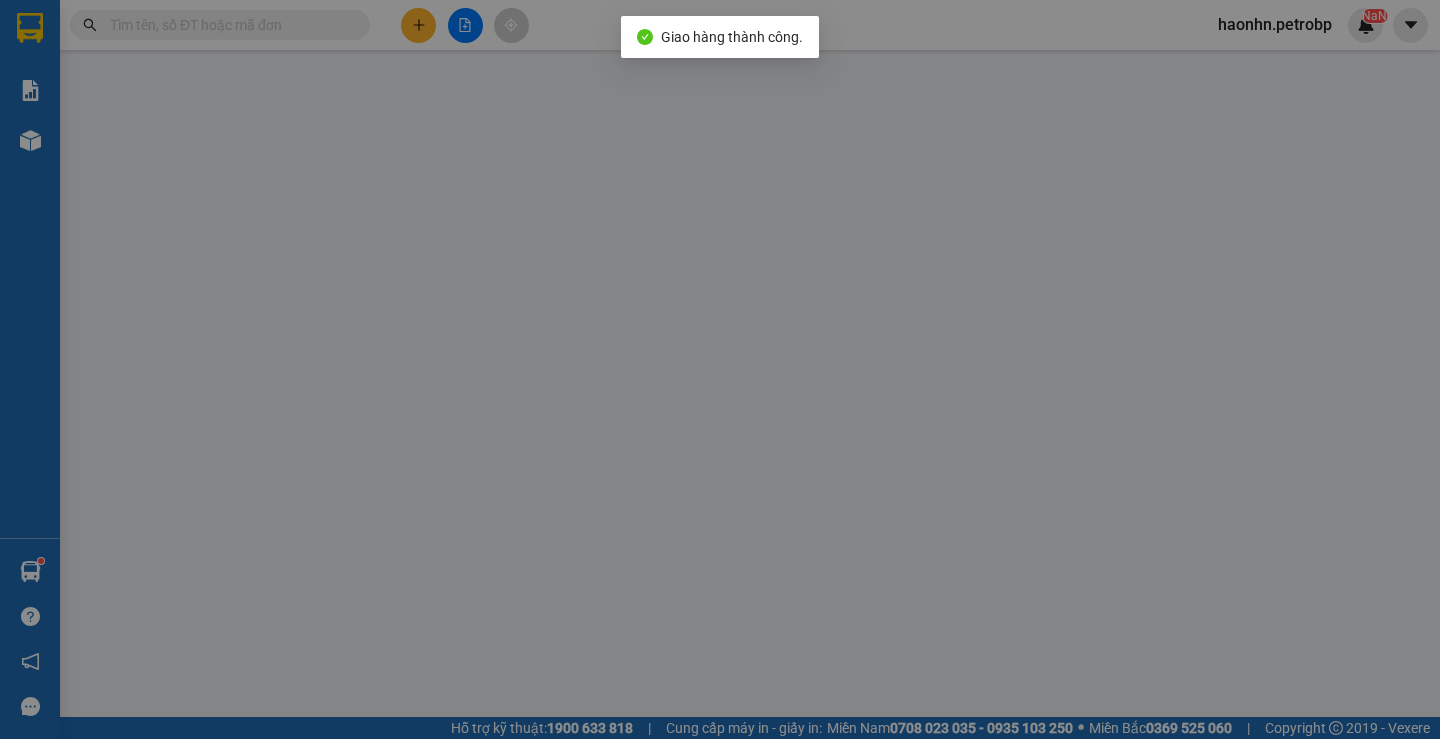 type on "02866533599" 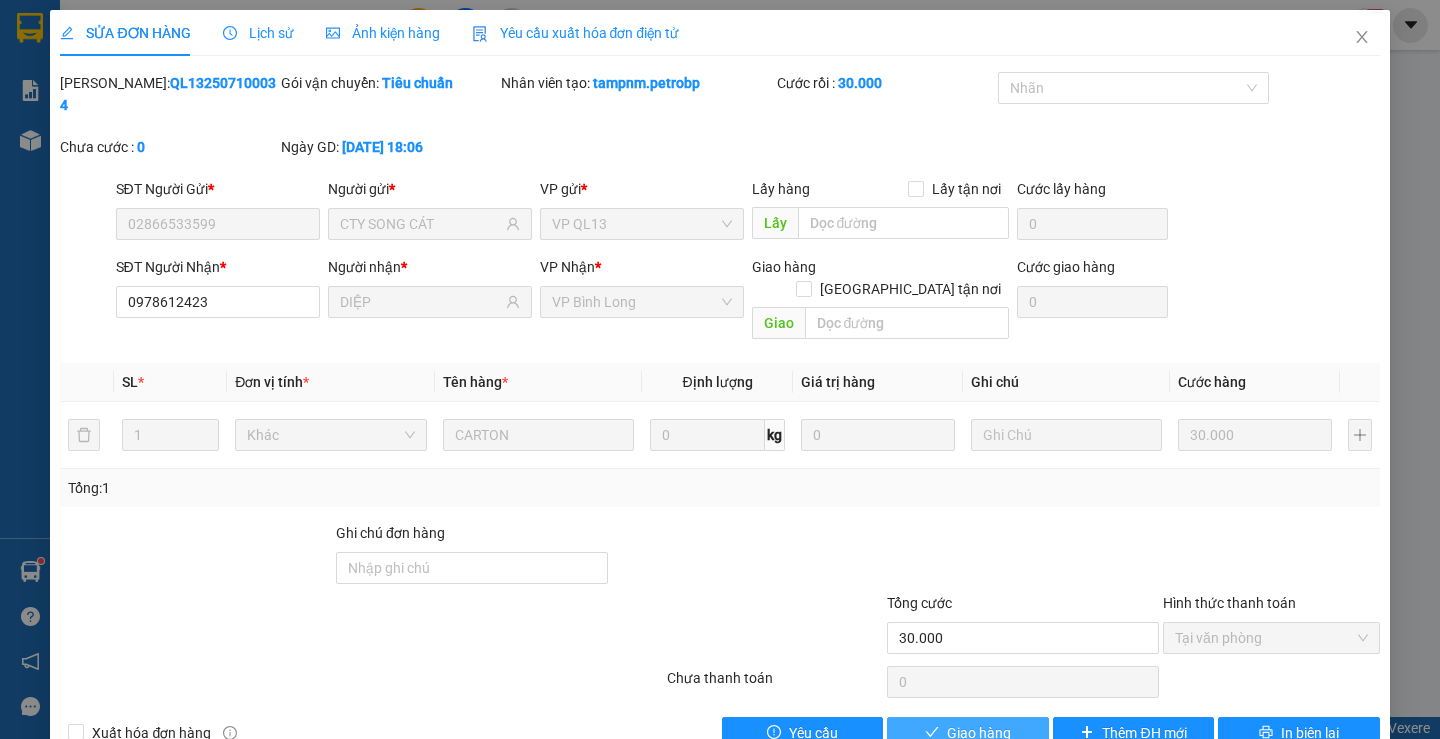 click on "Giao hàng" at bounding box center (979, 733) 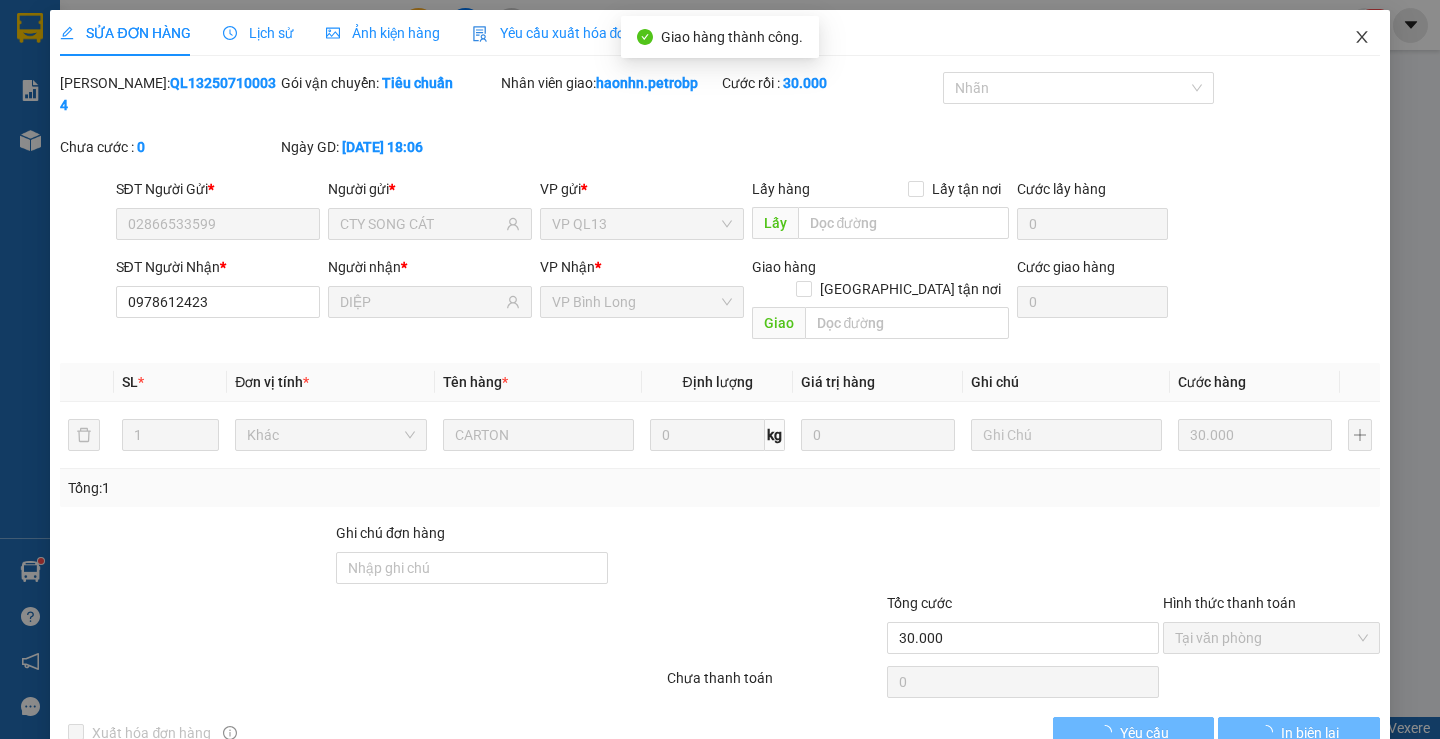 click 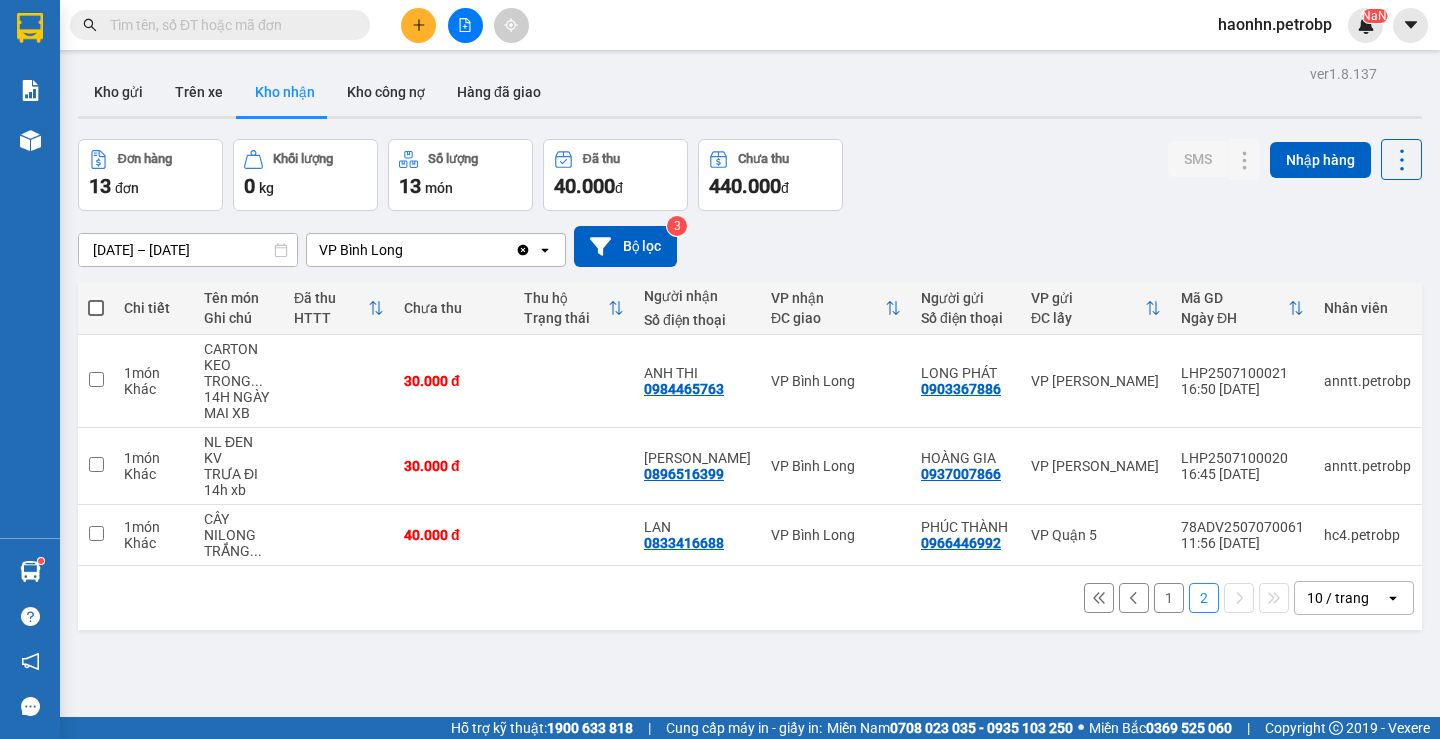 click 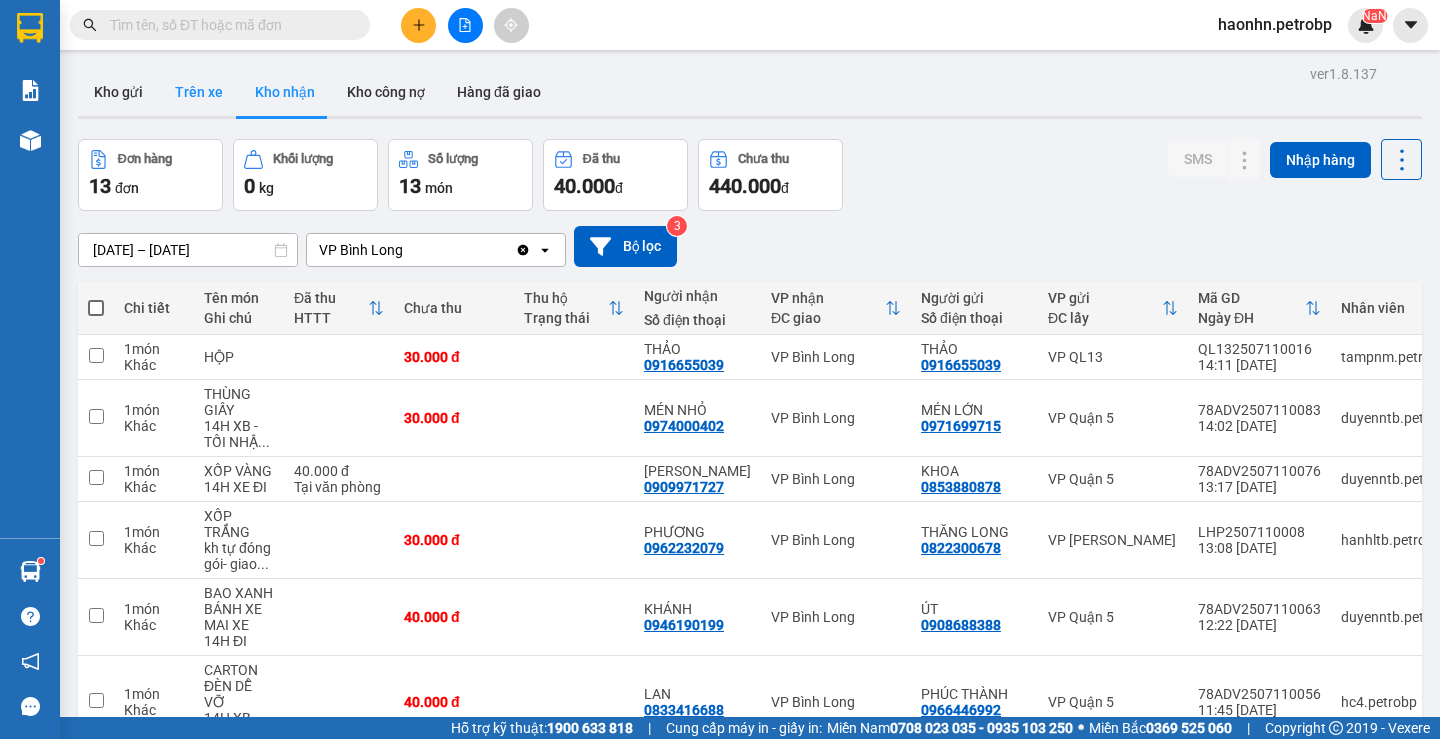 click on "Trên xe" at bounding box center (199, 92) 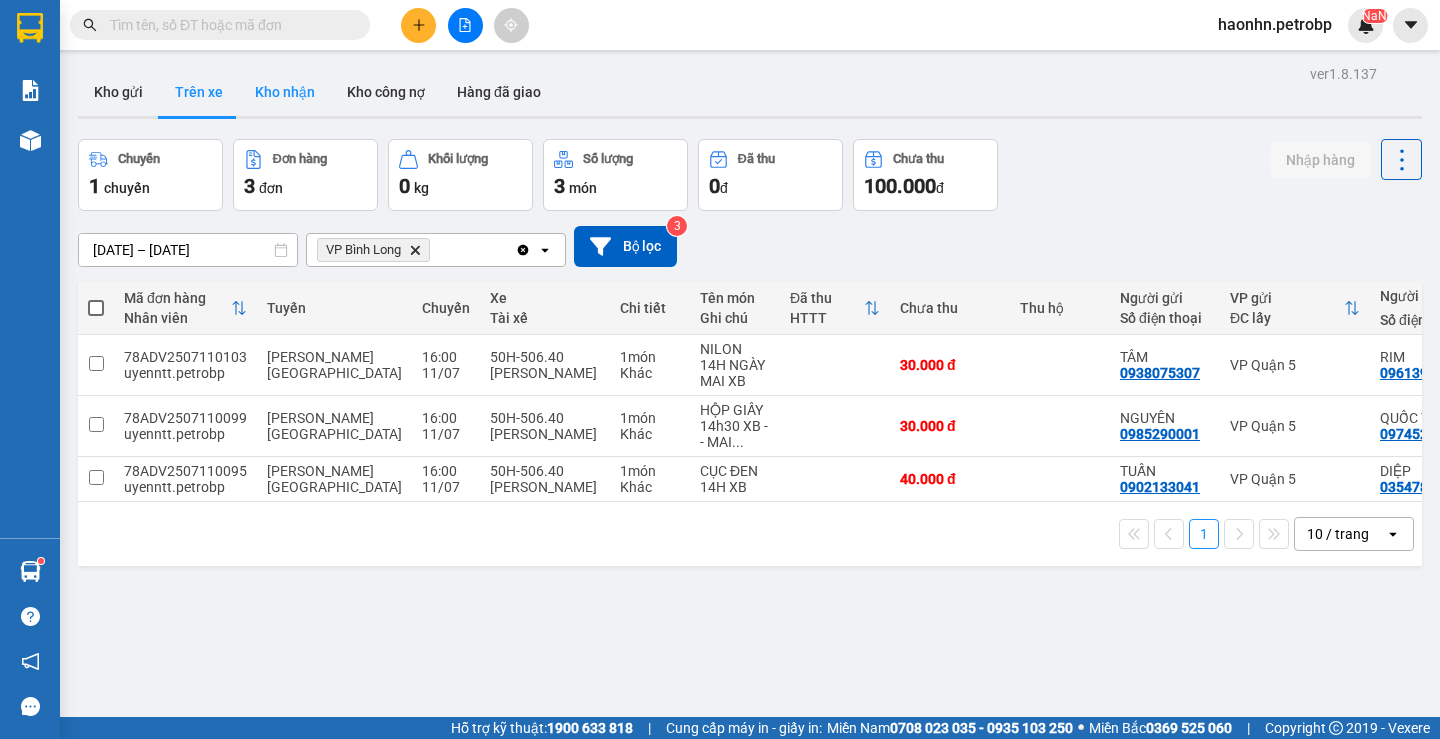 click on "Kho nhận" at bounding box center [285, 92] 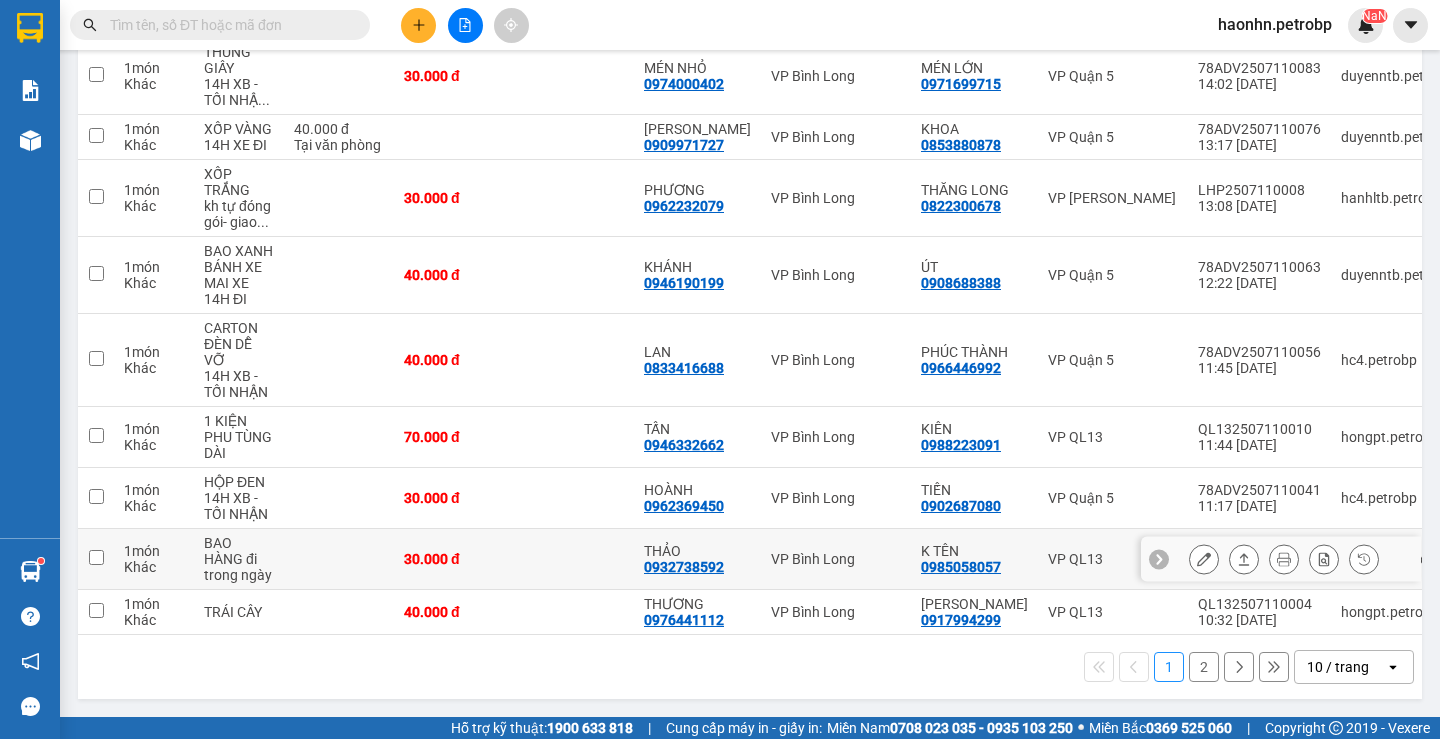 scroll, scrollTop: 250, scrollLeft: 0, axis: vertical 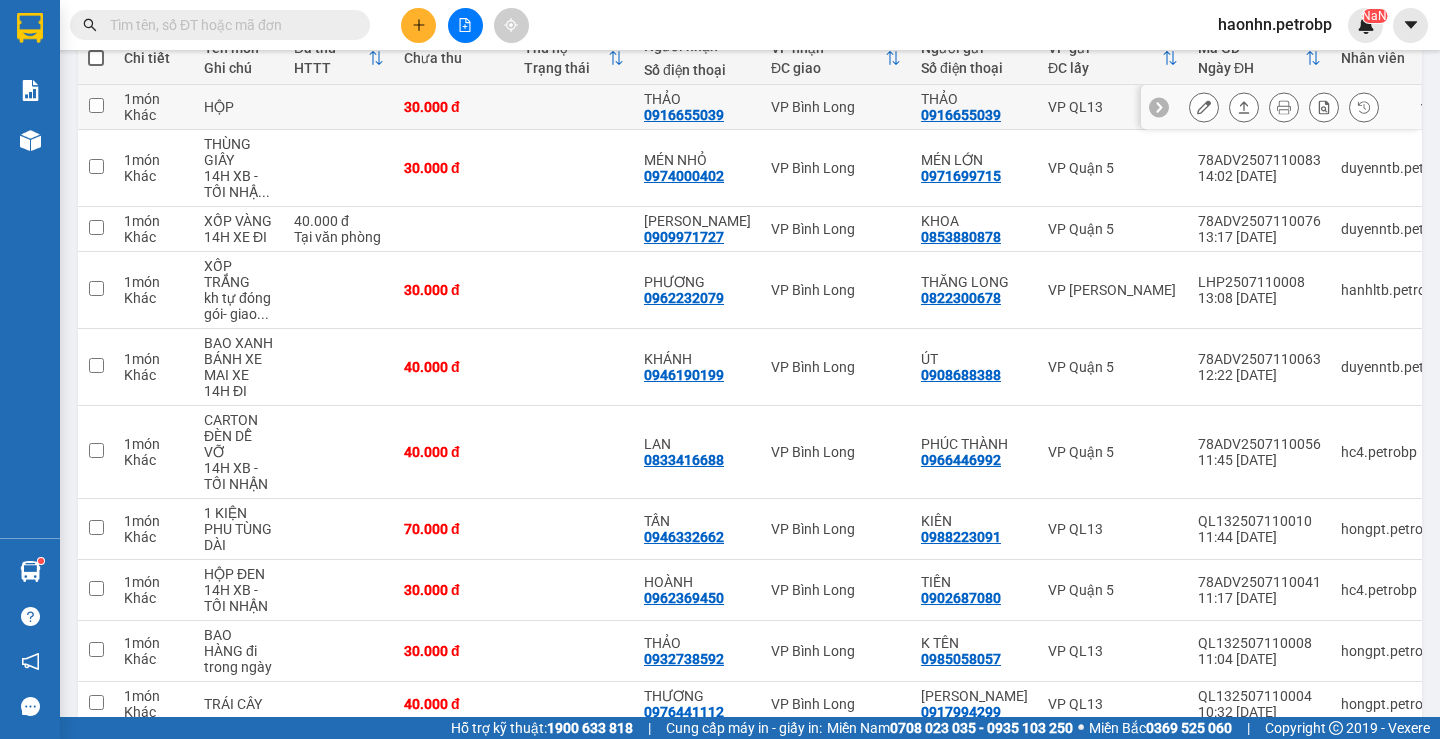 click at bounding box center [1284, 107] 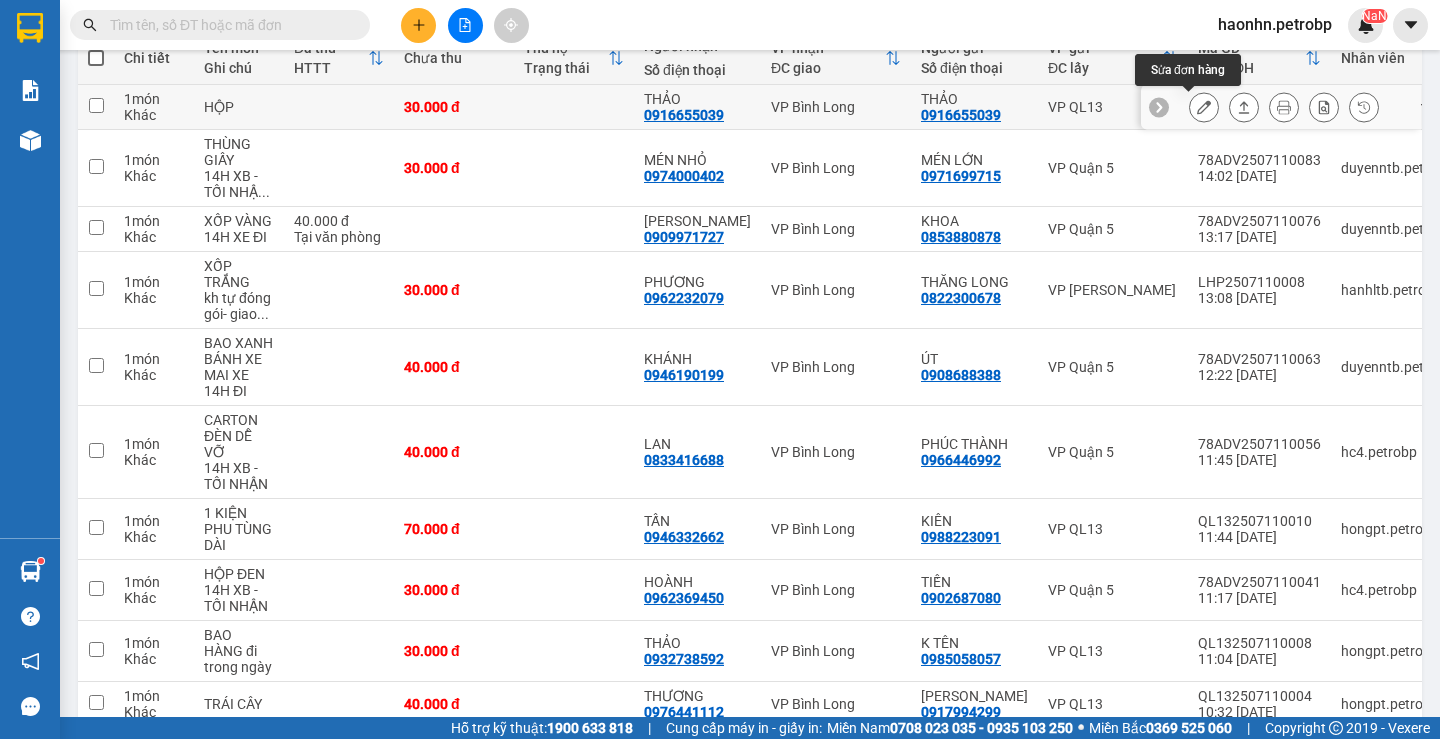 click at bounding box center (1204, 107) 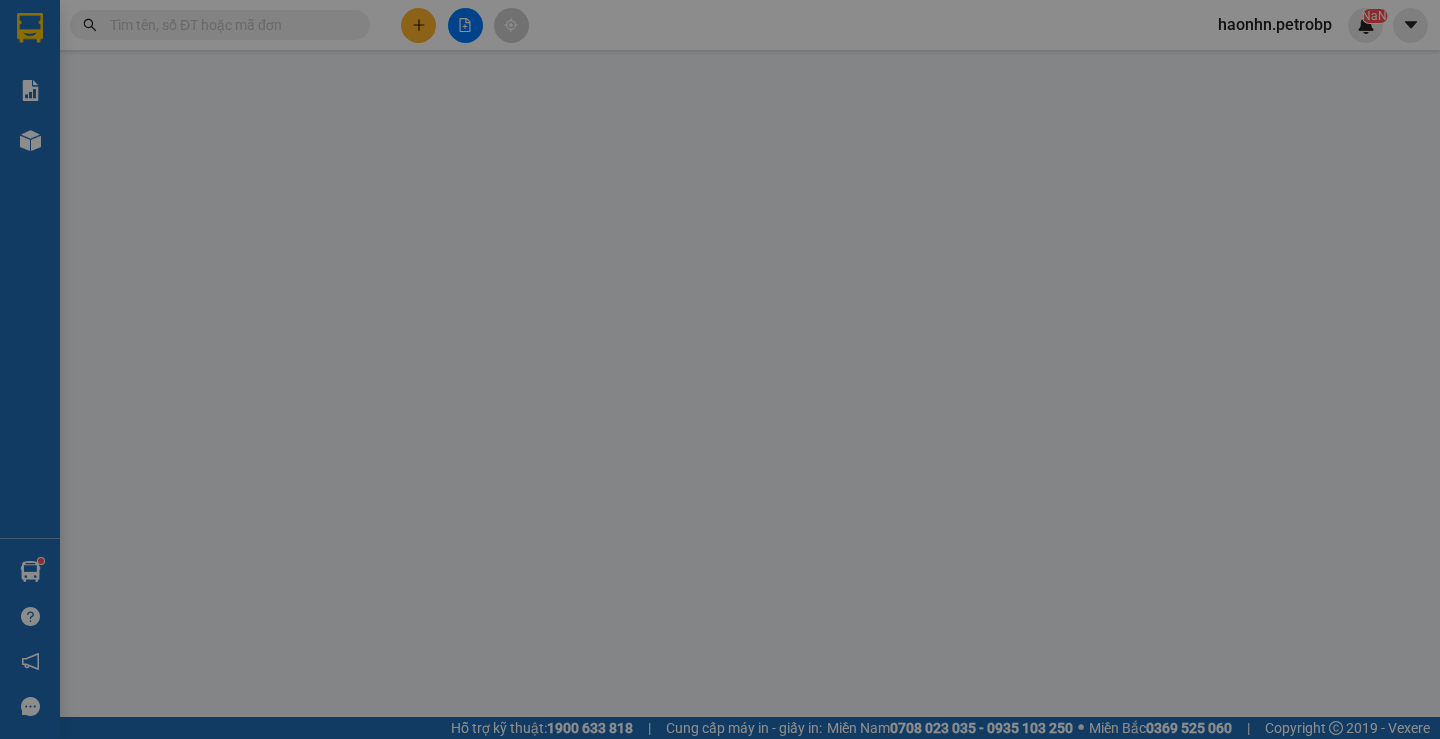 scroll, scrollTop: 0, scrollLeft: 0, axis: both 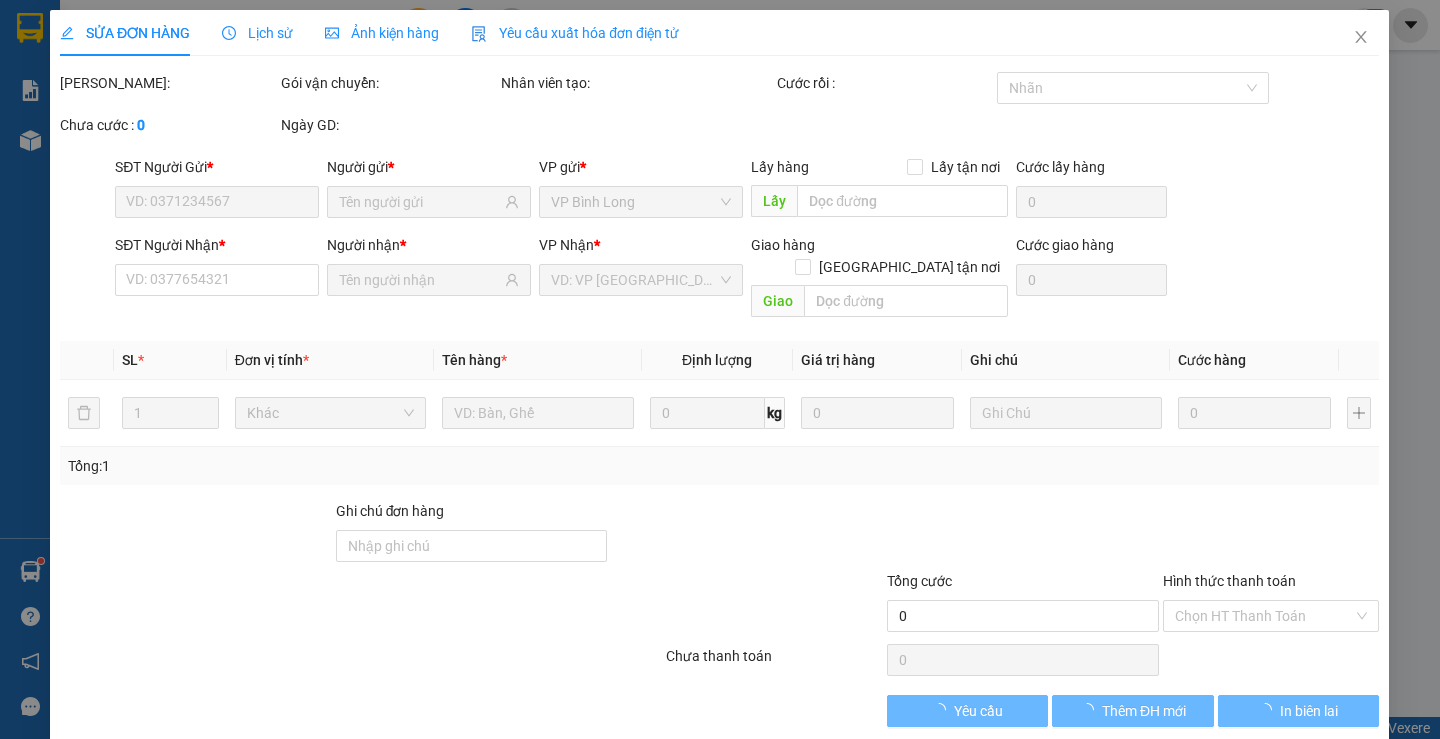 type on "0916655039" 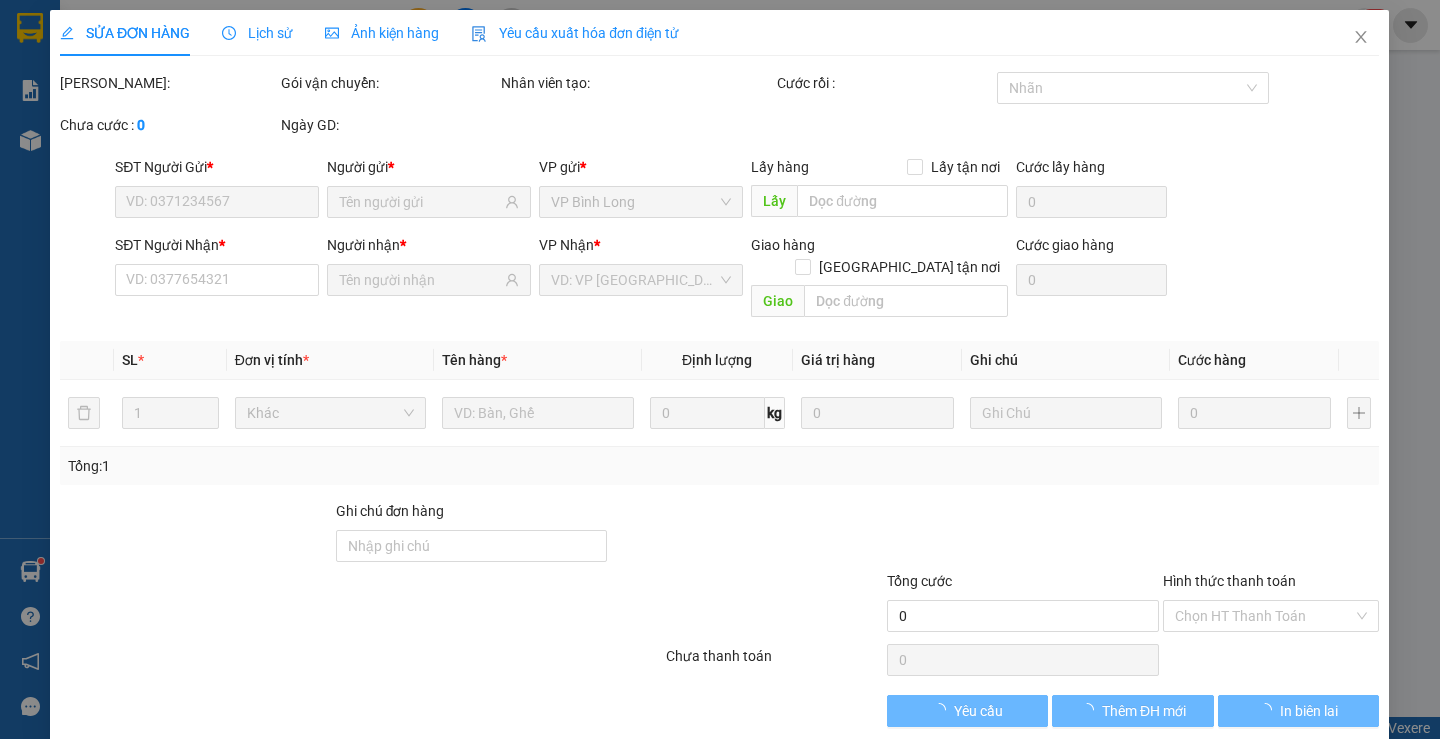 type on "THẢO" 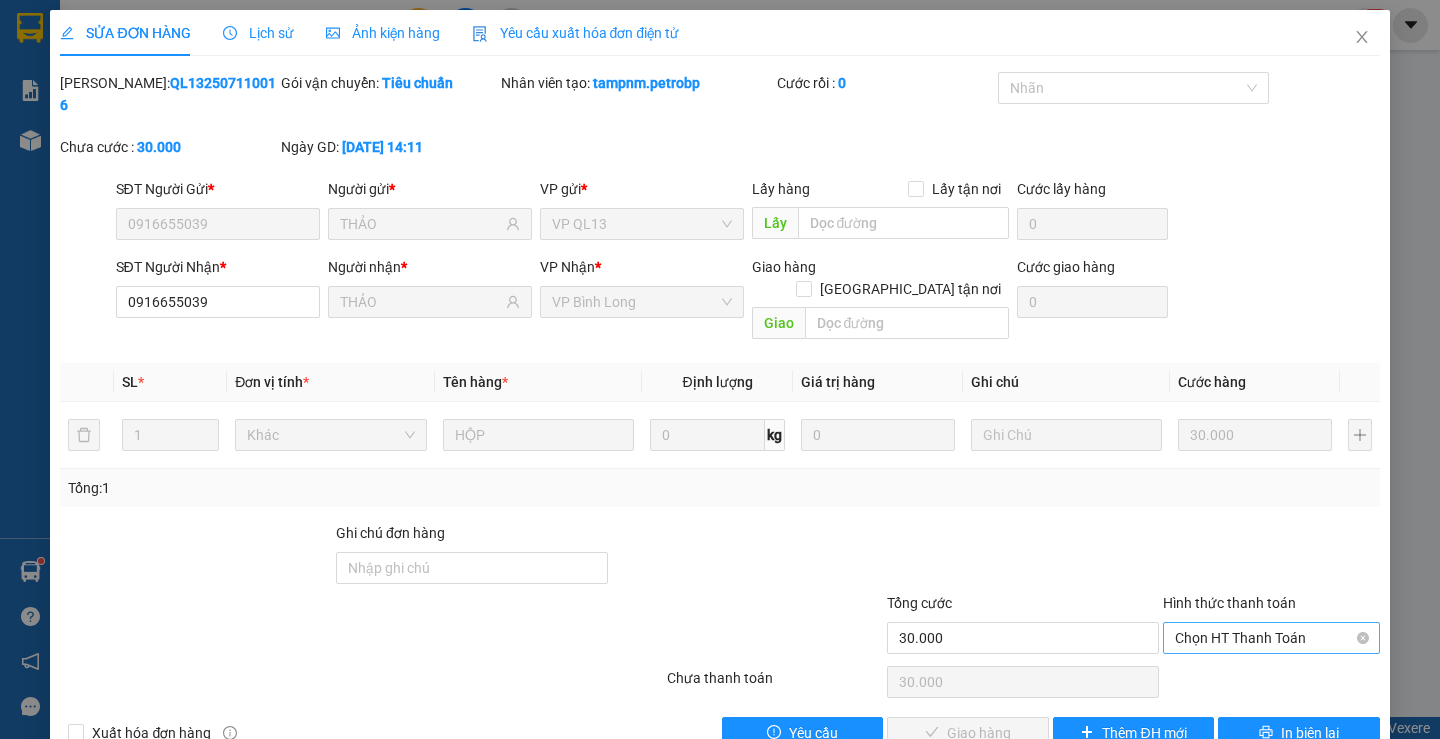 click on "Chọn HT Thanh Toán" at bounding box center [1271, 638] 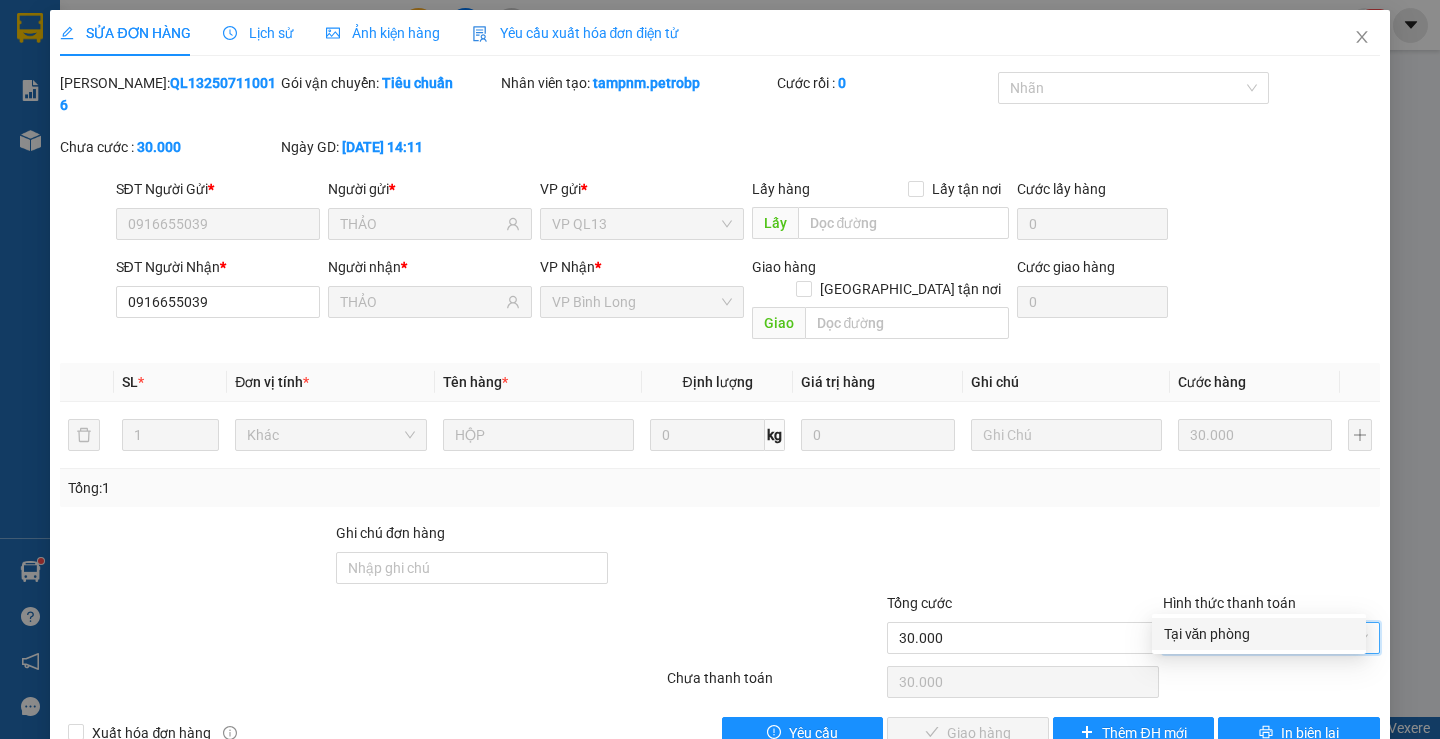 click on "Tại văn phòng" at bounding box center (1259, 634) 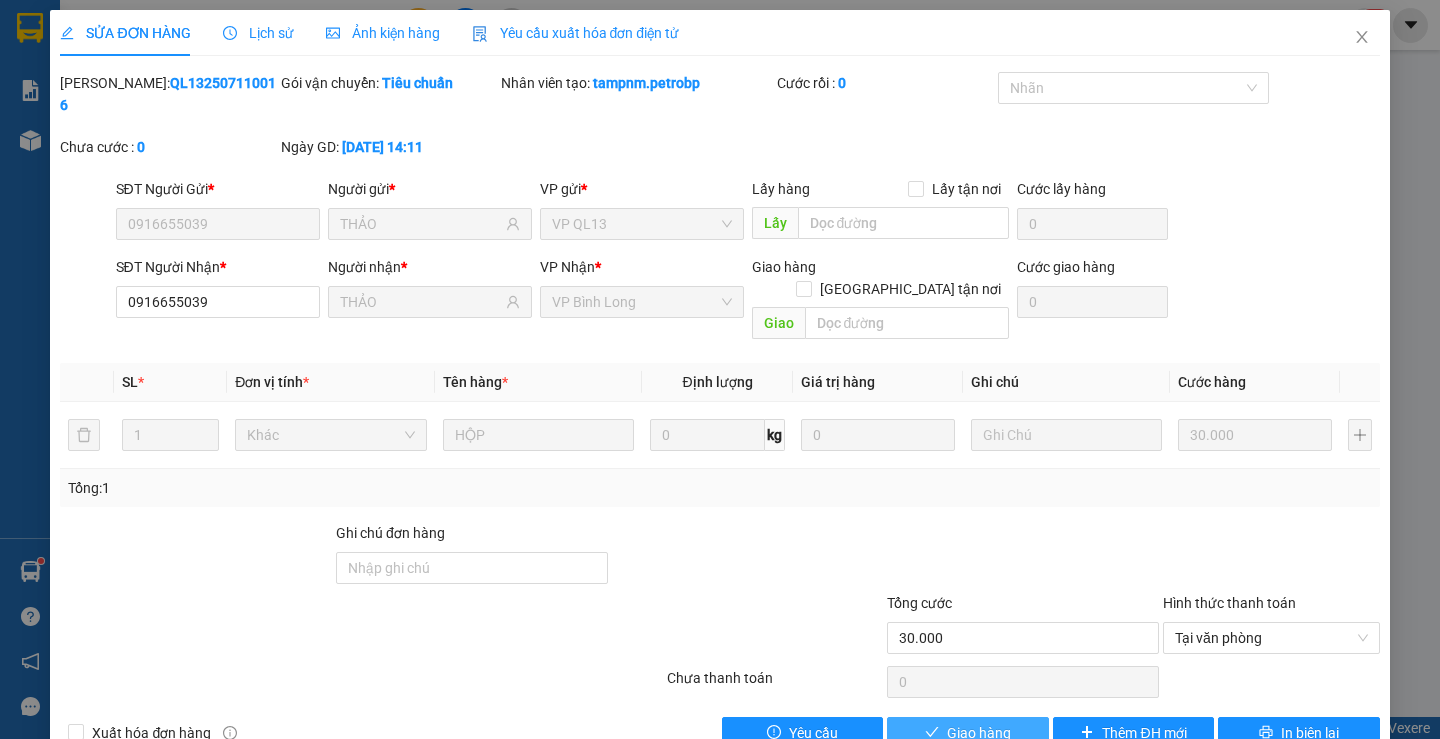 drag, startPoint x: 1006, startPoint y: 670, endPoint x: 1020, endPoint y: 678, distance: 16.124516 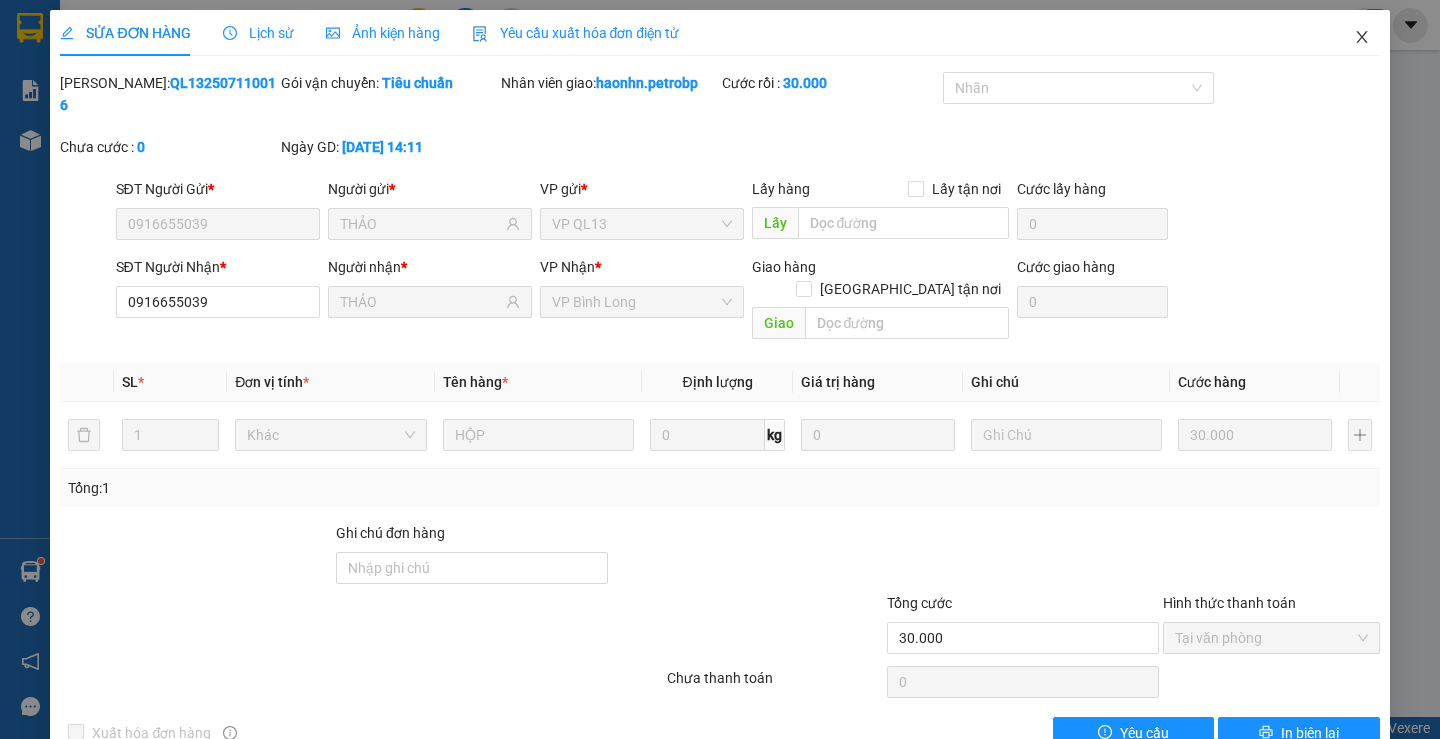 click 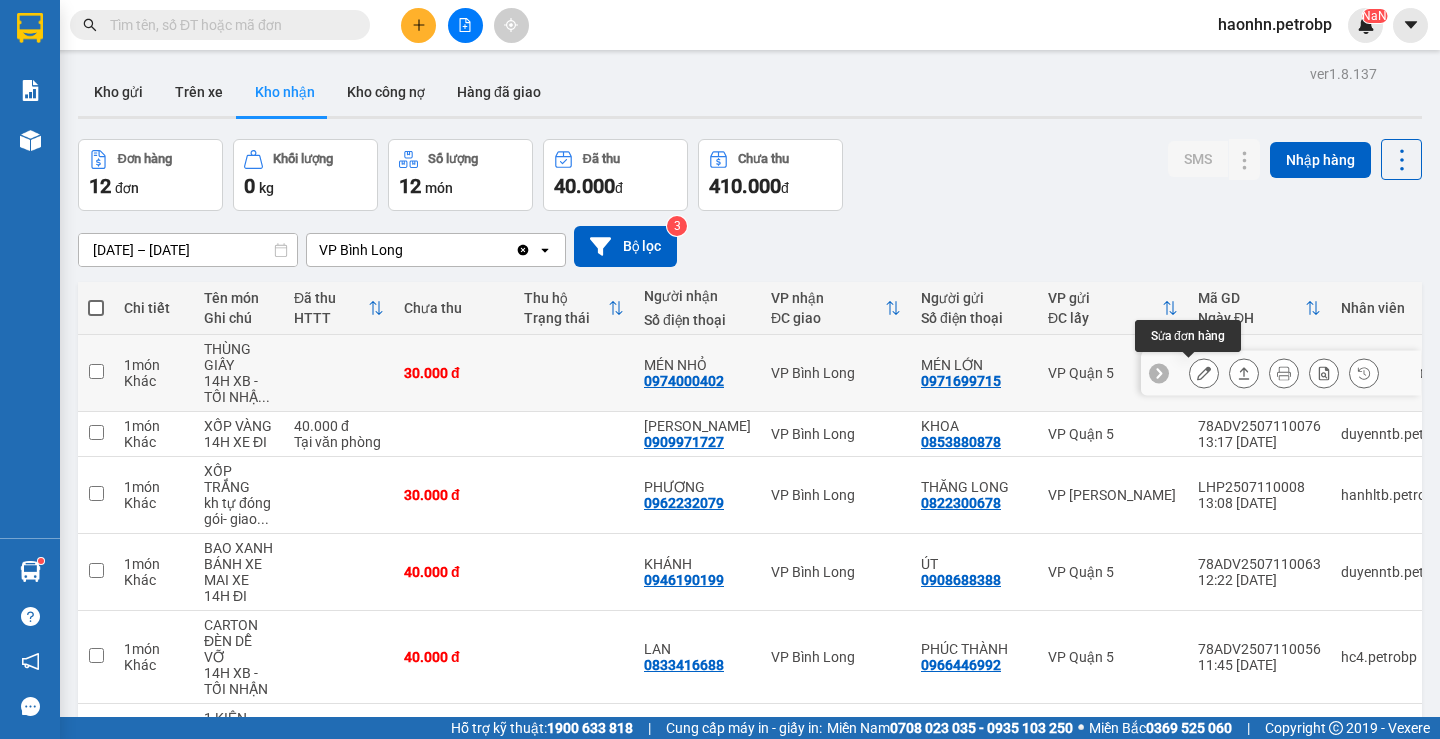 click 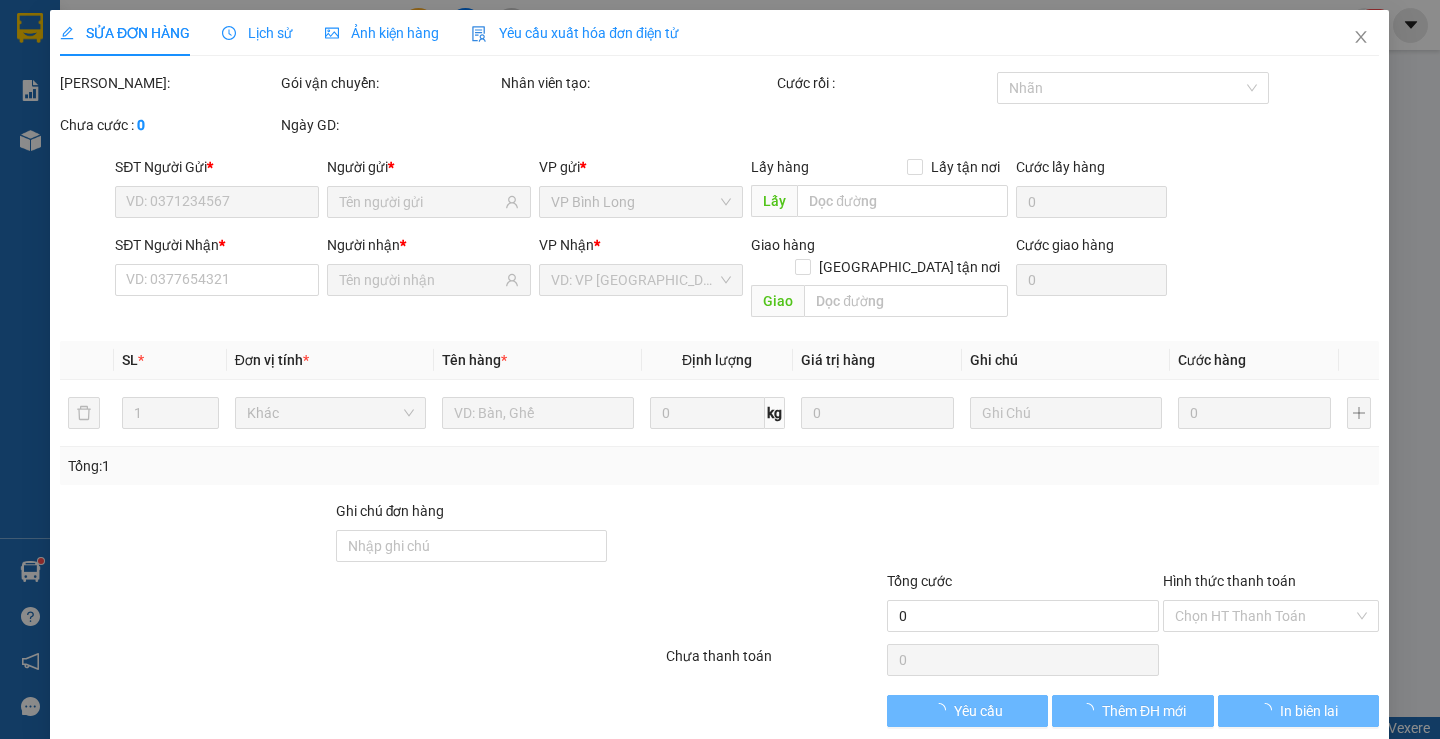 type on "0971699715" 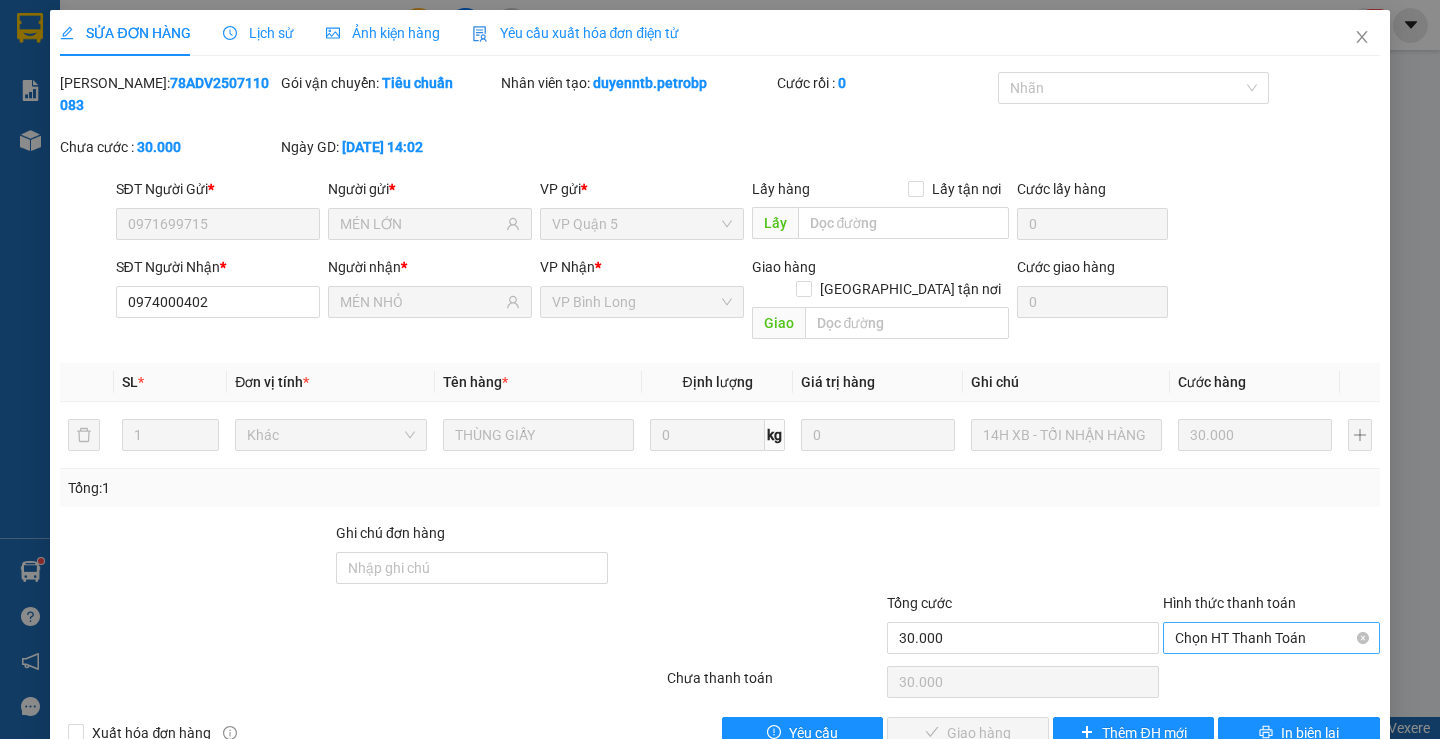 click on "Chọn HT Thanh Toán" at bounding box center (1271, 638) 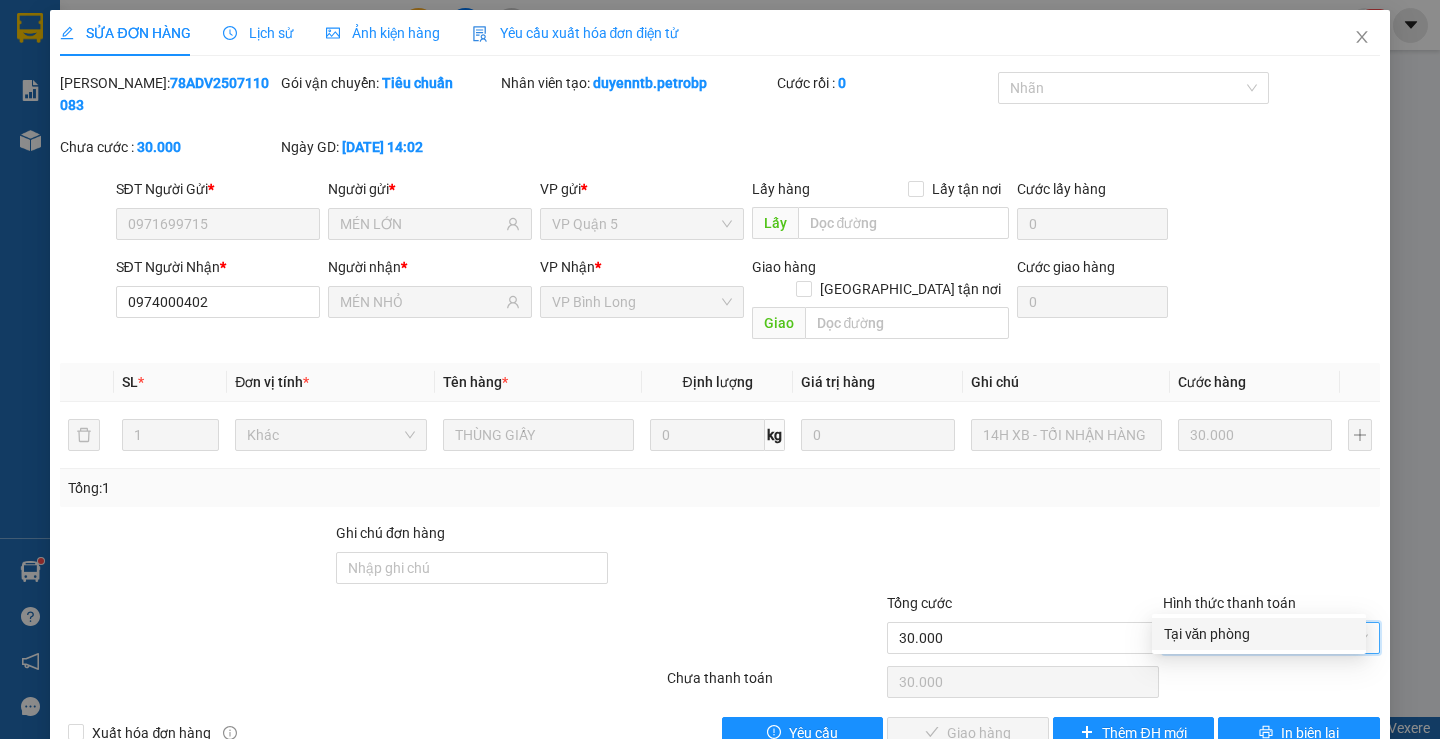 click on "Tại văn phòng" at bounding box center (1259, 634) 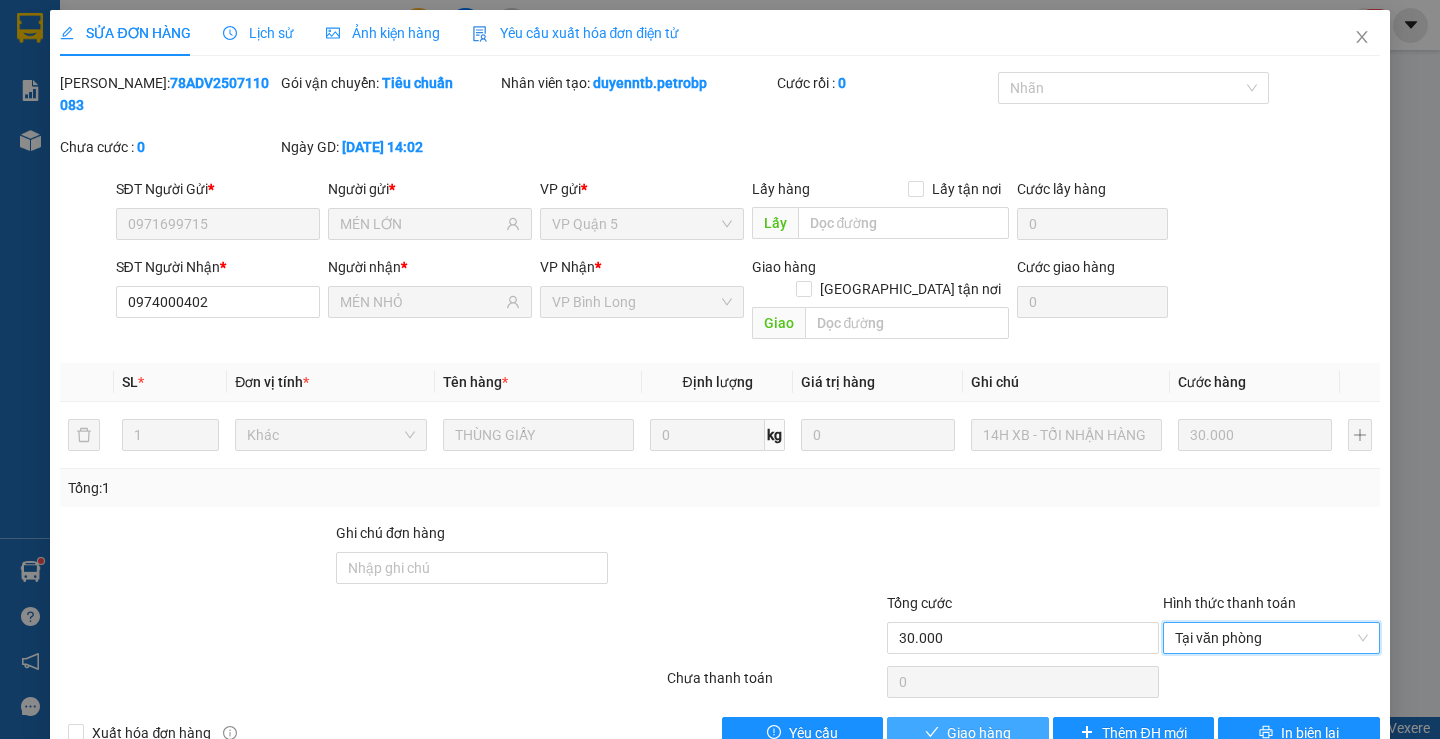 click on "Giao hàng" at bounding box center (967, 733) 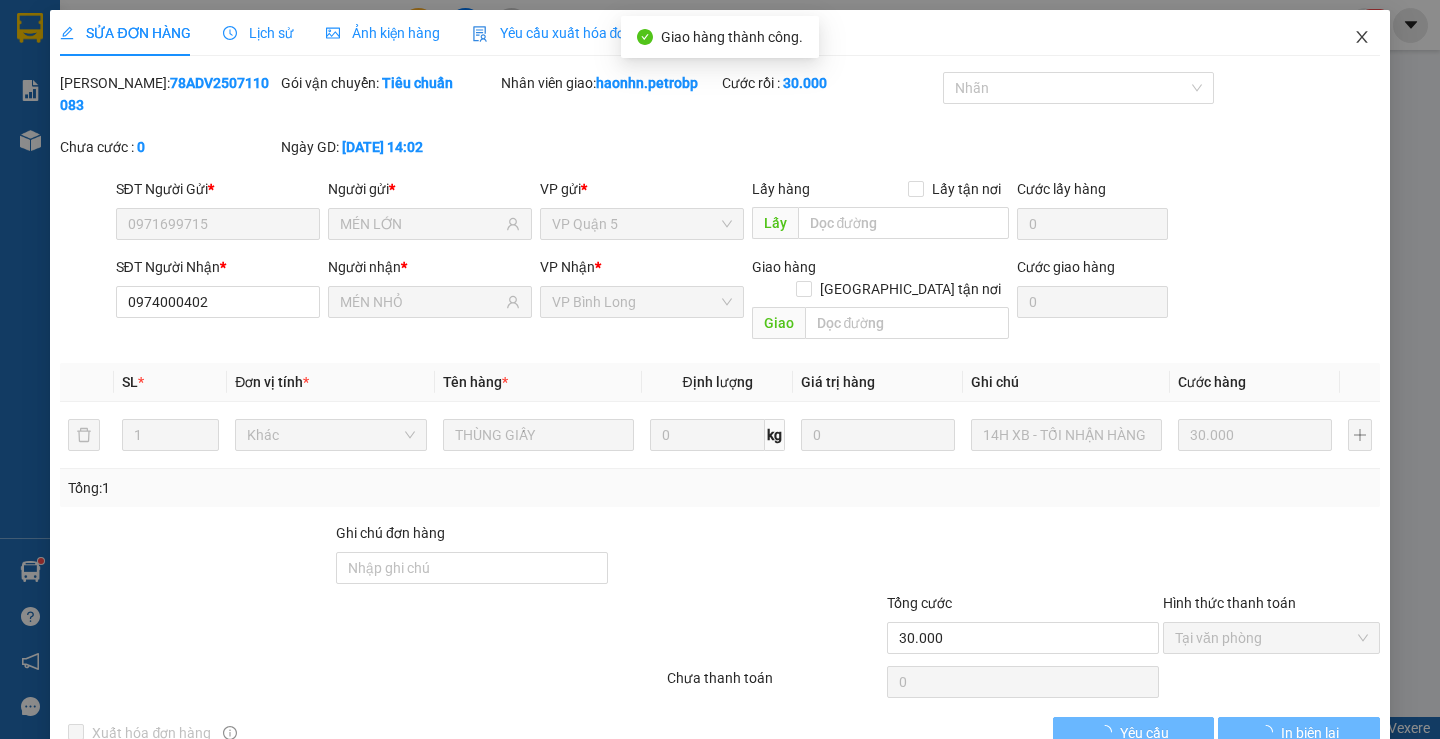 click at bounding box center (1362, 38) 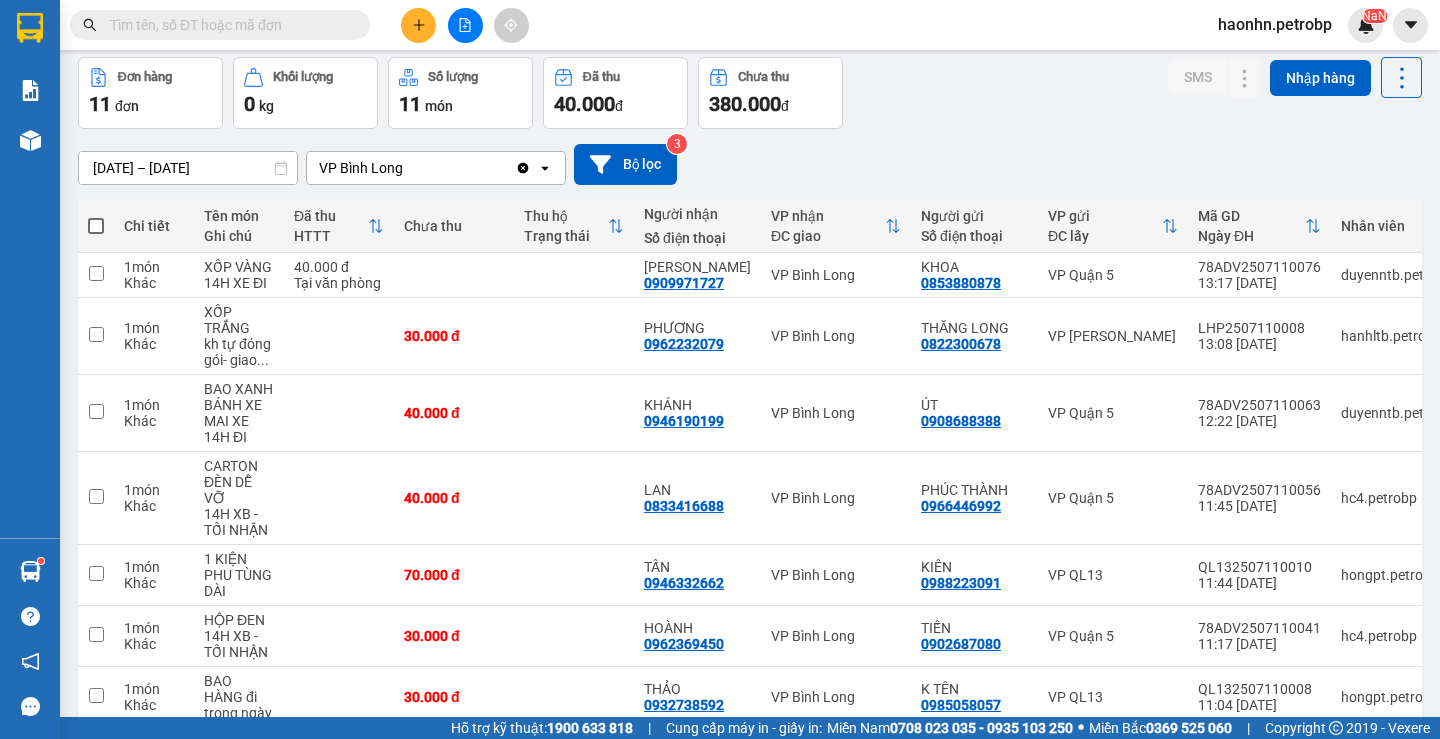 scroll, scrollTop: 0, scrollLeft: 0, axis: both 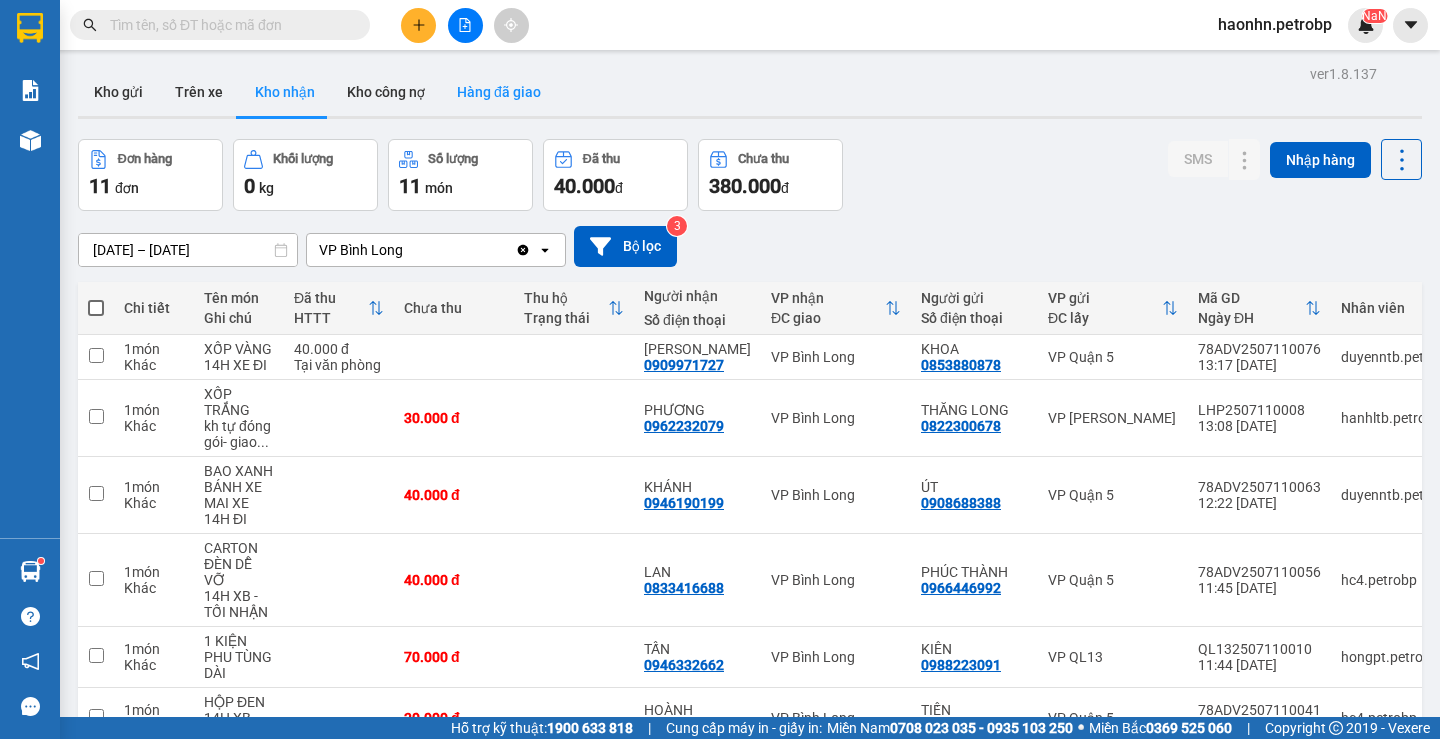 click on "Hàng đã giao" at bounding box center (499, 92) 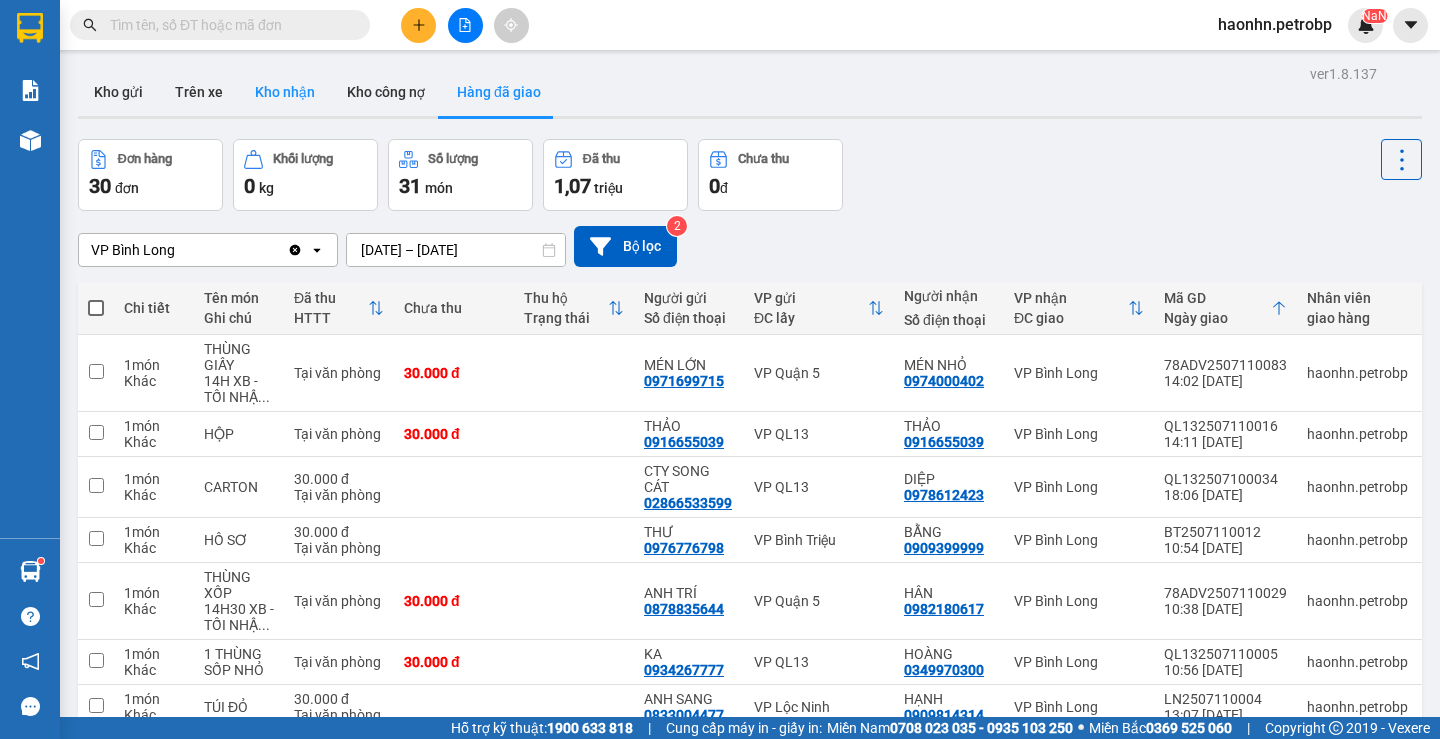 click on "Kho nhận" at bounding box center [285, 92] 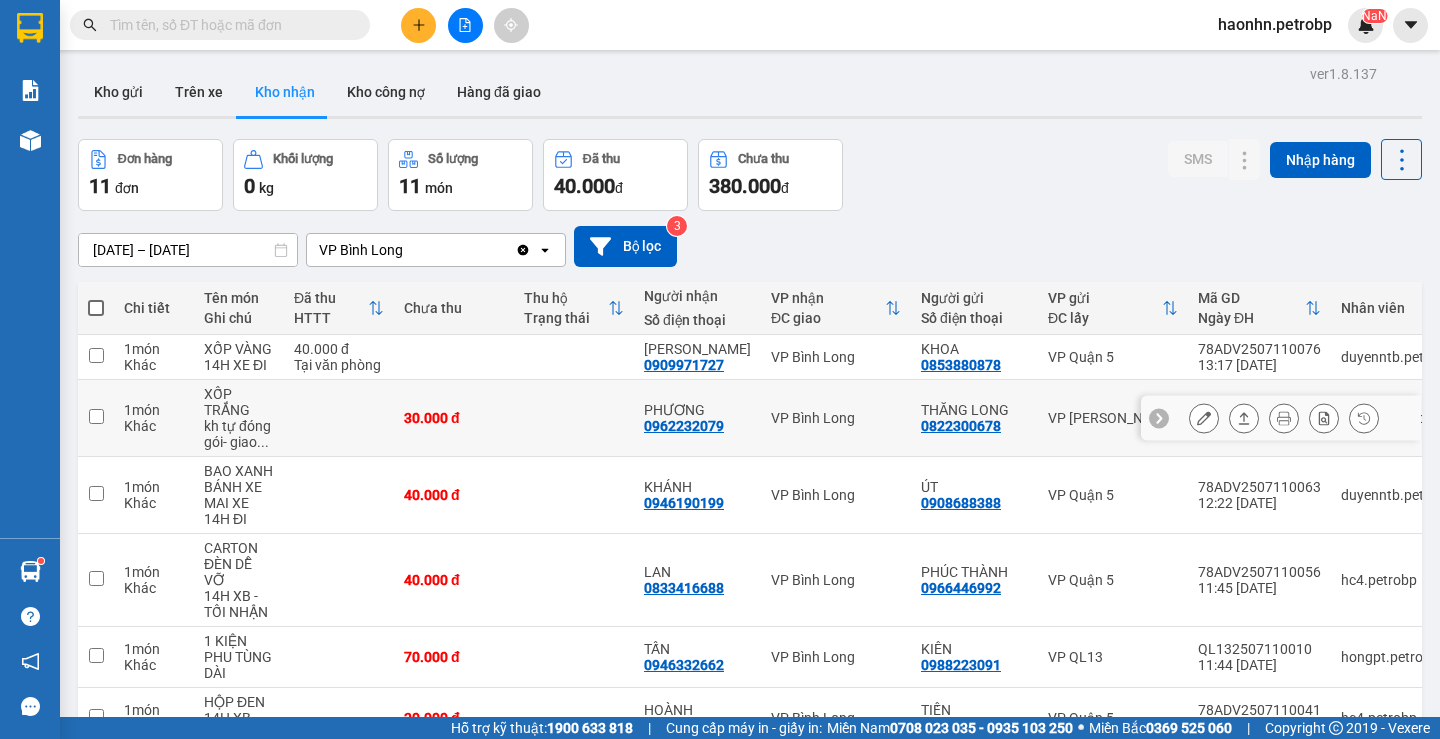 click at bounding box center [1204, 418] 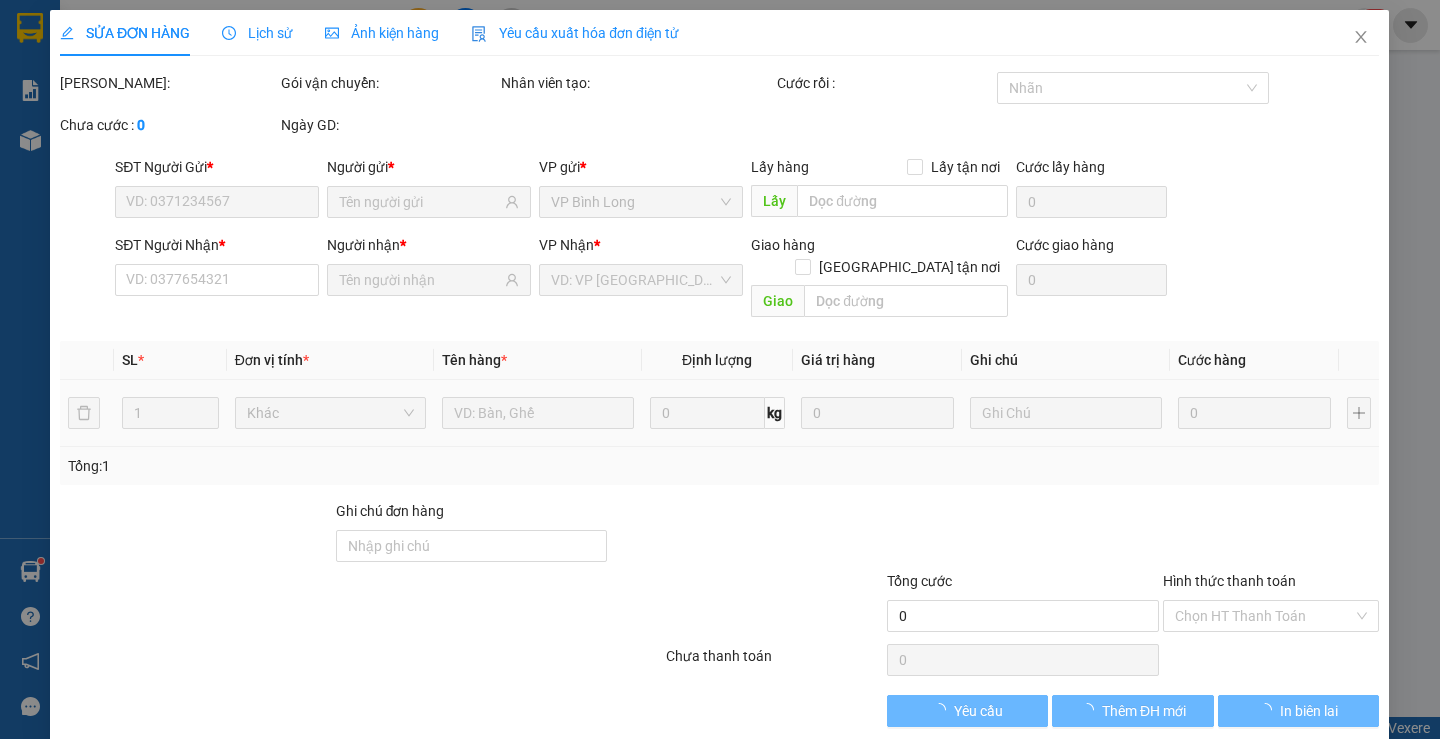 type on "0822300678" 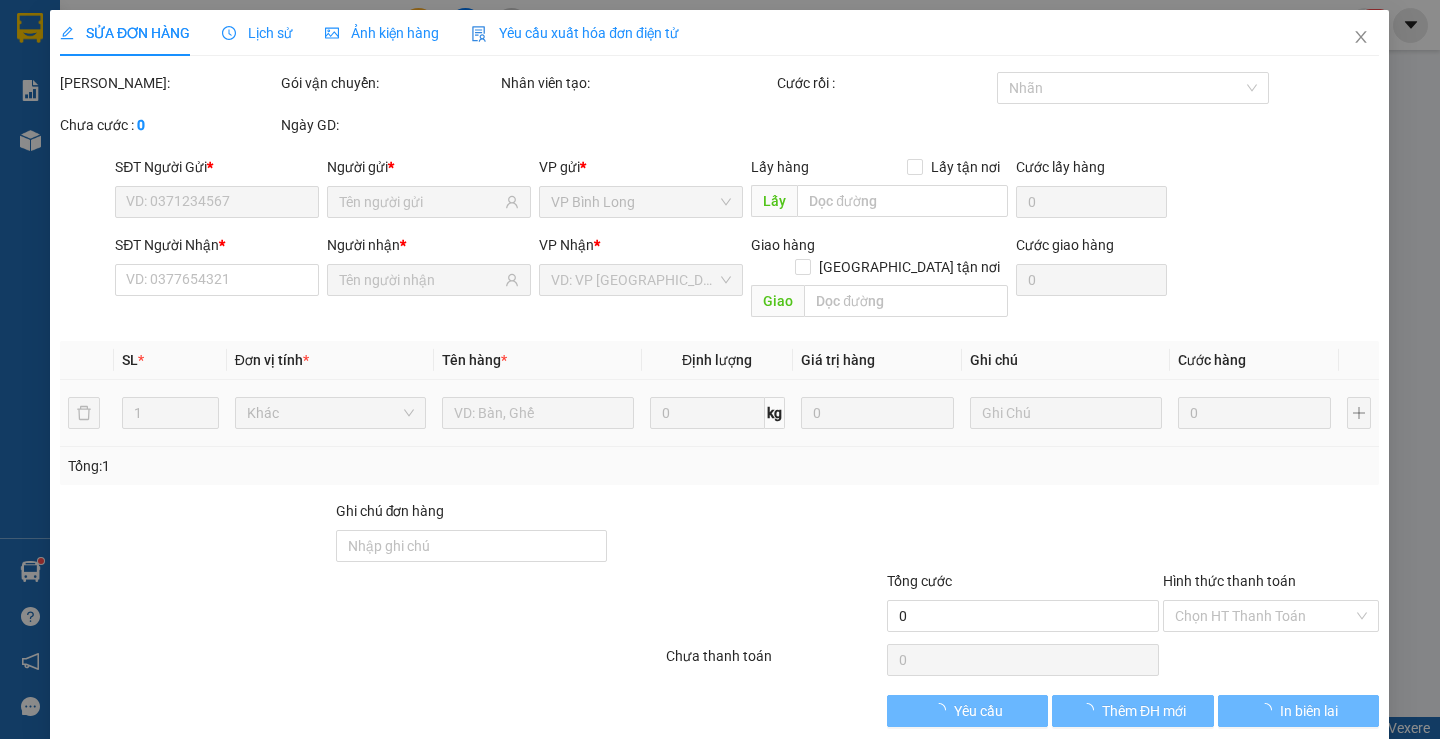 type on "THĂNG LONG" 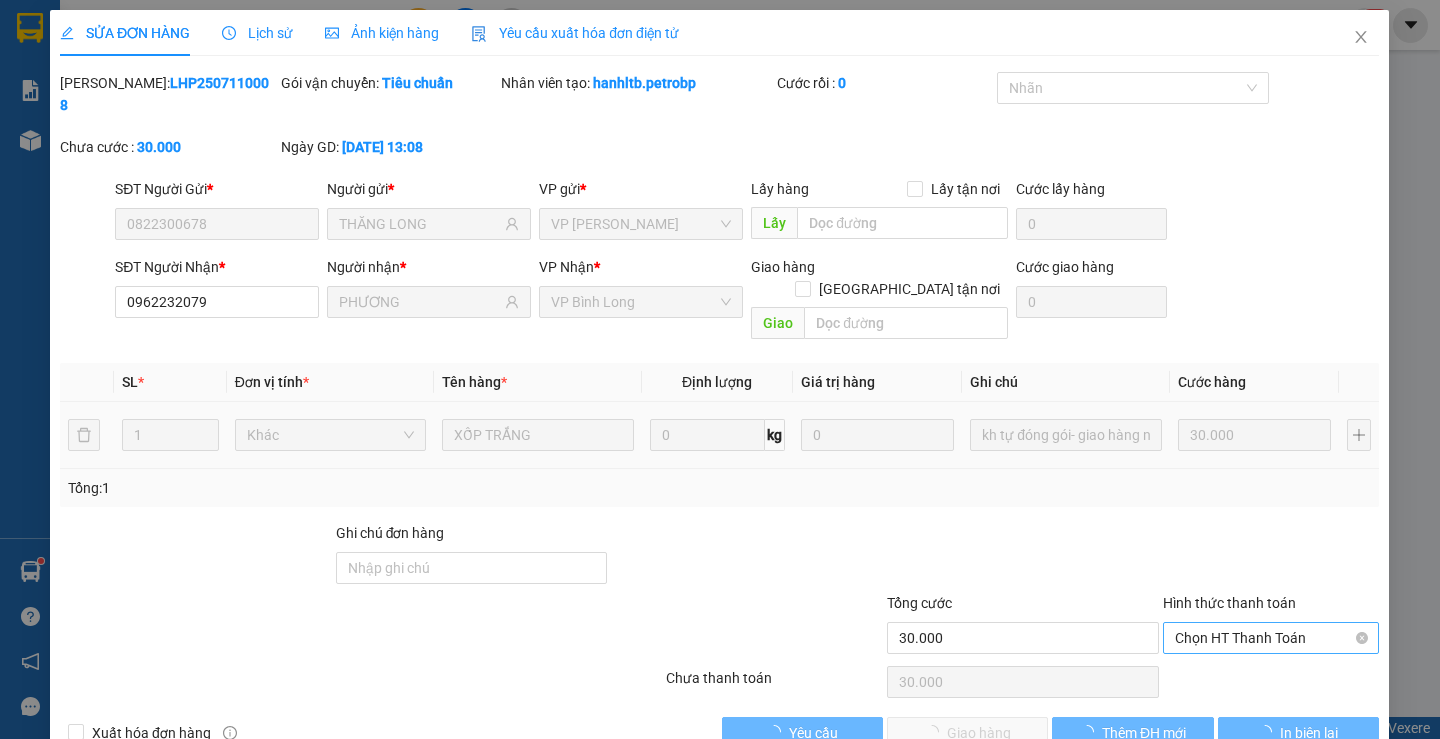 click on "Chọn HT Thanh Toán" at bounding box center [1271, 638] 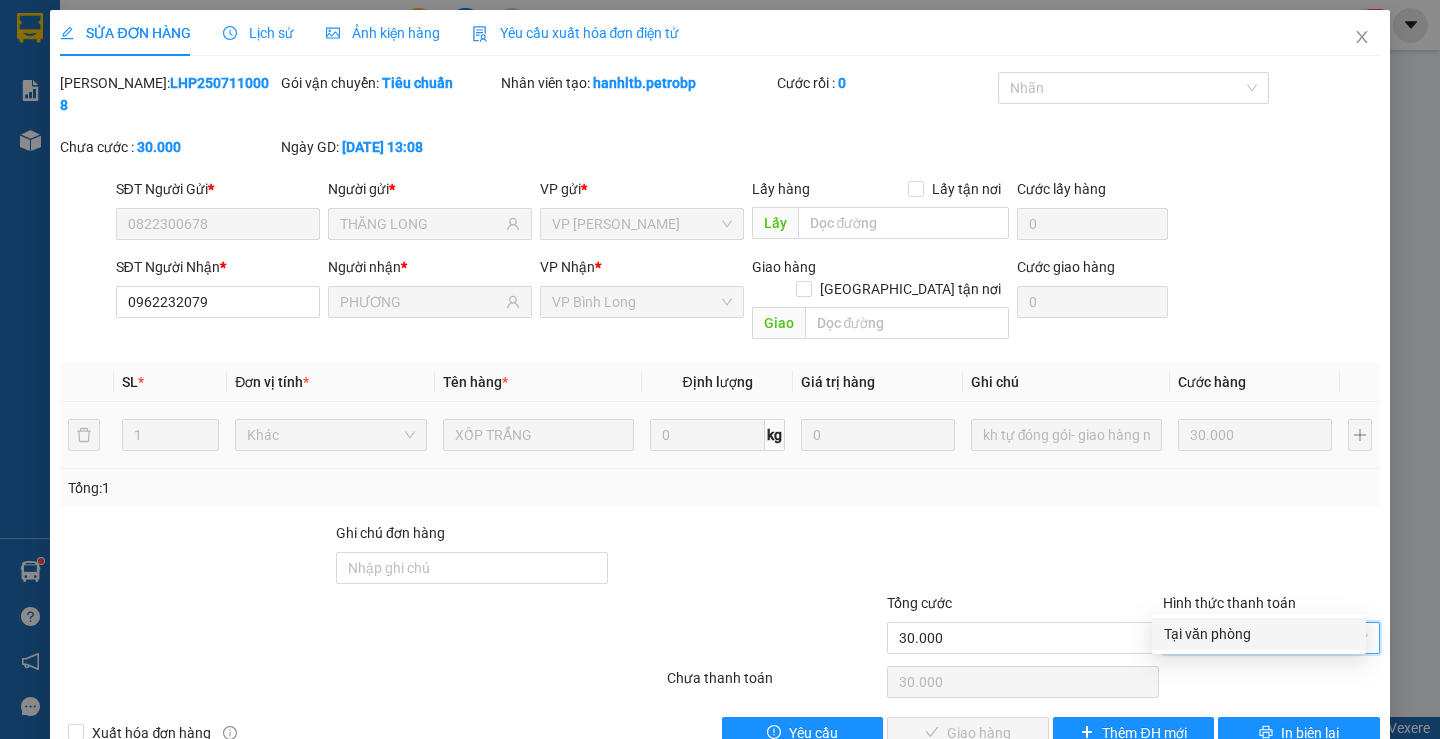 click on "Tại văn phòng" at bounding box center [1259, 634] 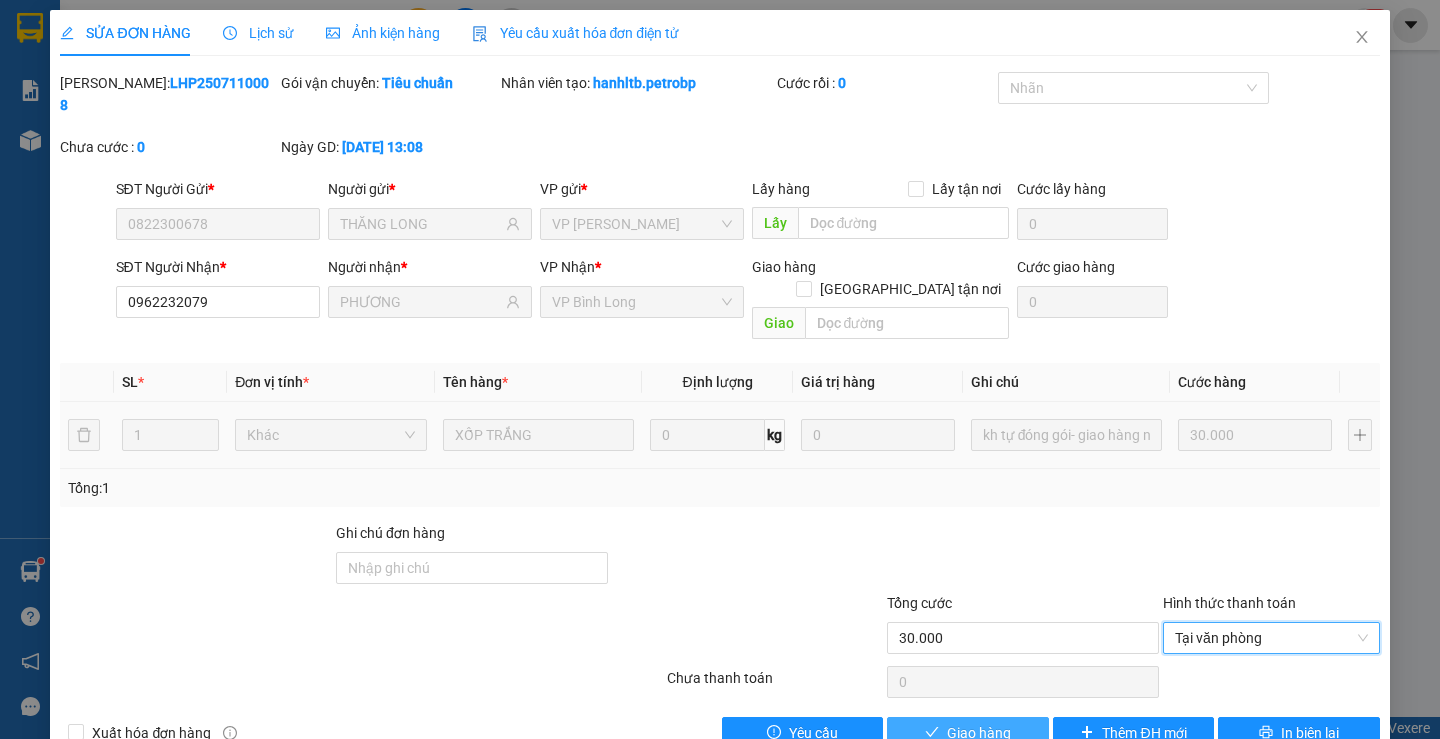 click on "Giao hàng" at bounding box center (967, 733) 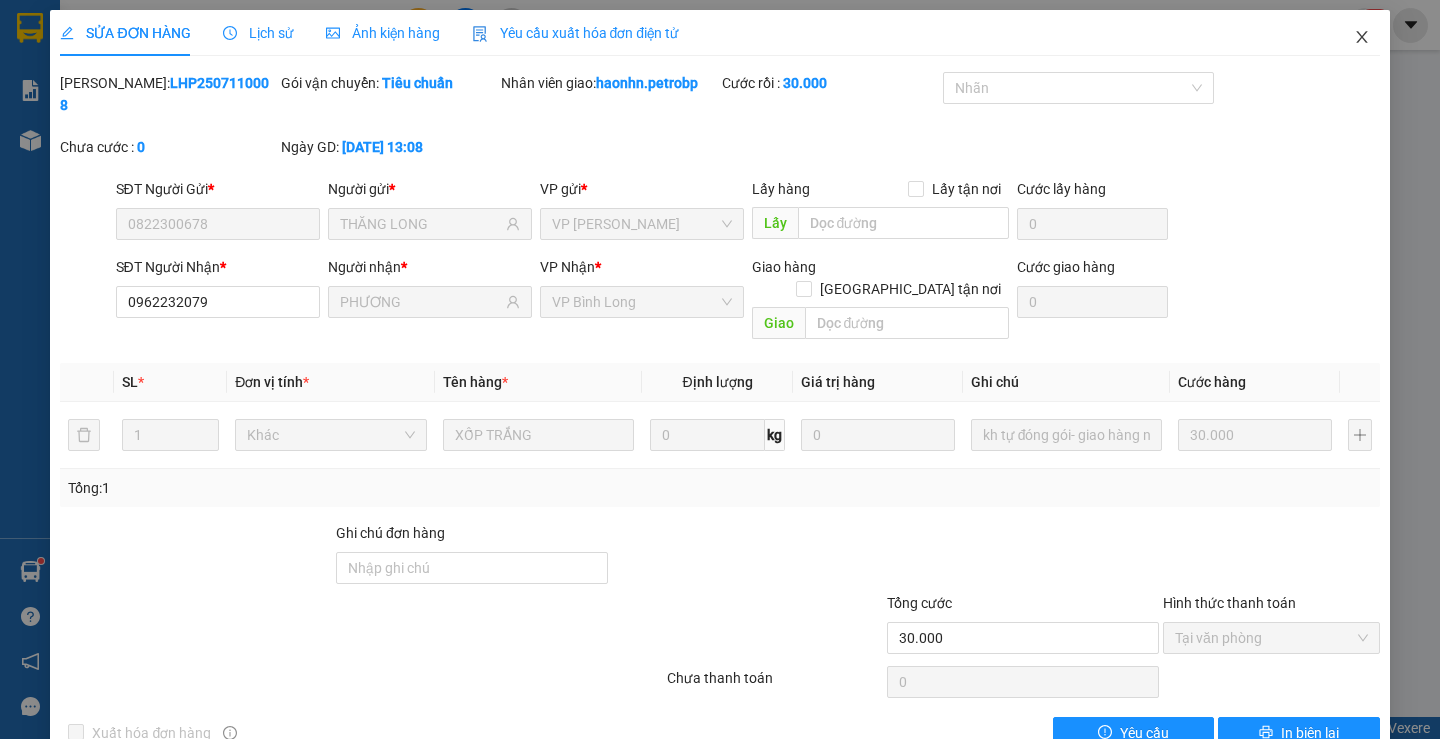 click 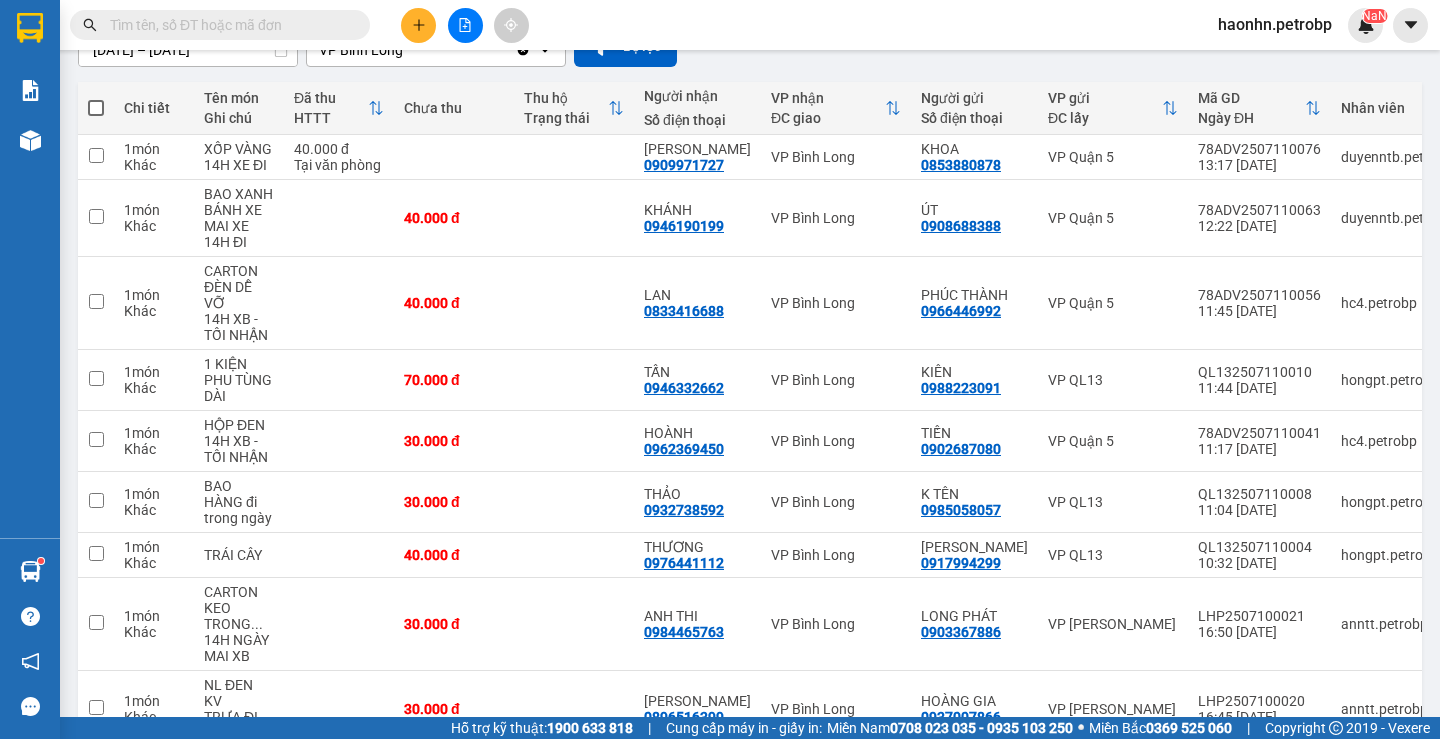 scroll, scrollTop: 0, scrollLeft: 0, axis: both 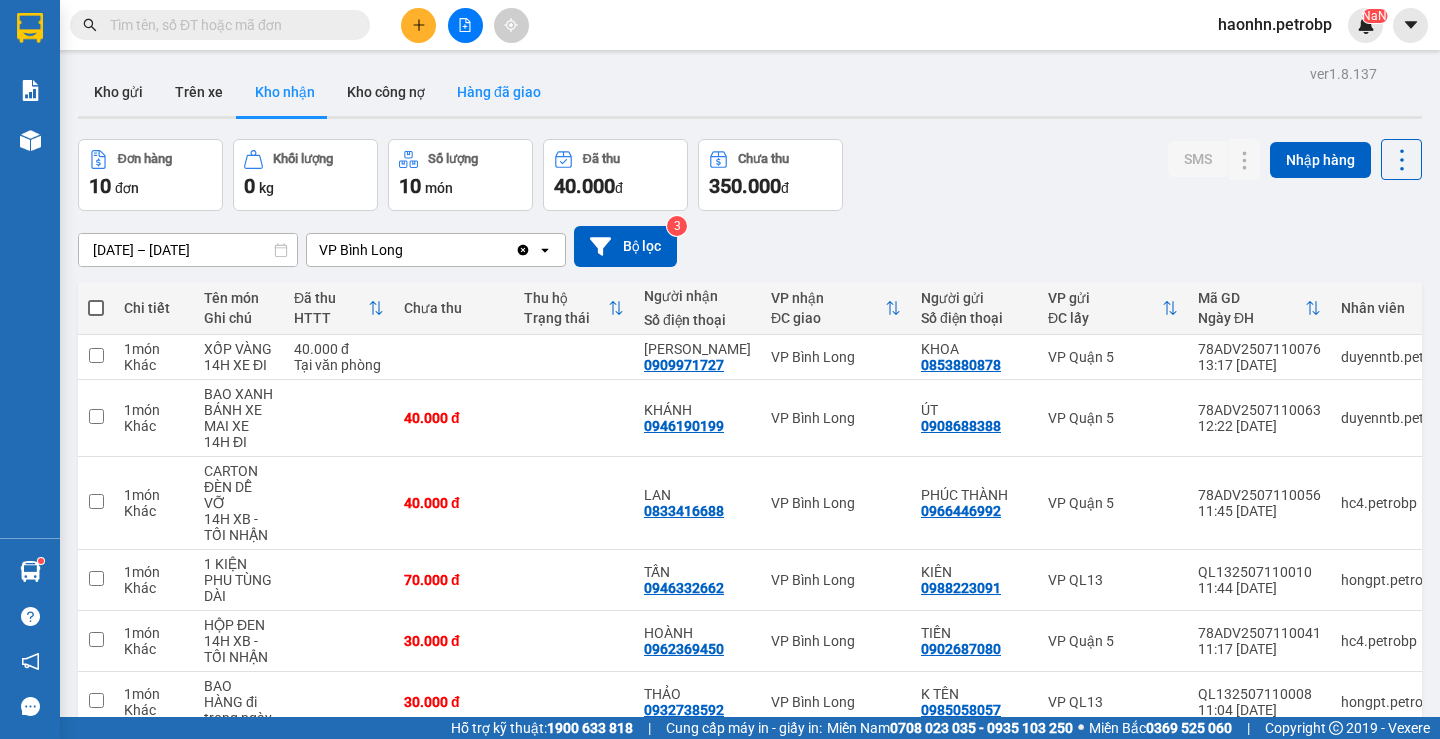 click on "Hàng đã giao" at bounding box center [499, 92] 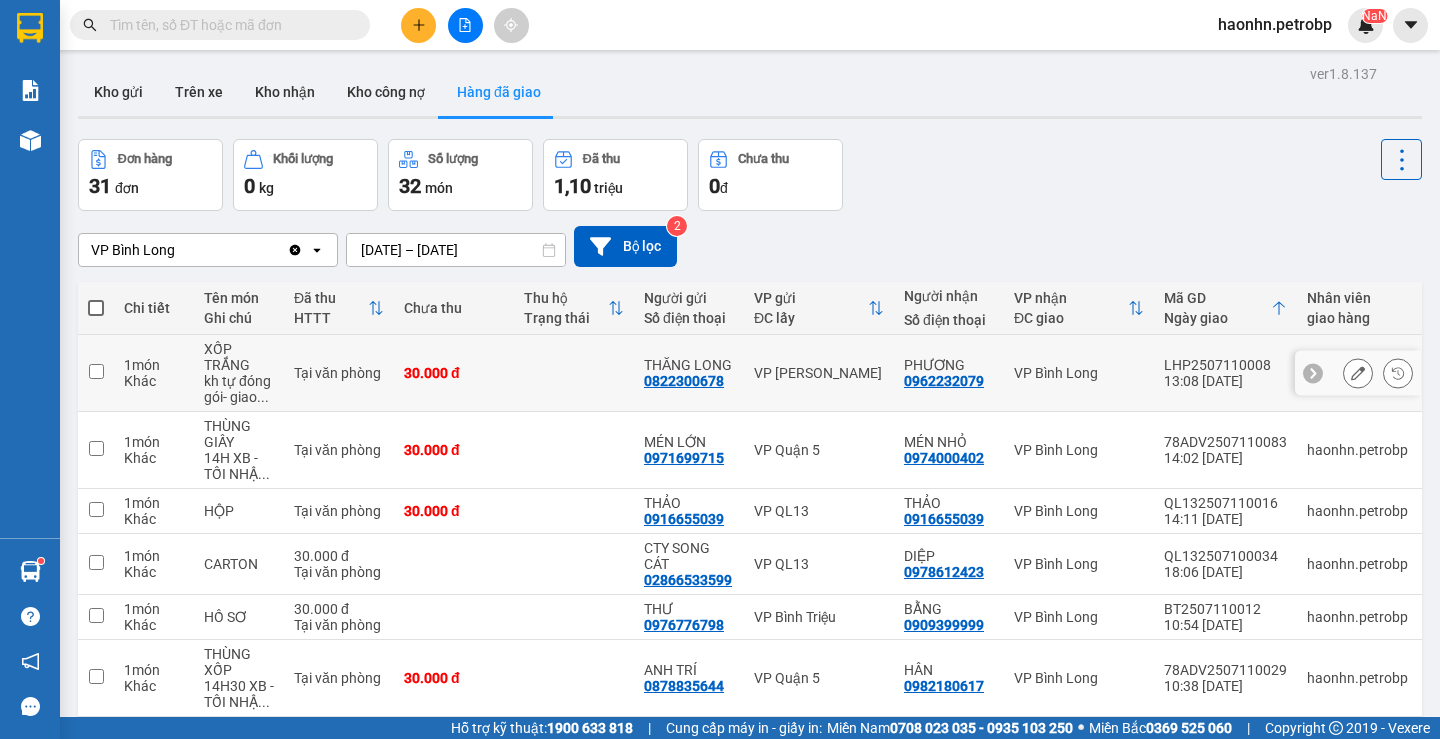 click on "LHP2507110008 13:08 [DATE]" at bounding box center (1225, 373) 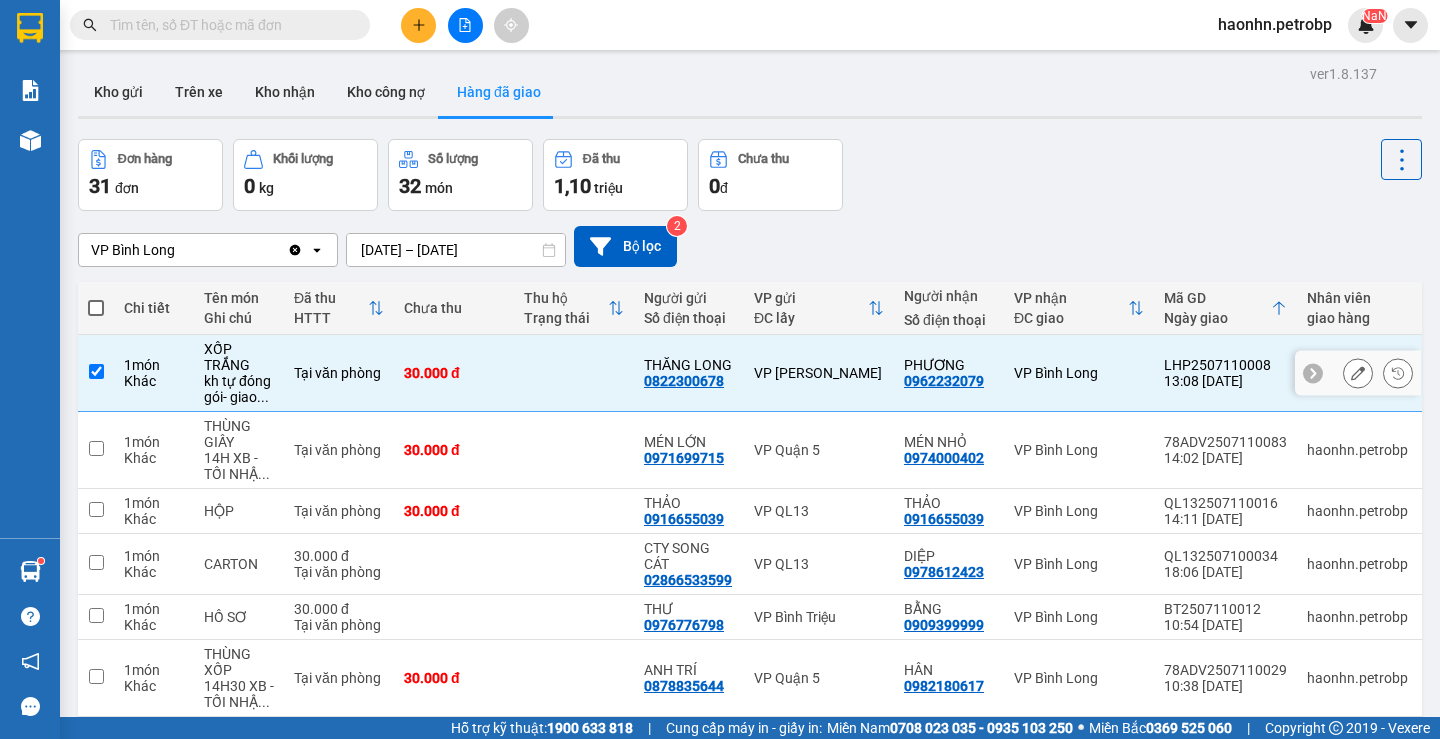 click on "LHP2507110008" at bounding box center [1225, 365] 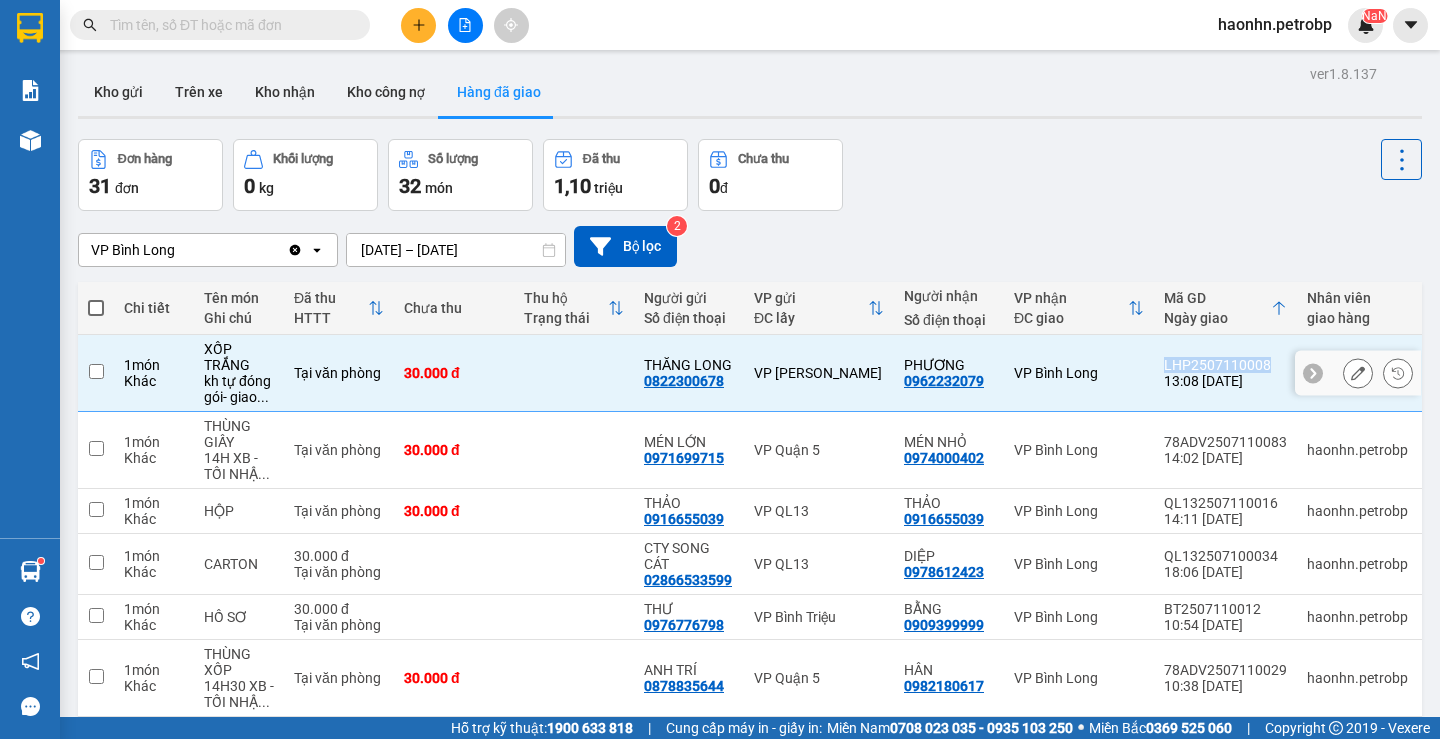 click on "LHP2507110008" at bounding box center [1225, 365] 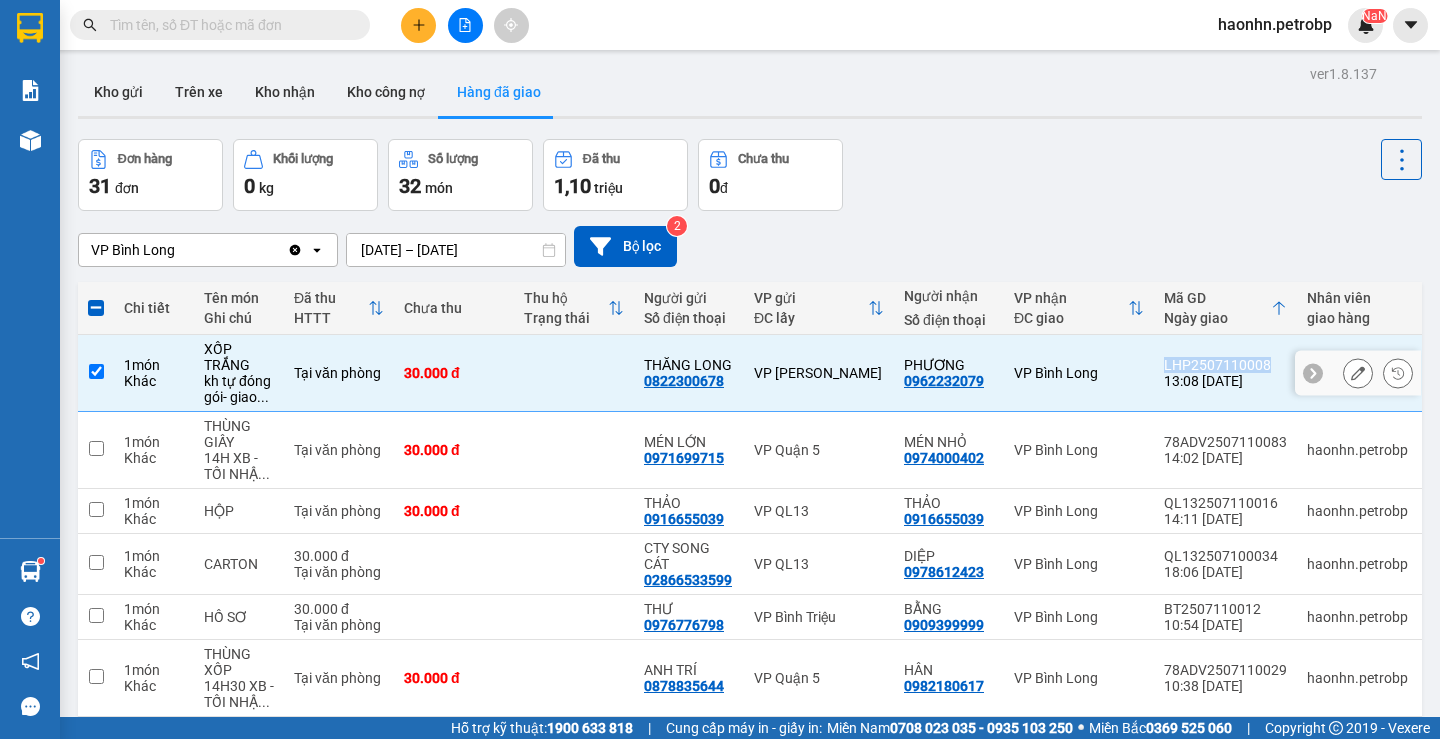 copy on "LHP2507110008" 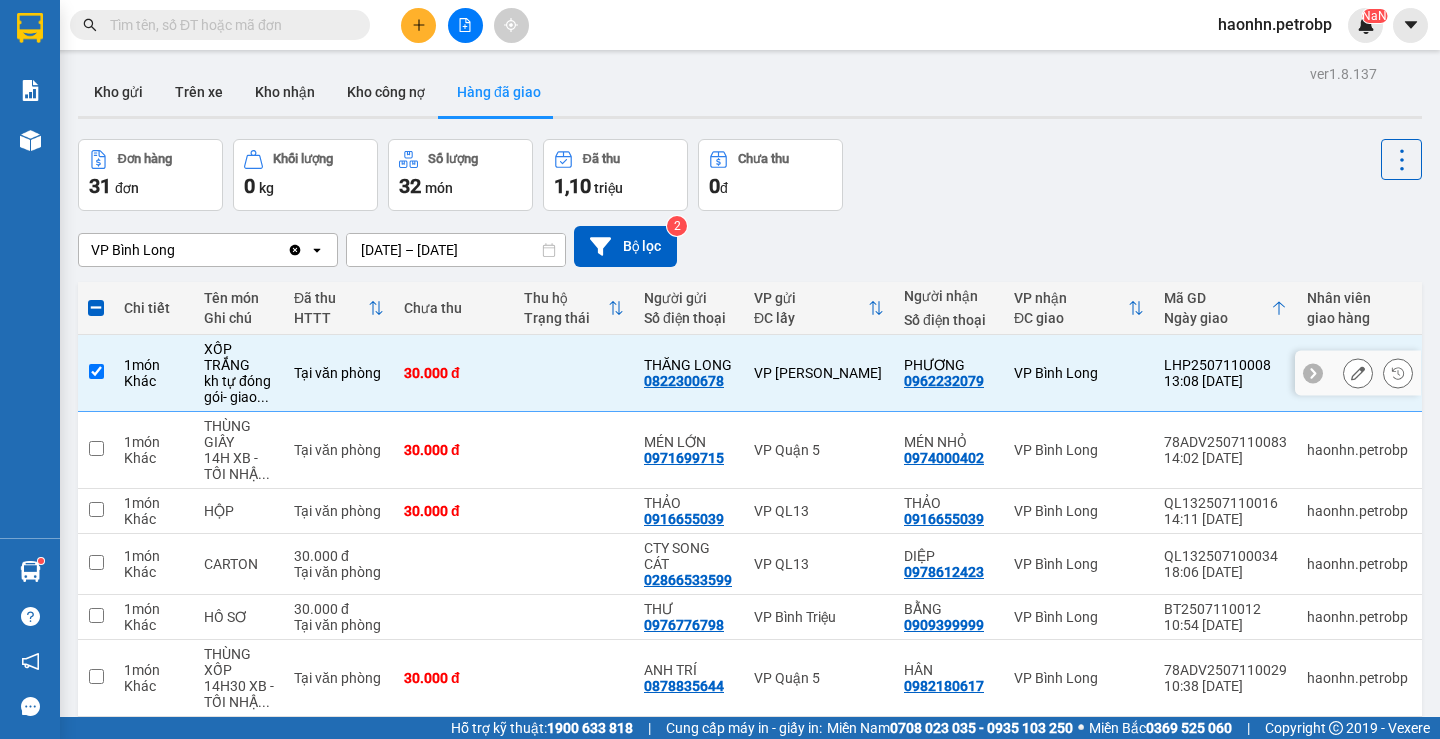click on "VP Bình Long" at bounding box center (1079, 373) 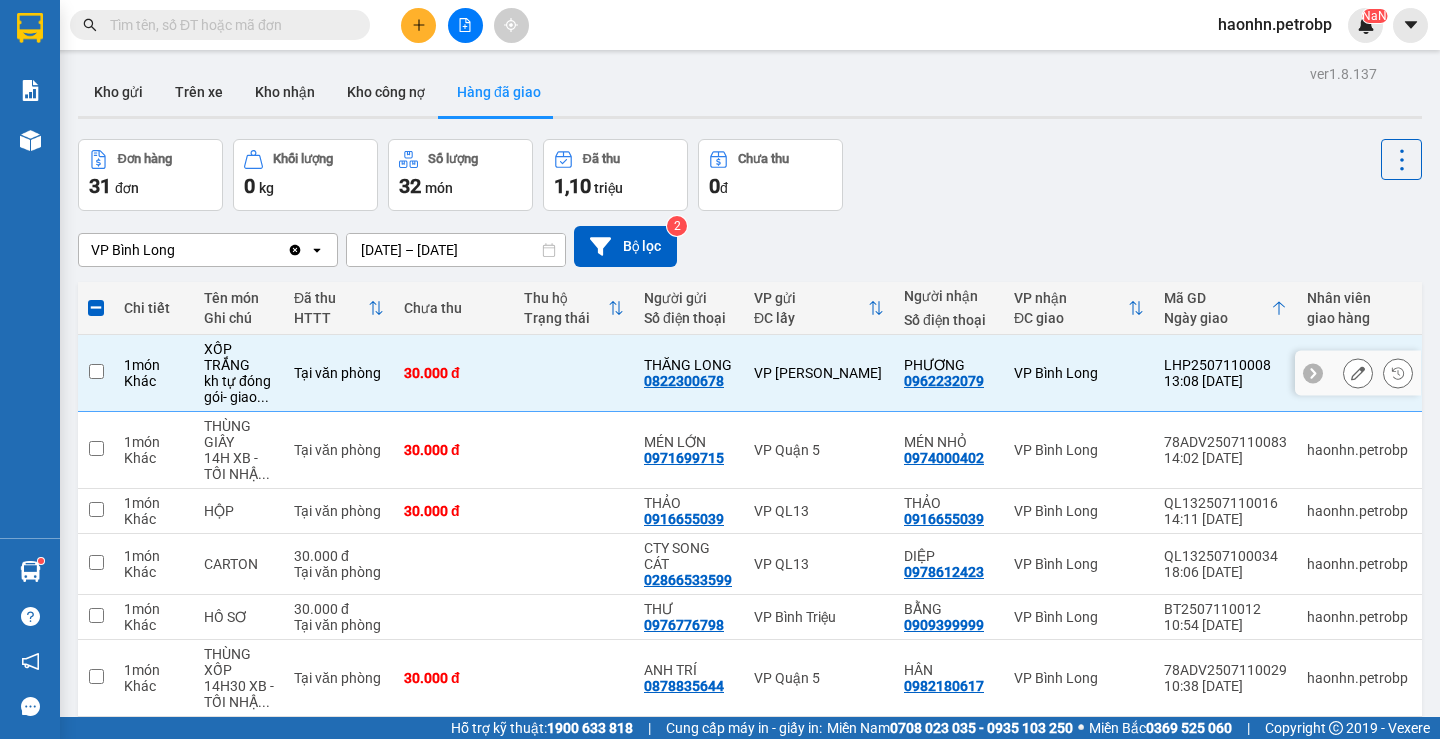 checkbox on "false" 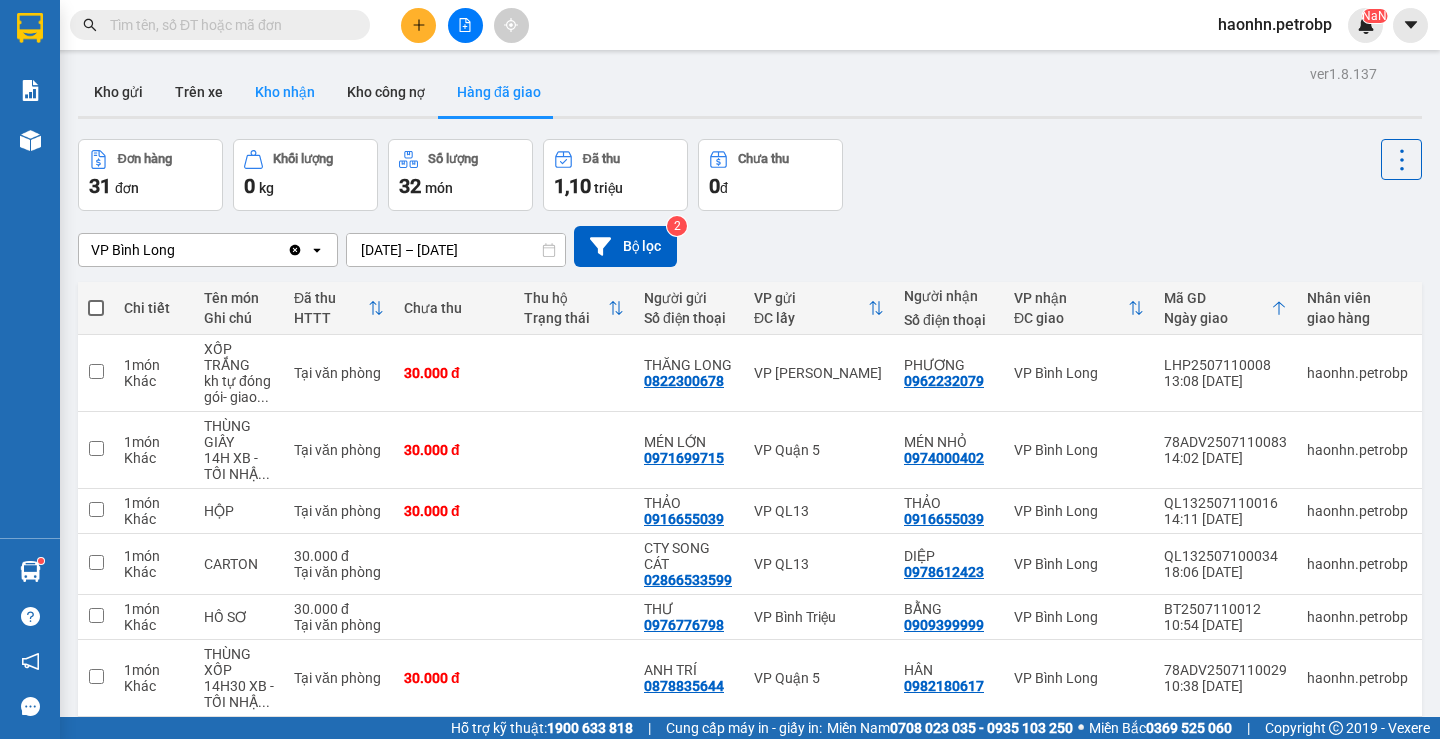 click on "Kho nhận" at bounding box center (285, 92) 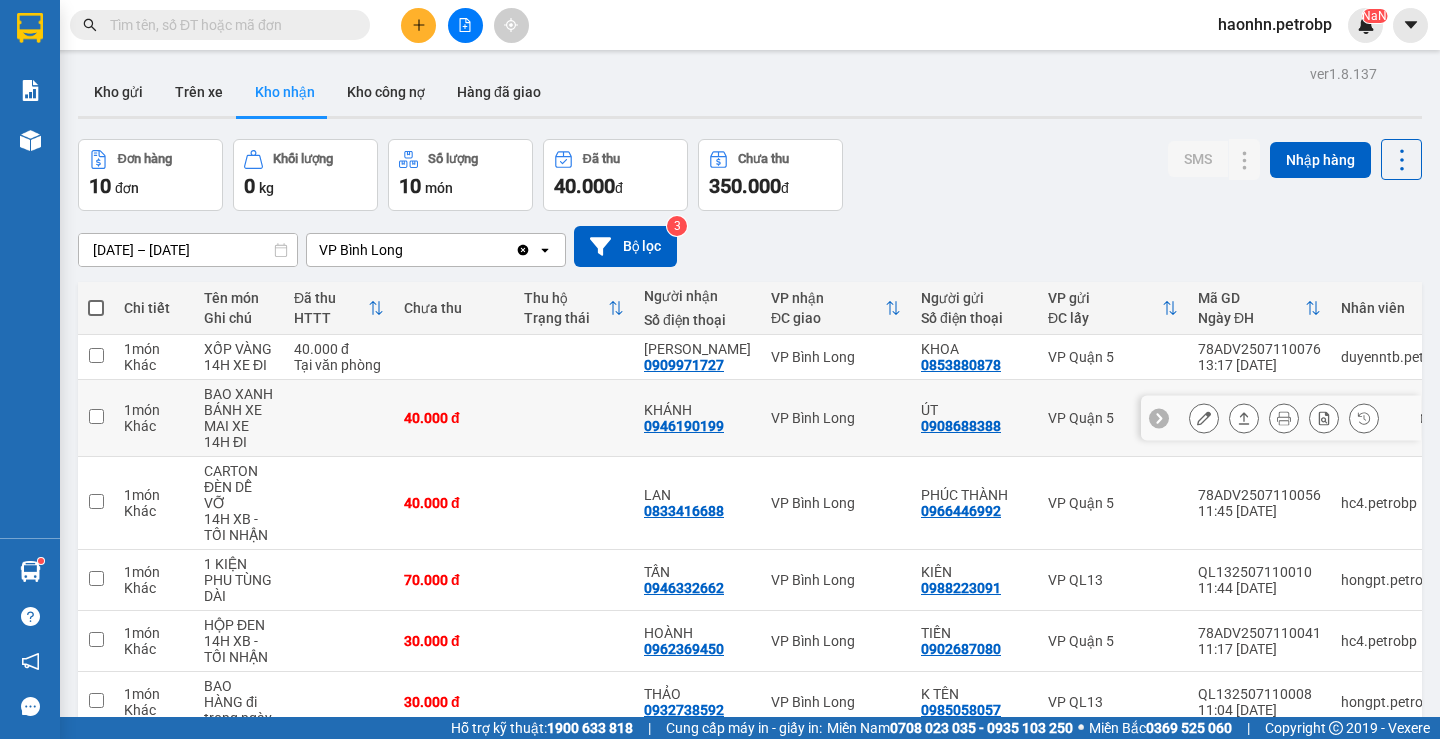scroll, scrollTop: 200, scrollLeft: 0, axis: vertical 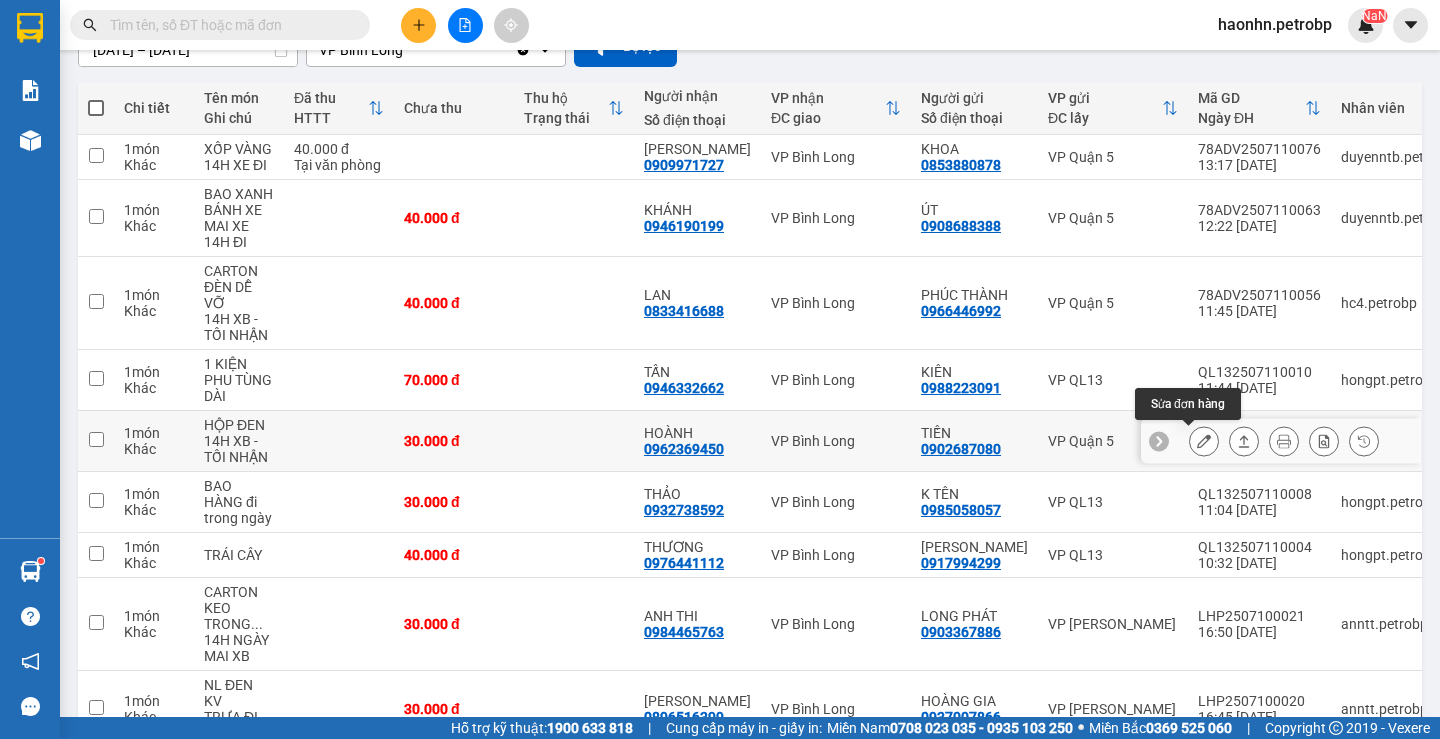click at bounding box center (1204, 441) 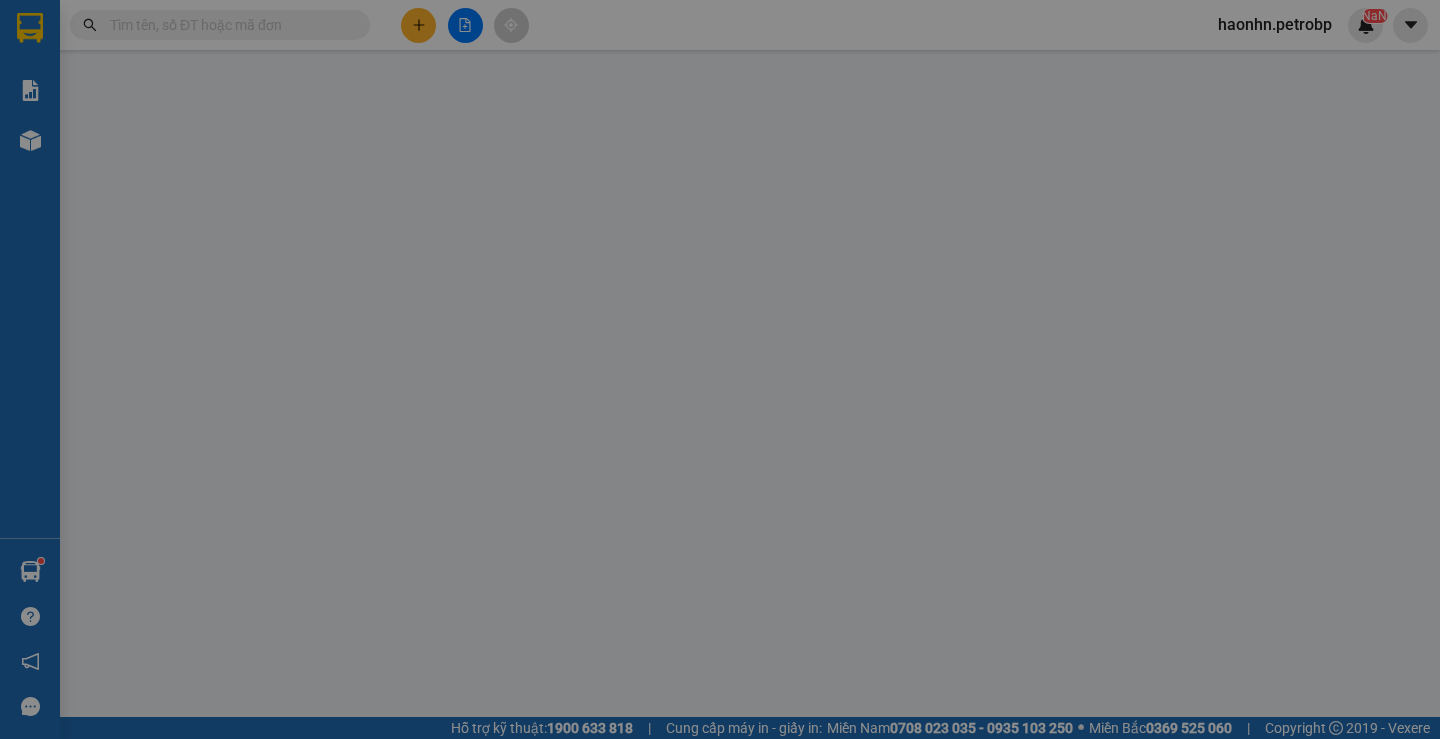 type on "0902687080" 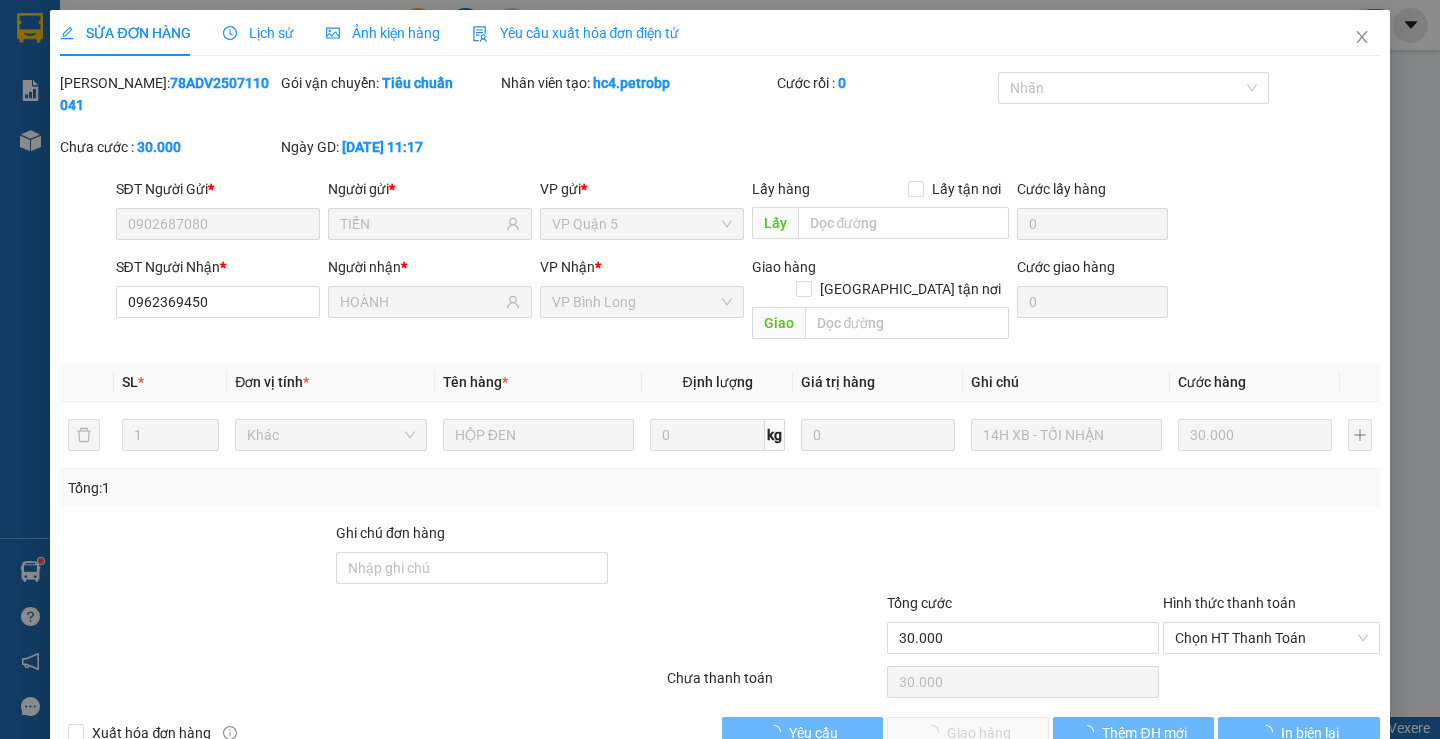 scroll, scrollTop: 0, scrollLeft: 0, axis: both 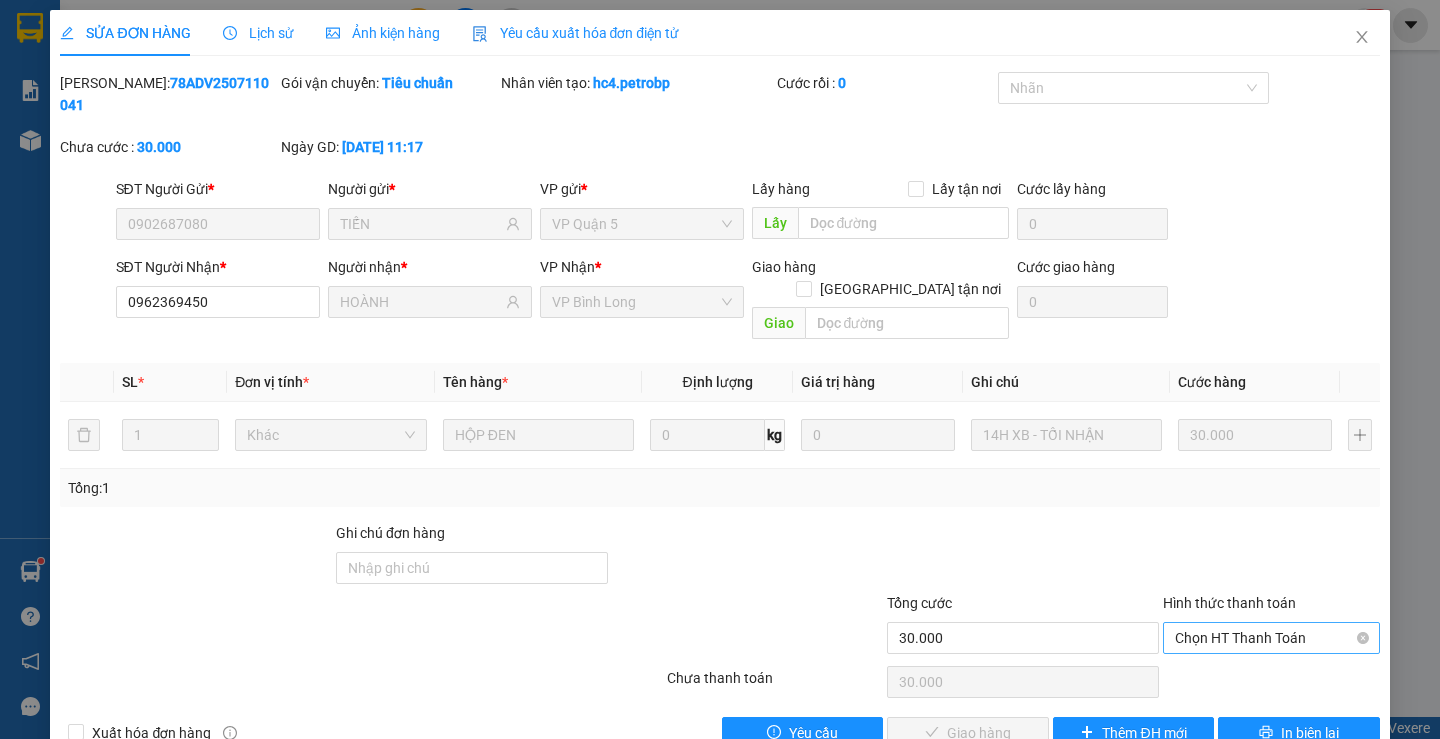 click on "Chọn HT Thanh Toán" at bounding box center (1271, 638) 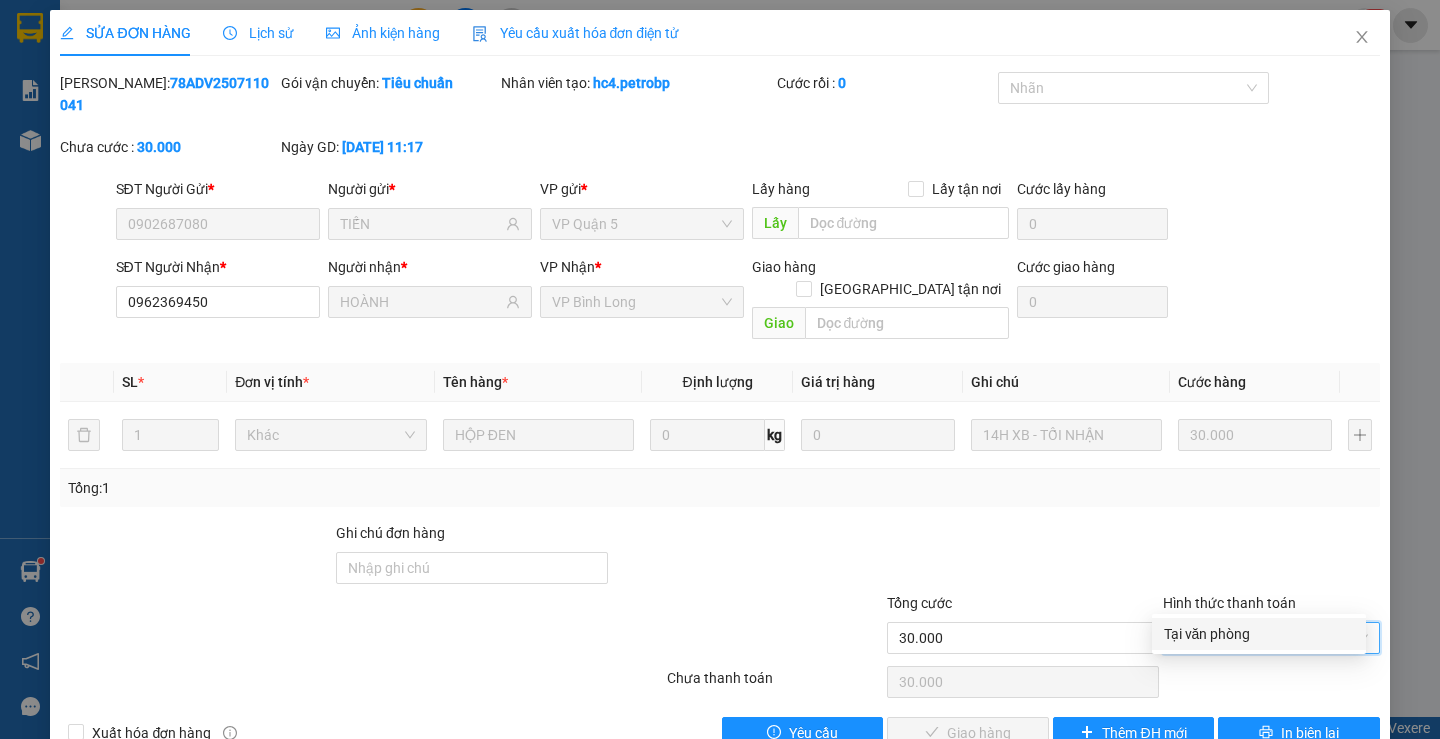 click on "Tại văn phòng" at bounding box center (1259, 634) 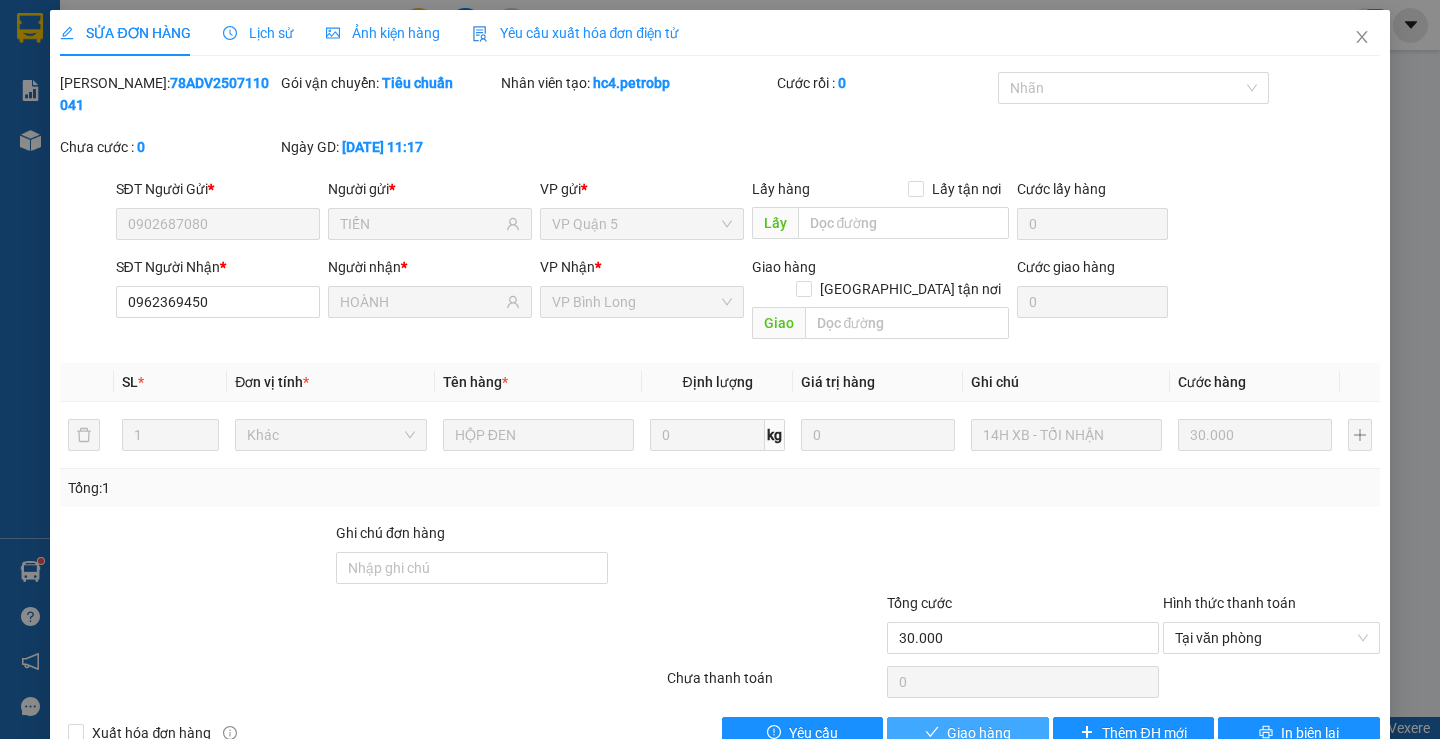 click on "Giao hàng" at bounding box center [979, 733] 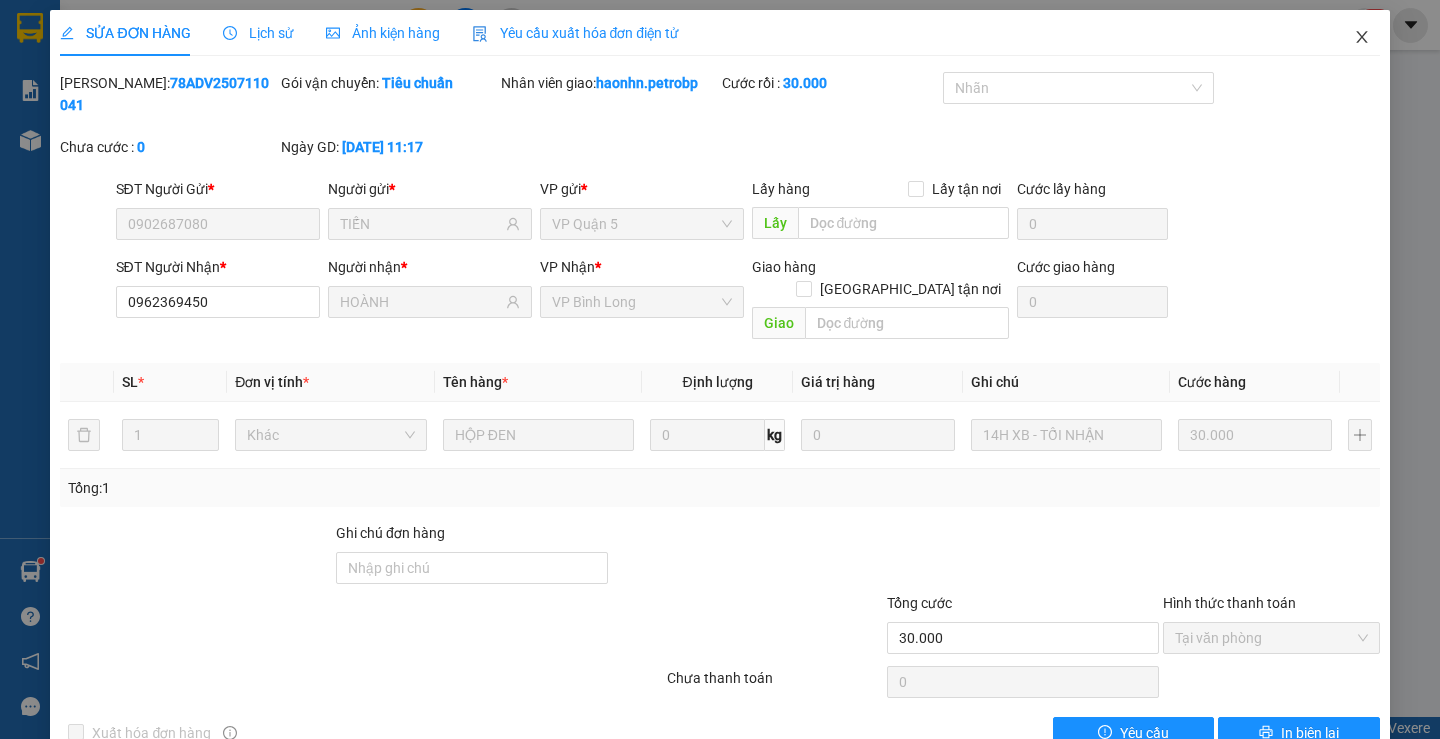 click at bounding box center [1362, 38] 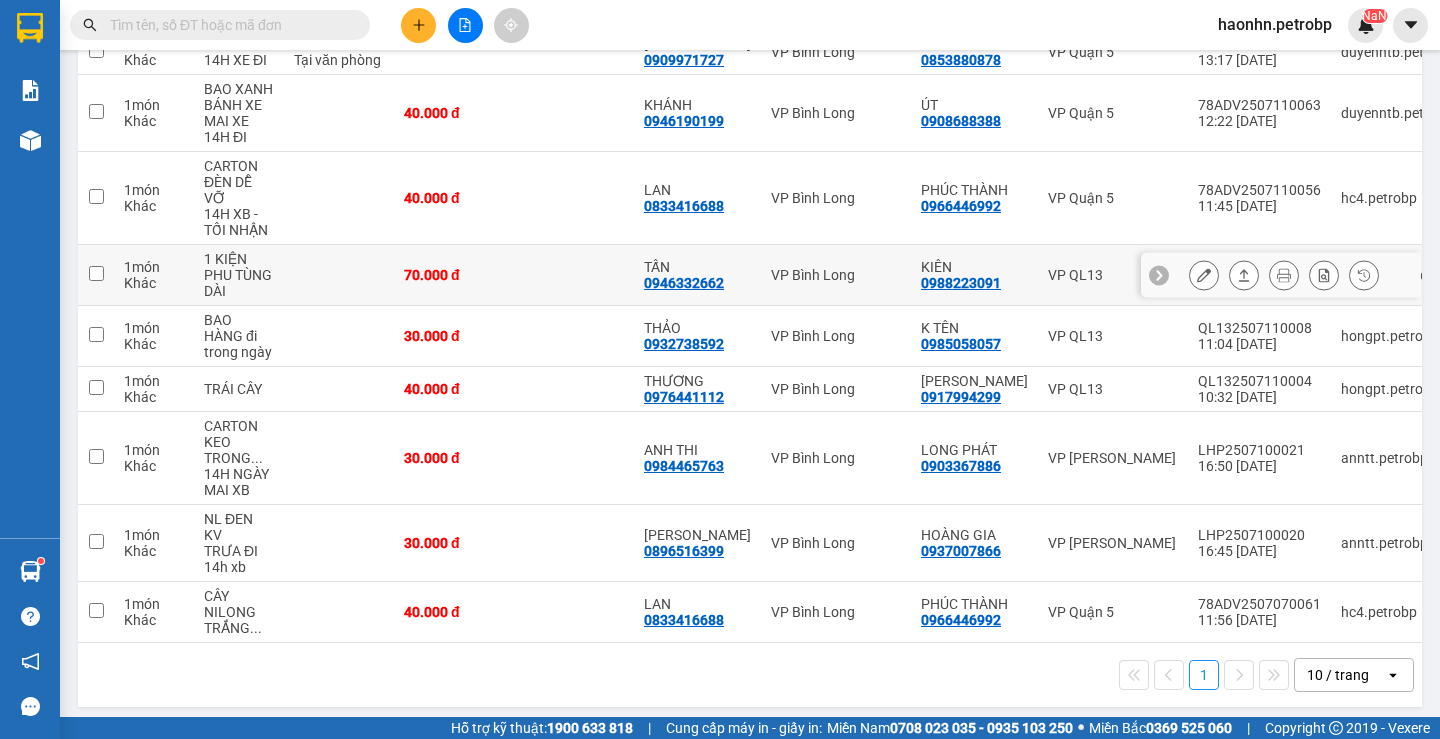 scroll, scrollTop: 205, scrollLeft: 0, axis: vertical 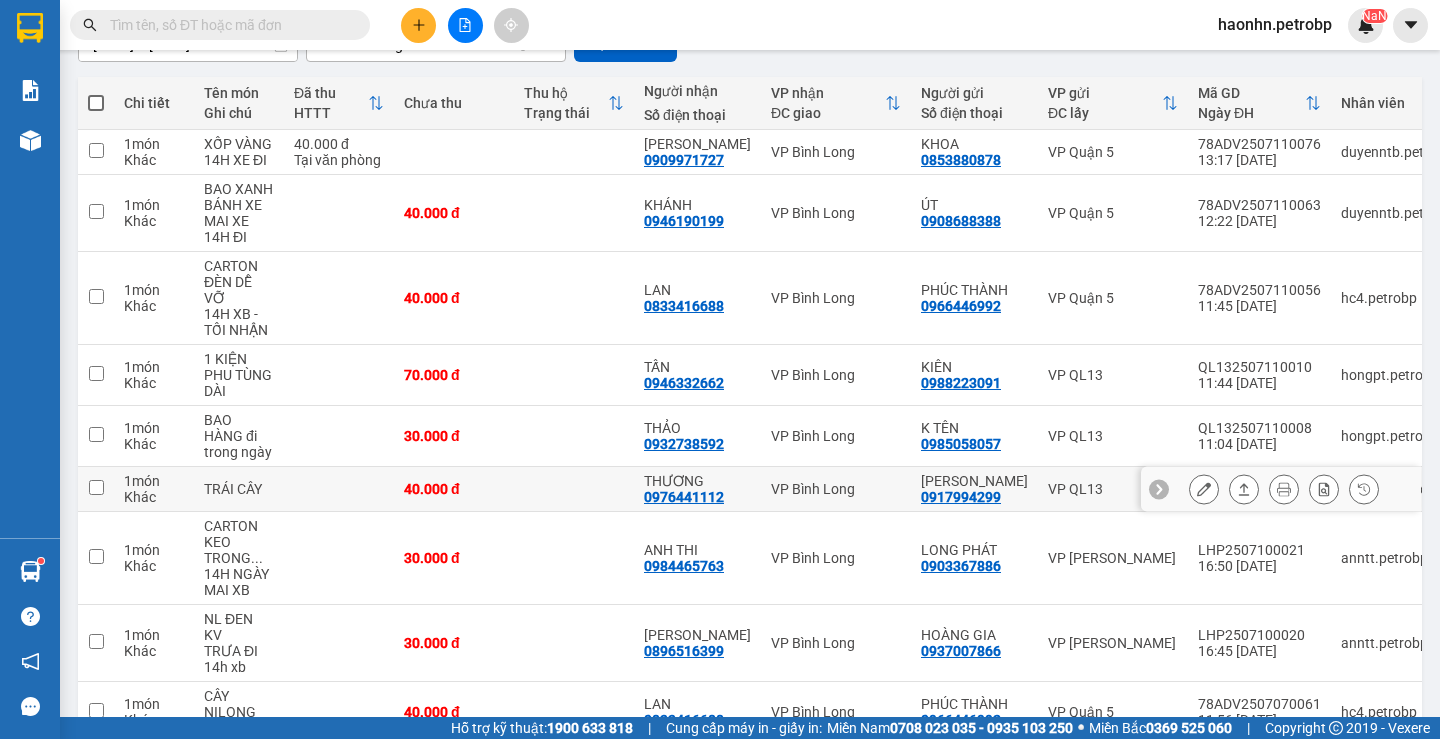 click 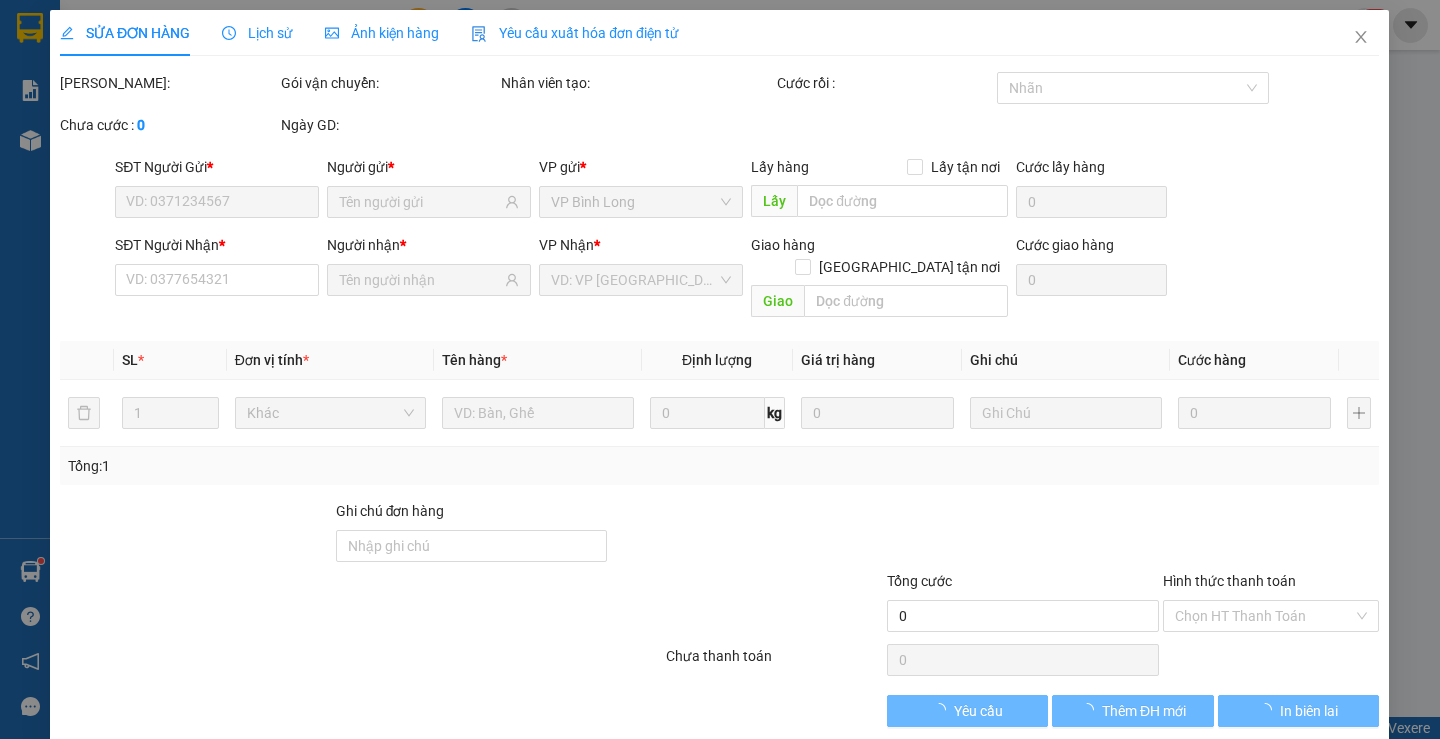 scroll, scrollTop: 0, scrollLeft: 0, axis: both 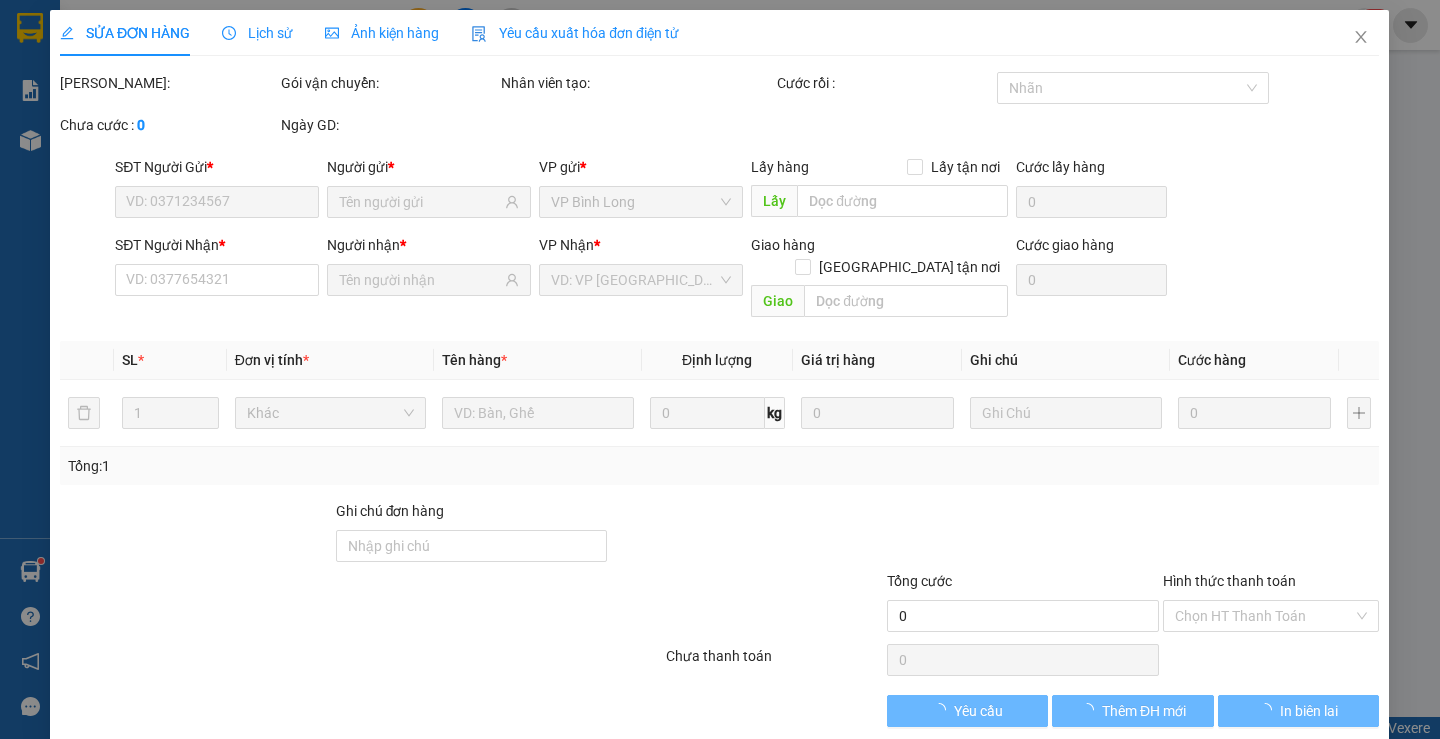 type on "0917994299" 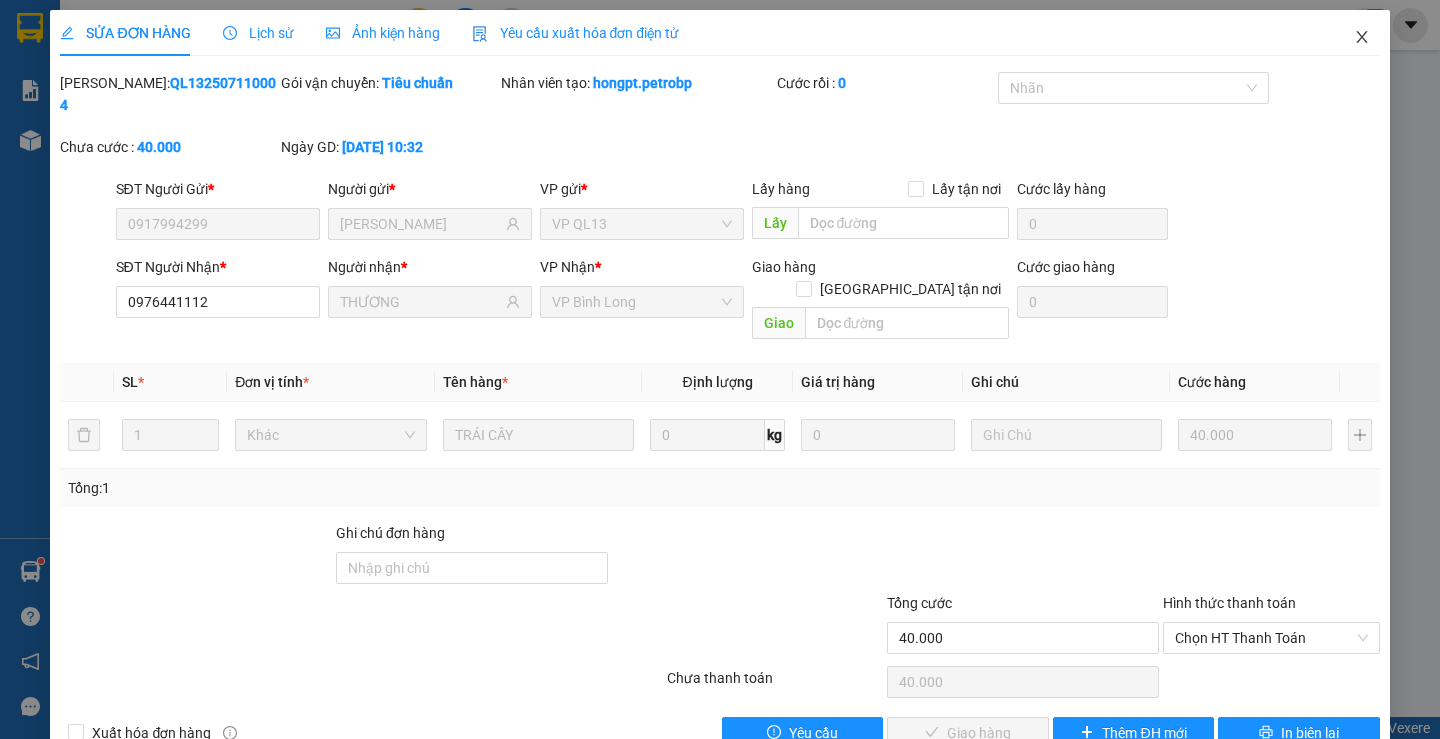 click at bounding box center [1362, 38] 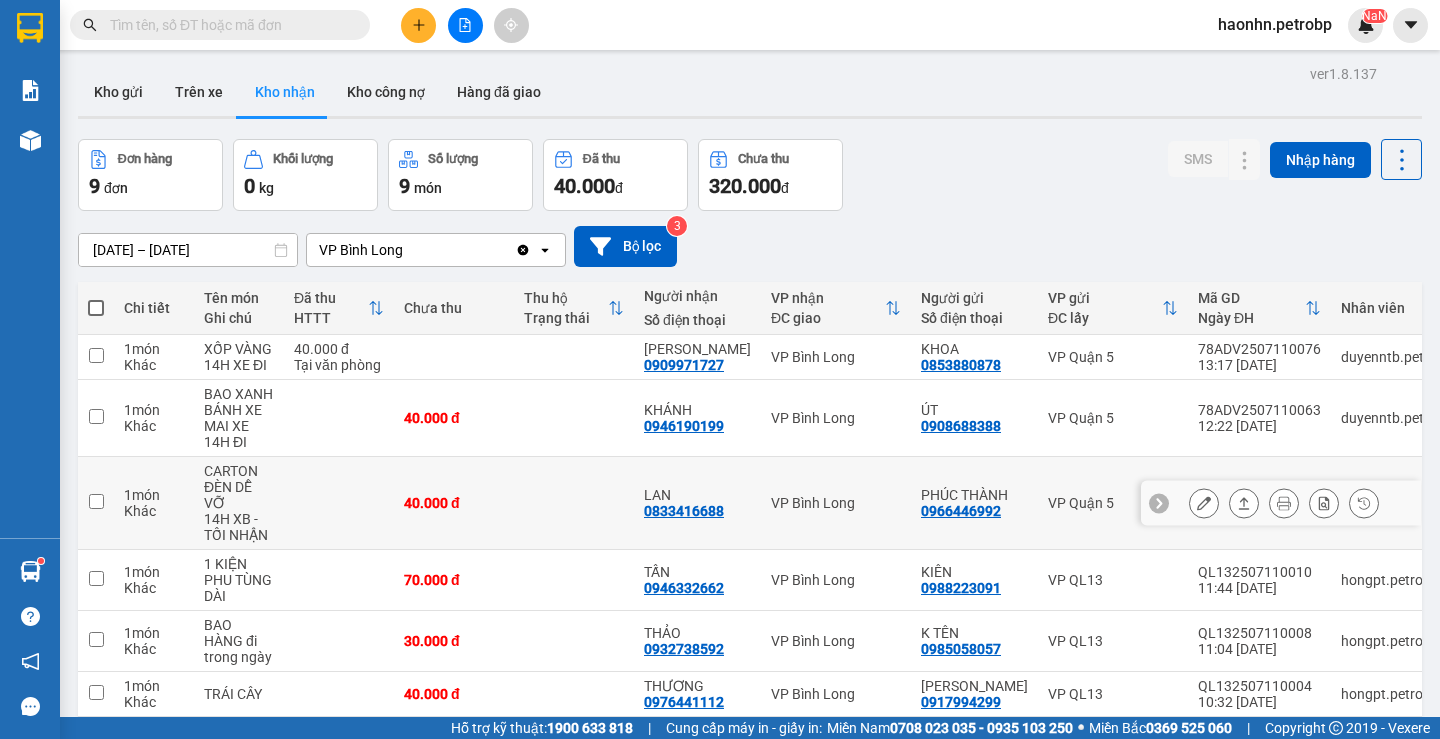 scroll, scrollTop: 100, scrollLeft: 0, axis: vertical 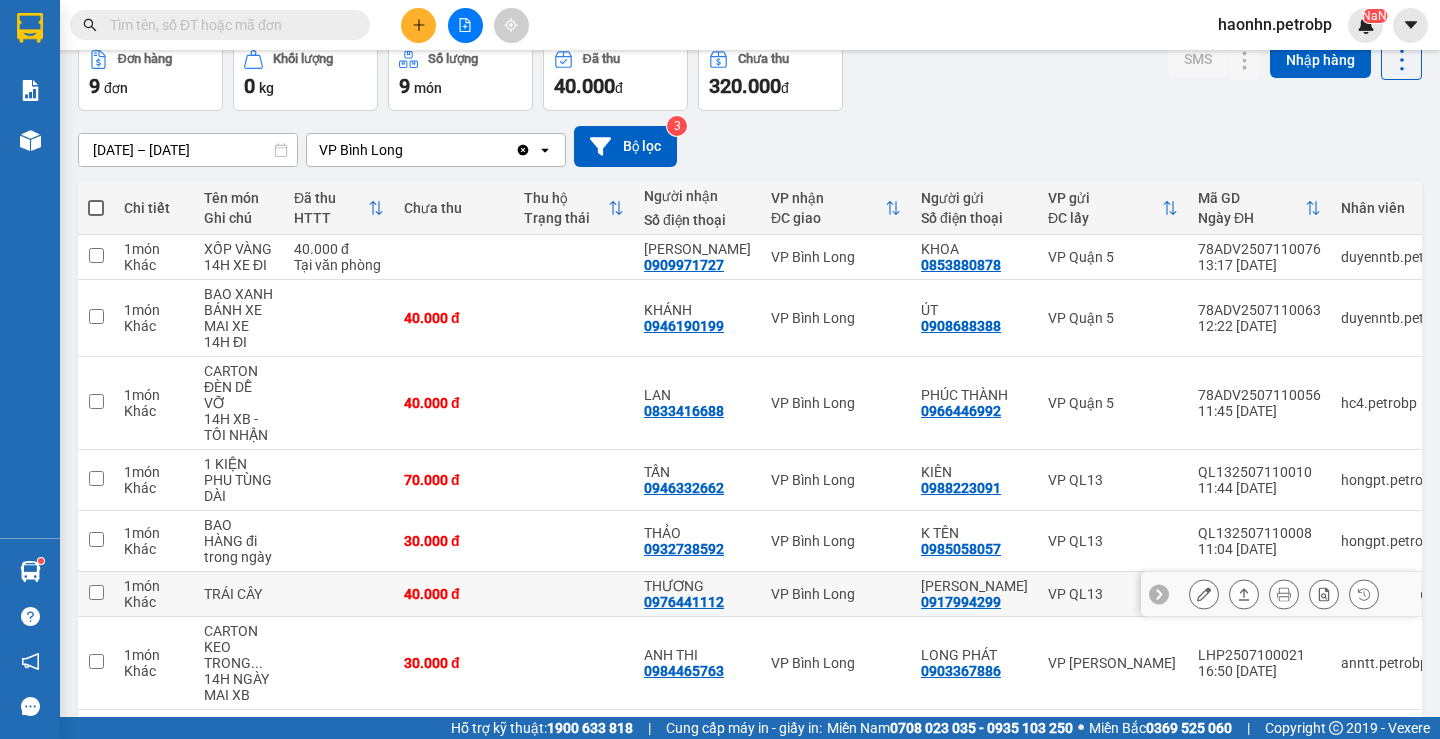 click 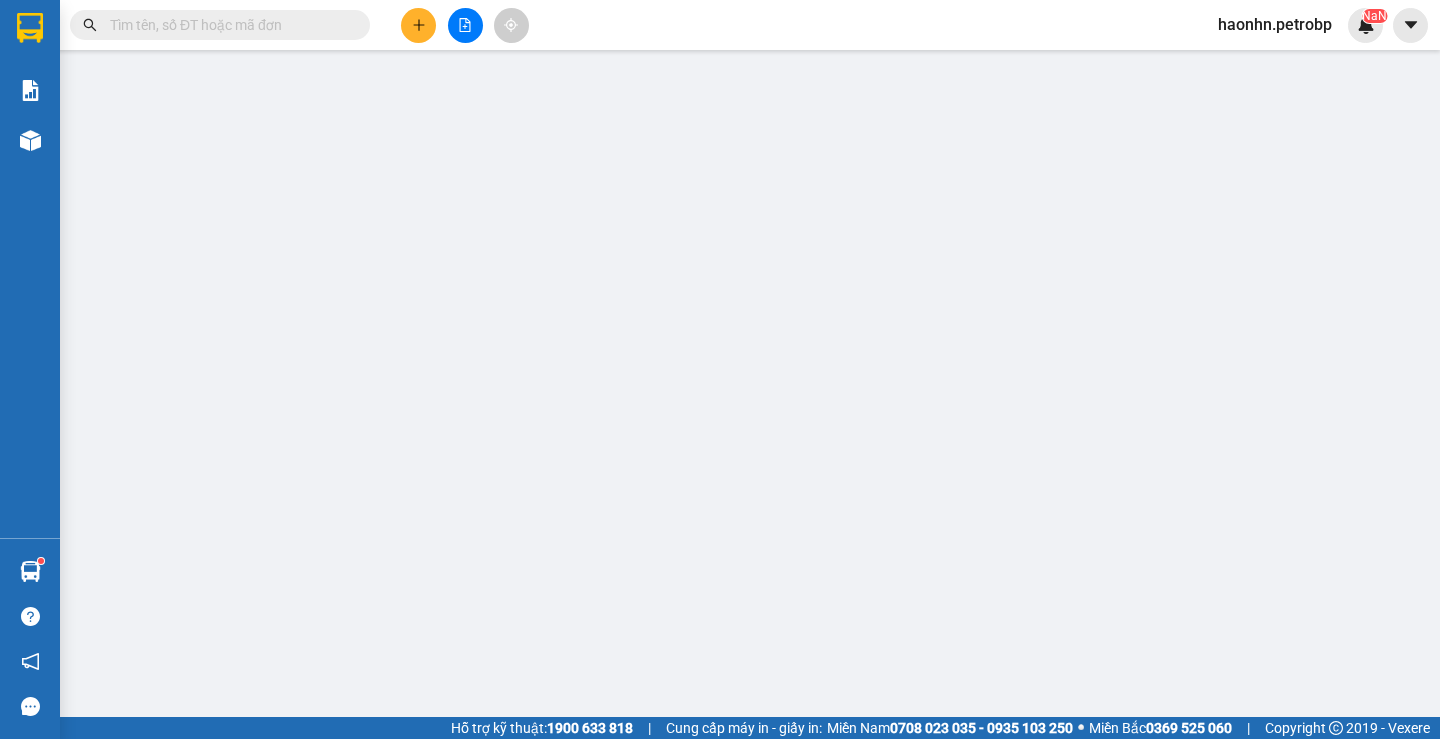 type on "0917994299" 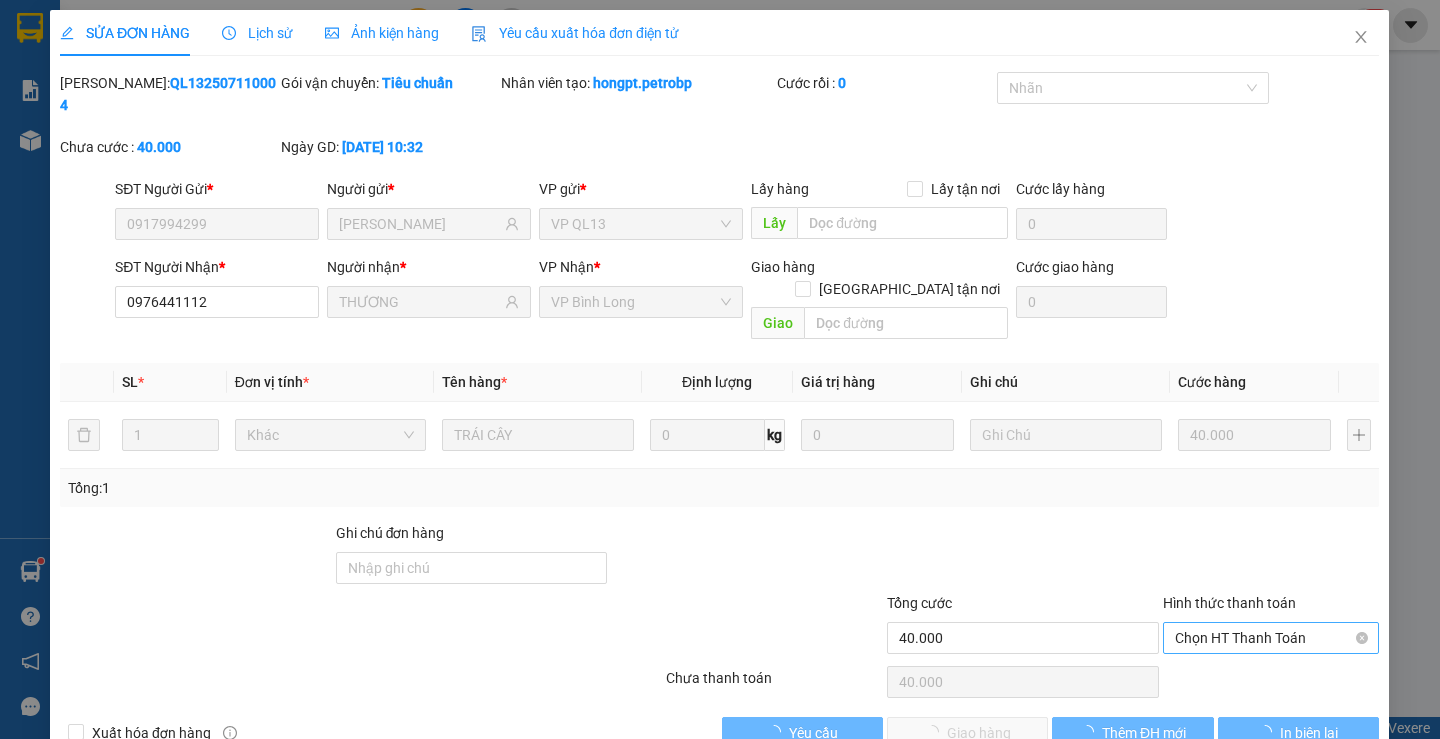 scroll, scrollTop: 0, scrollLeft: 0, axis: both 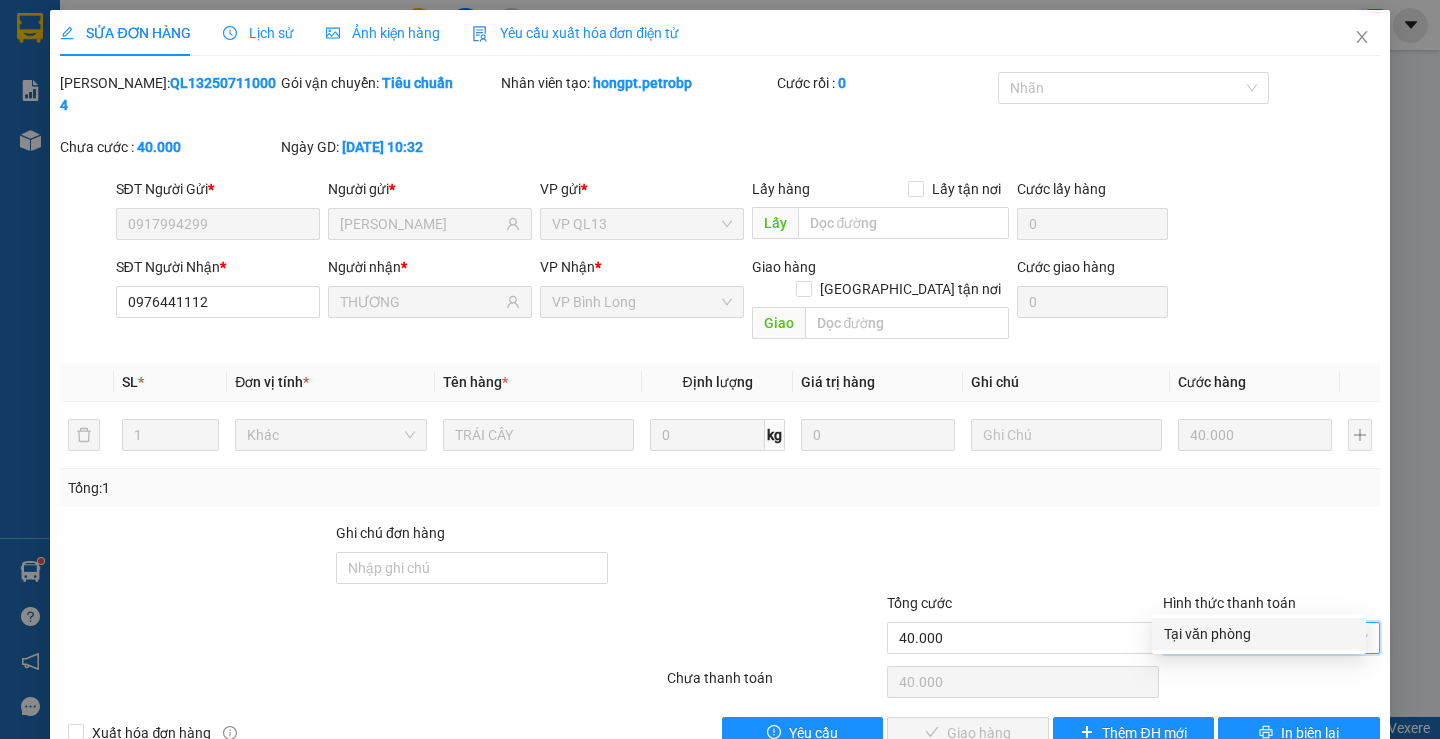click on "Tại văn phòng" at bounding box center (1259, 634) 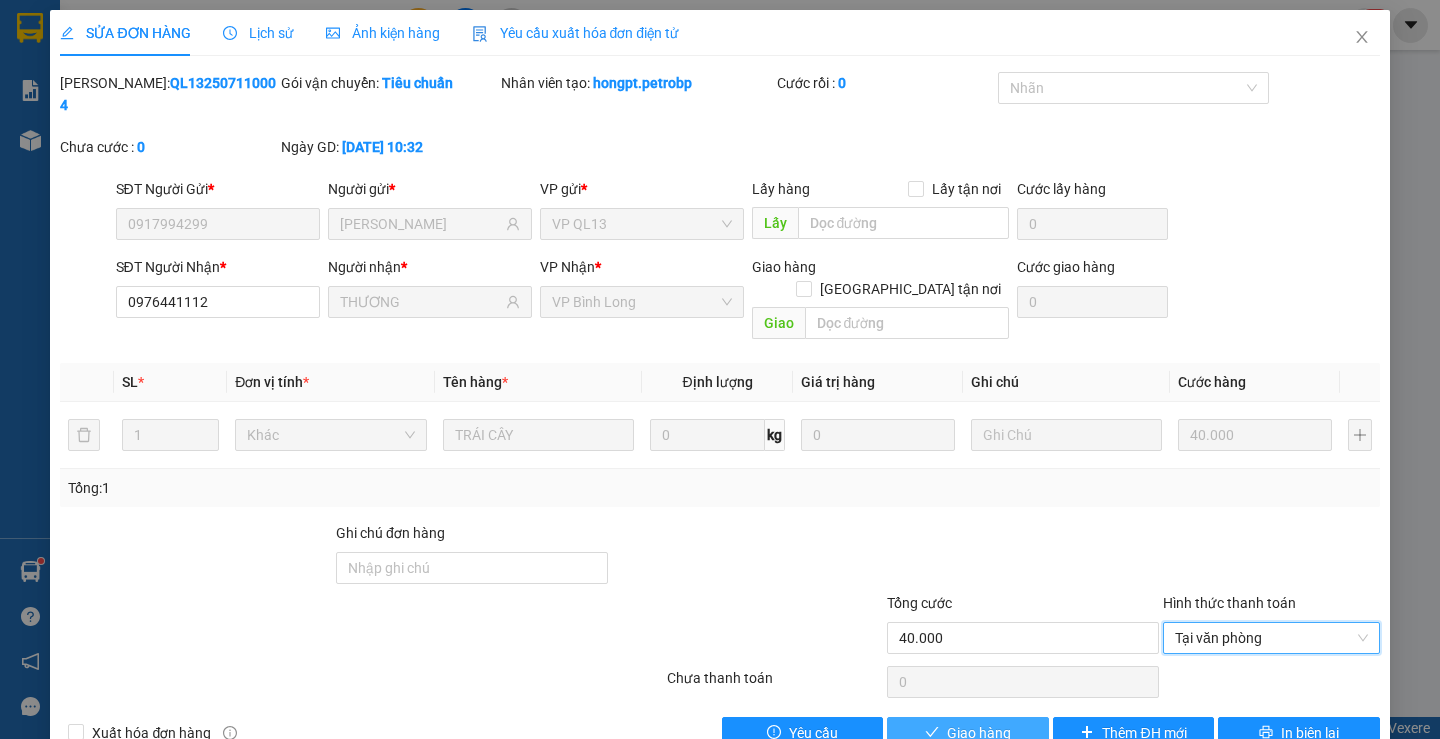 click on "Giao hàng" at bounding box center [979, 733] 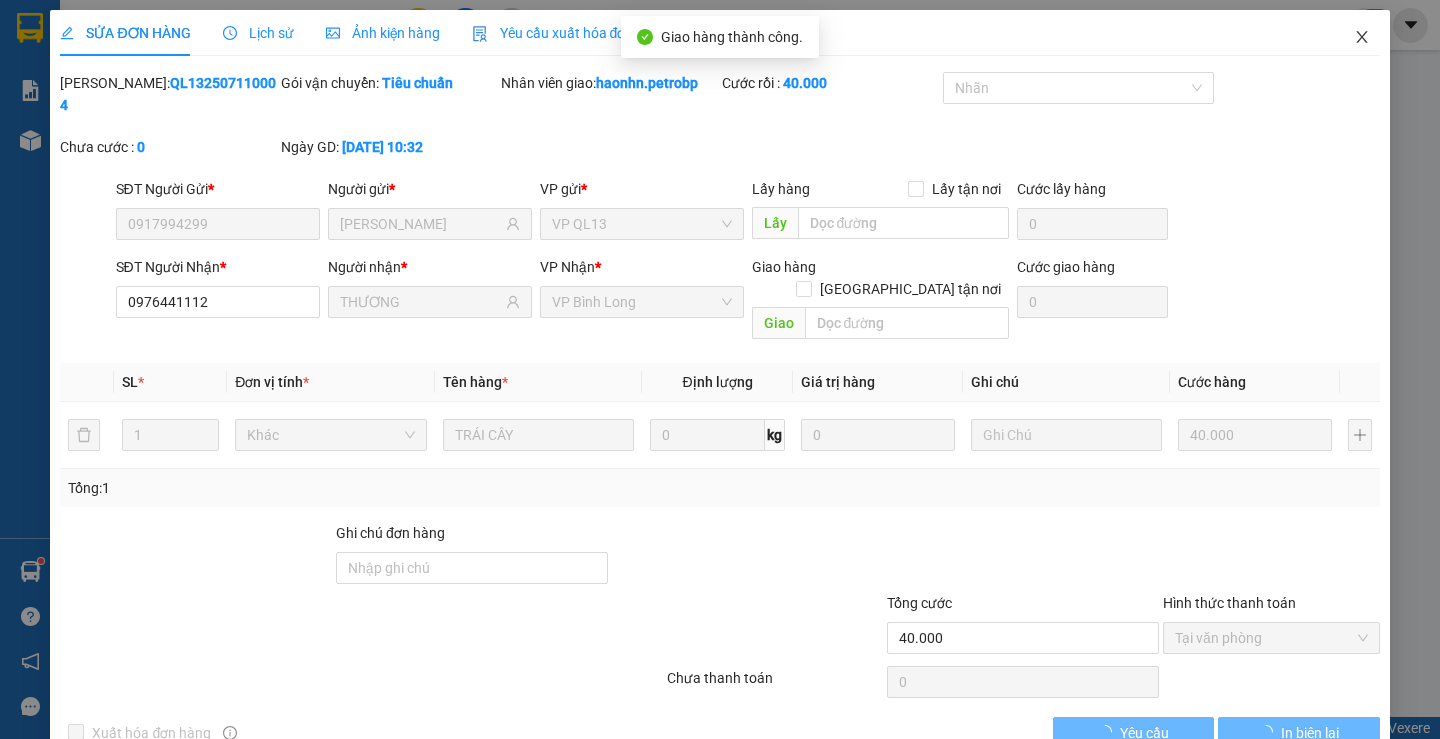 click 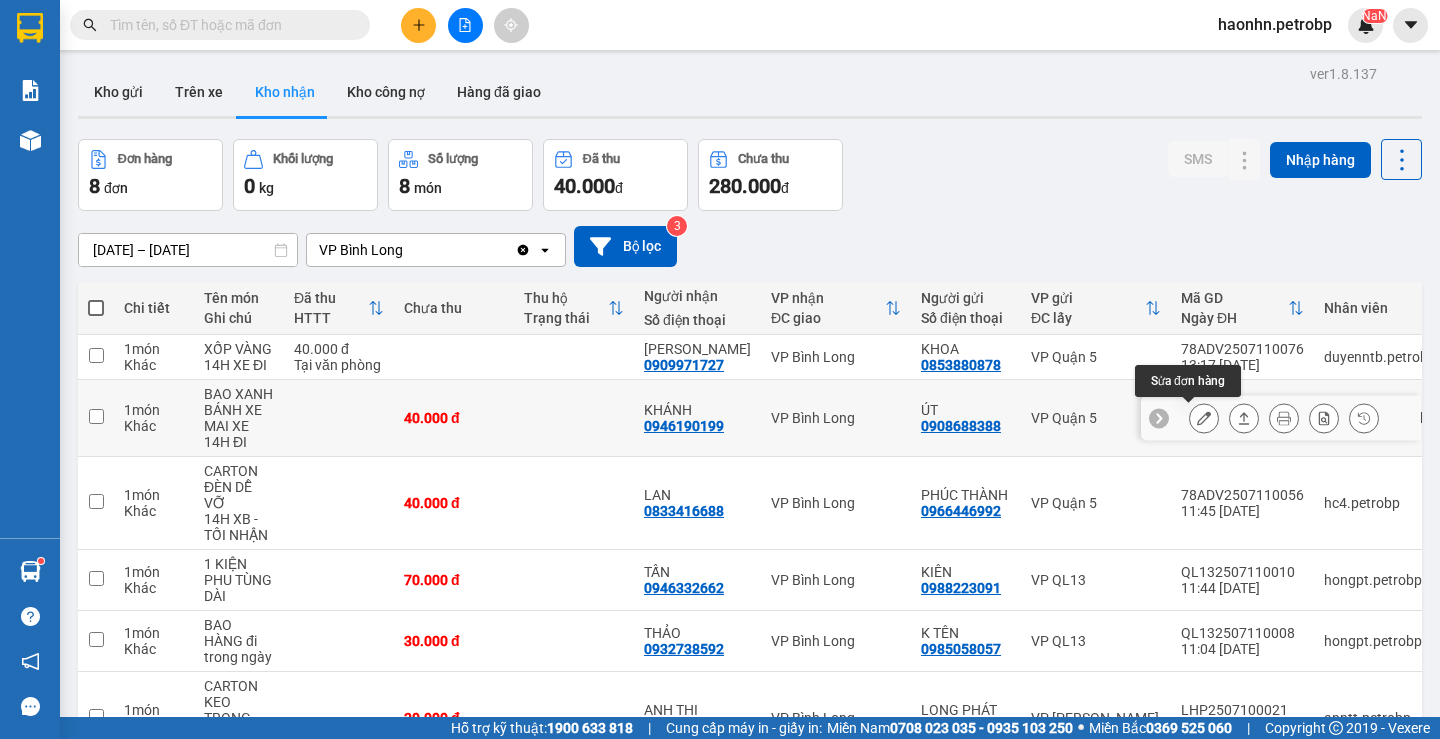 click 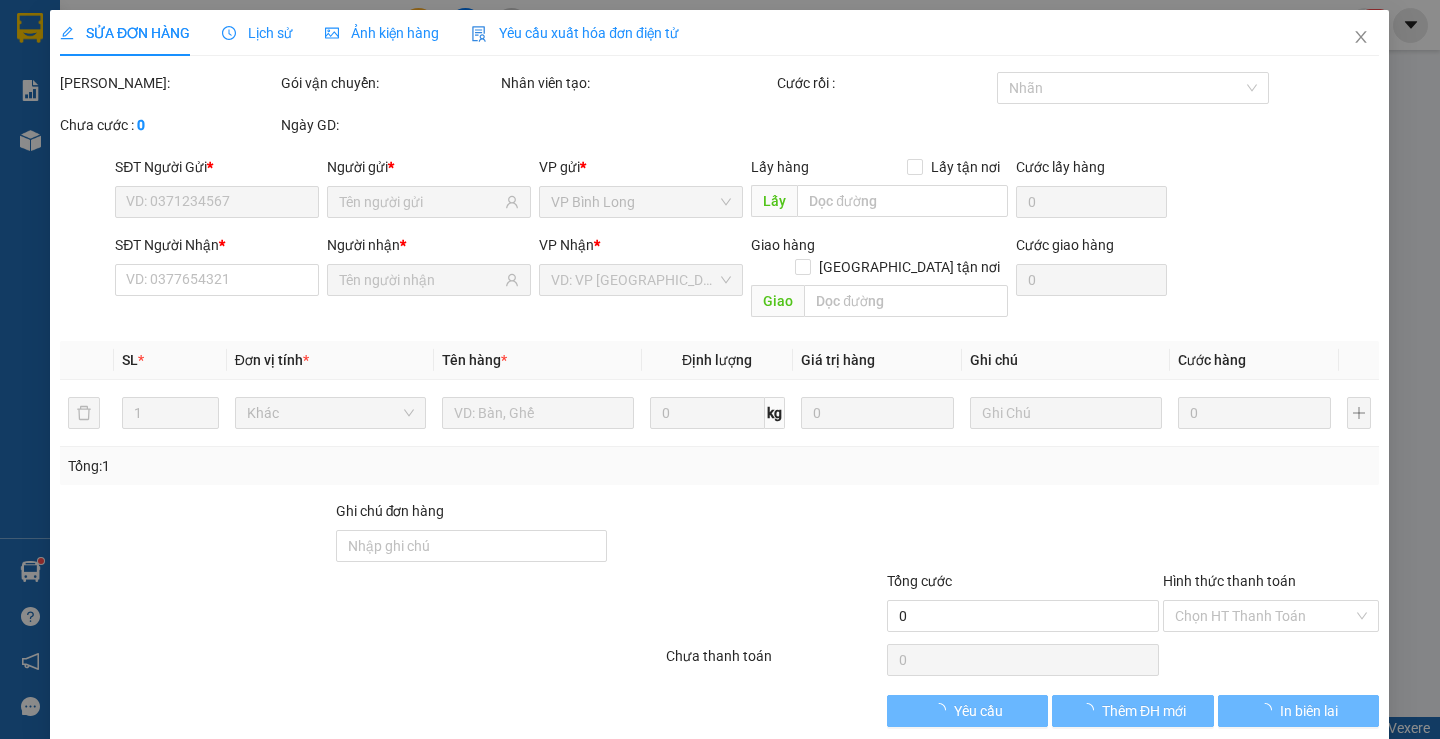 type on "0908688388" 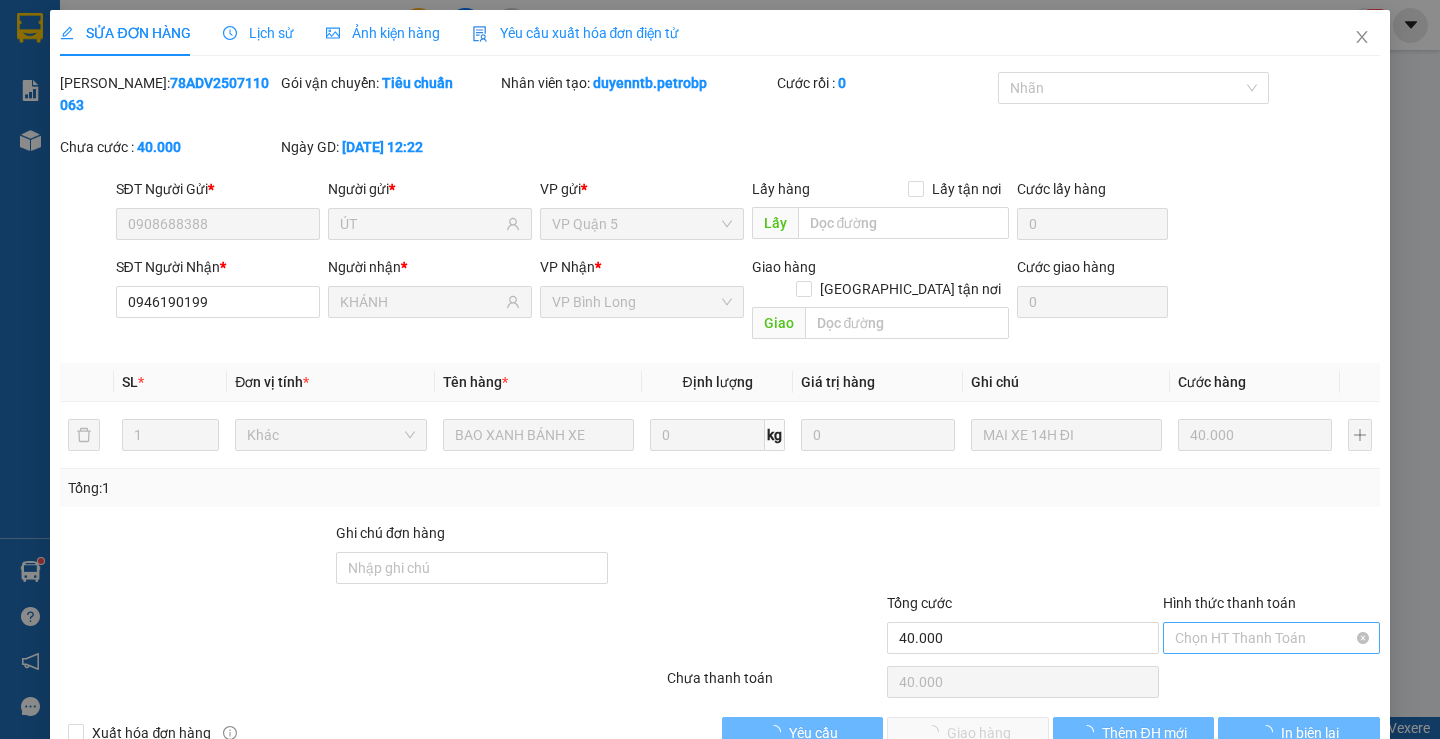 click on "Chọn HT Thanh Toán" at bounding box center [1271, 638] 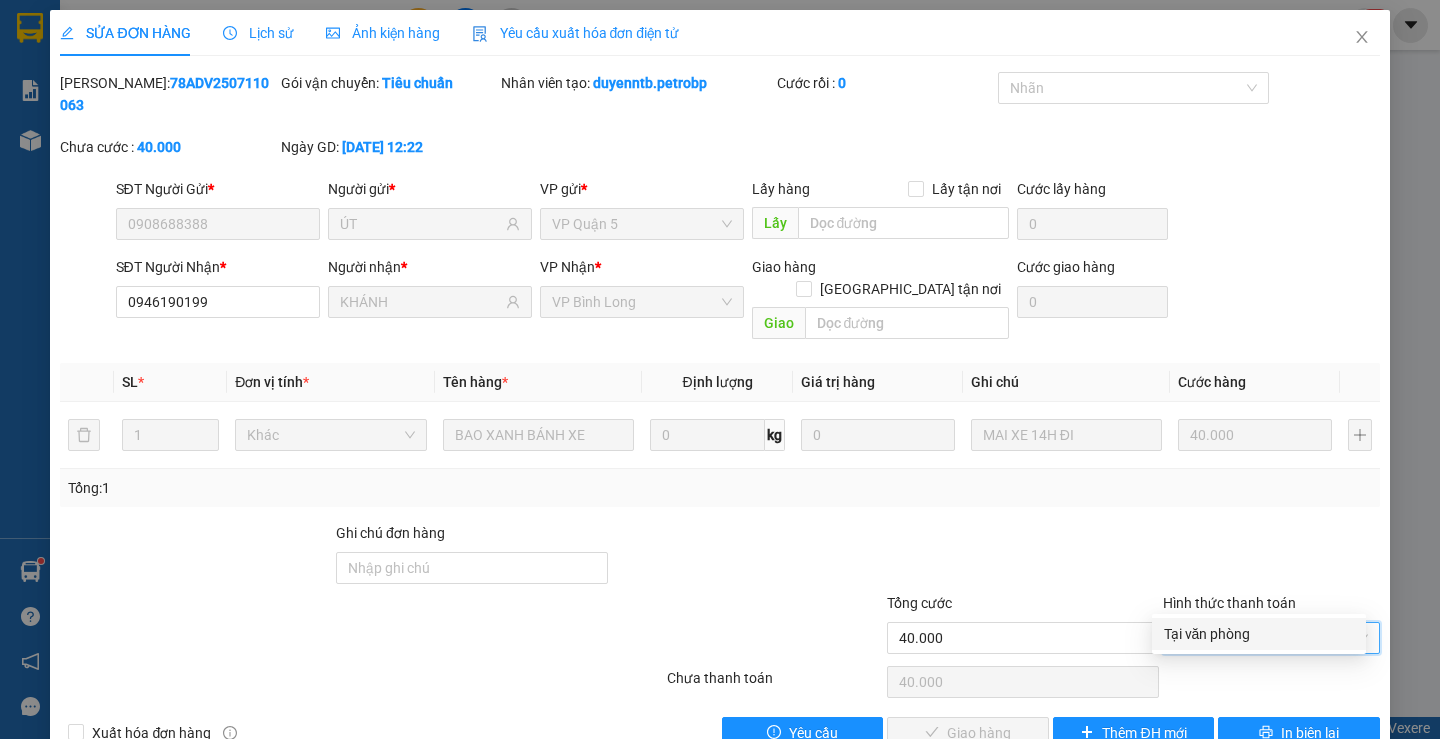 click on "Tại văn phòng" at bounding box center (1259, 634) 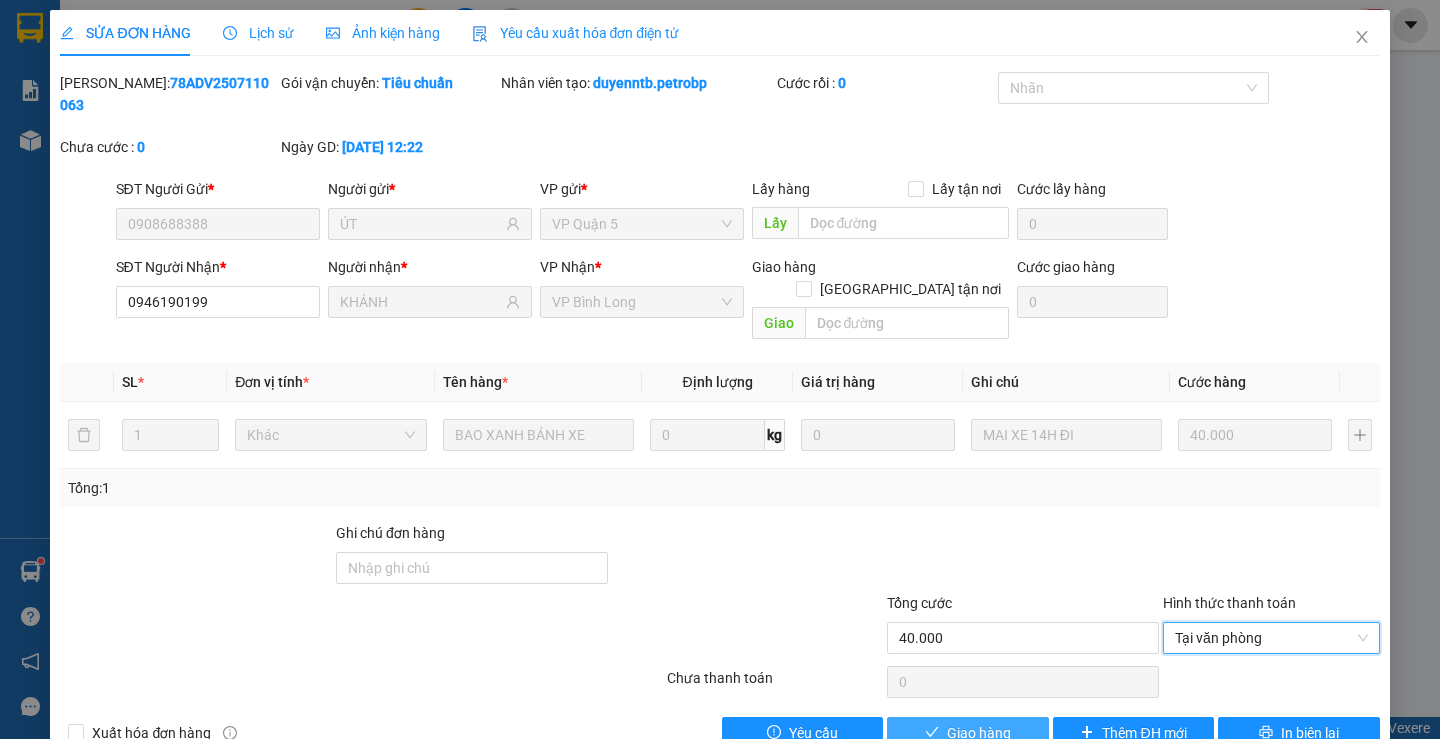 click on "Giao hàng" at bounding box center [979, 733] 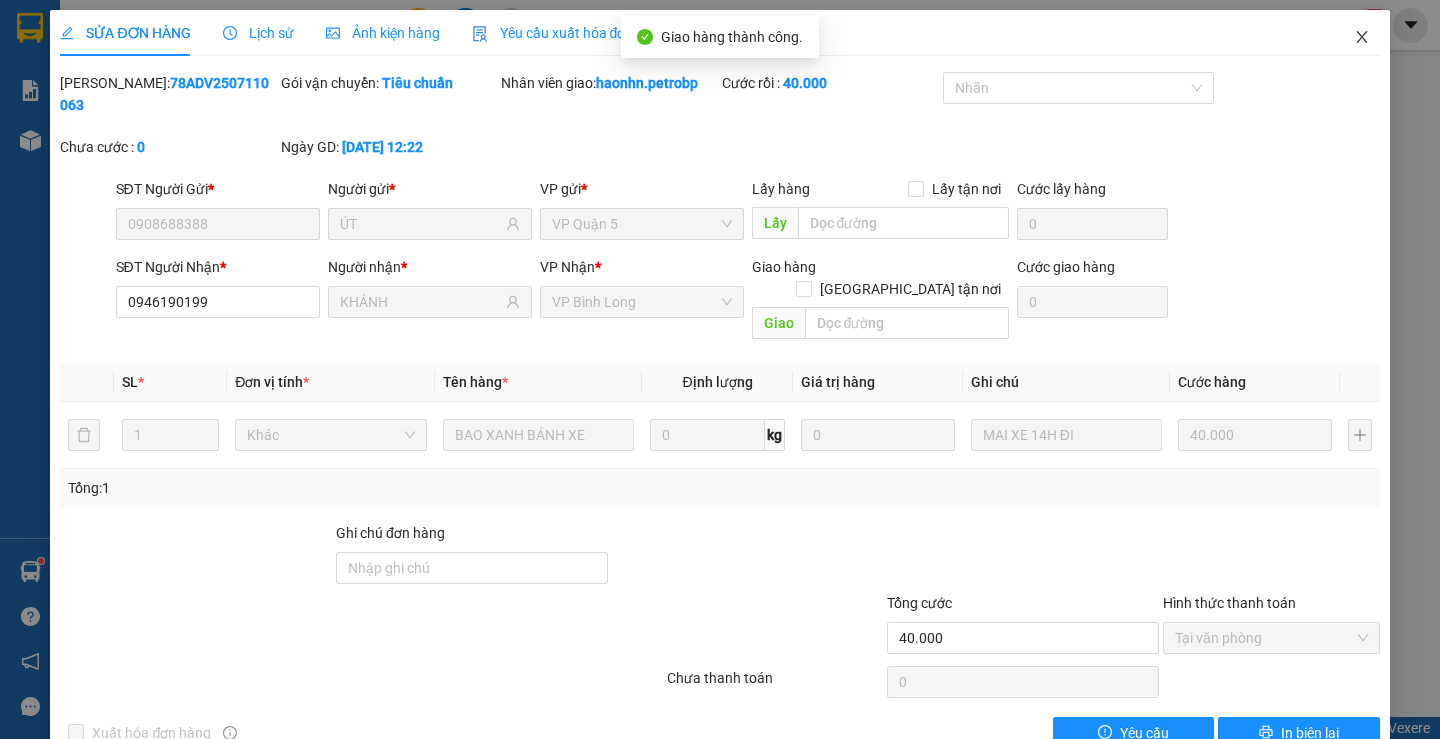 click 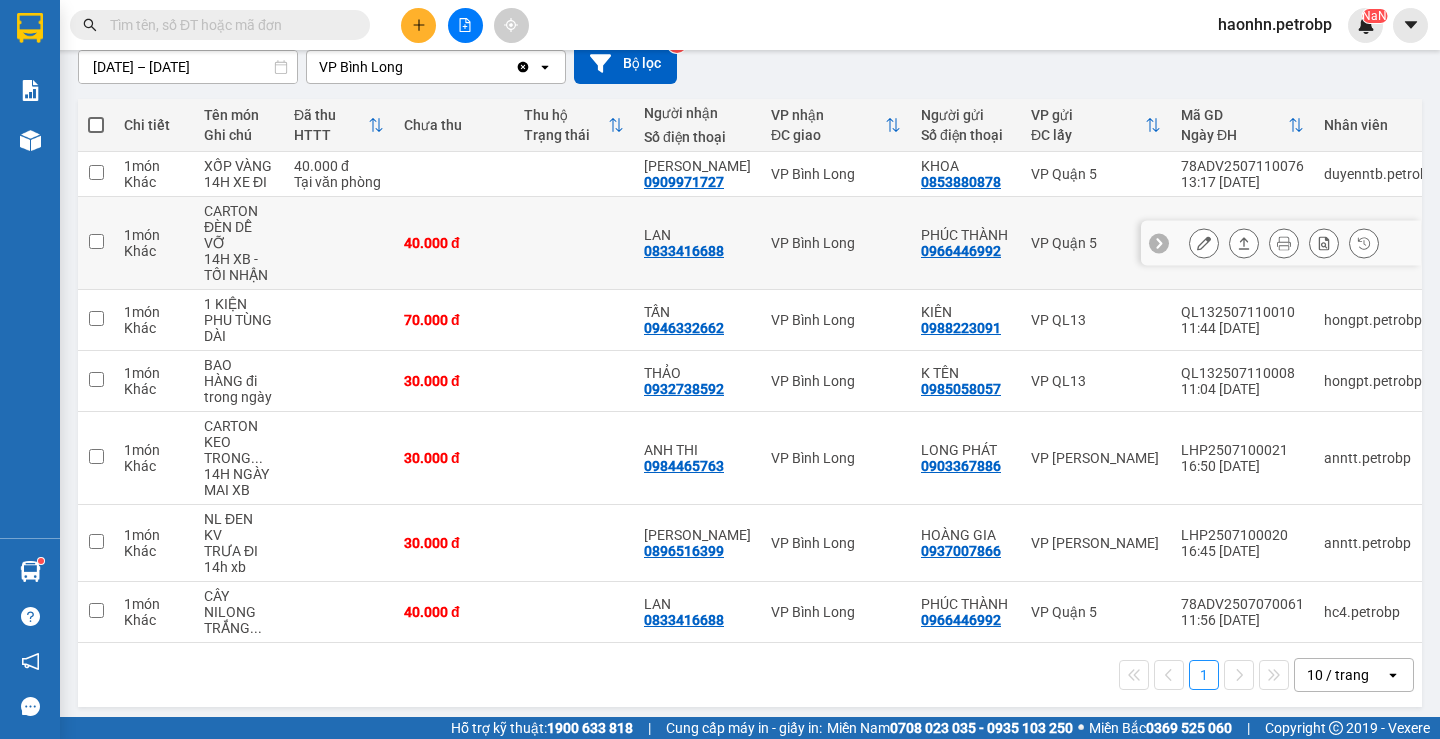 scroll, scrollTop: 0, scrollLeft: 0, axis: both 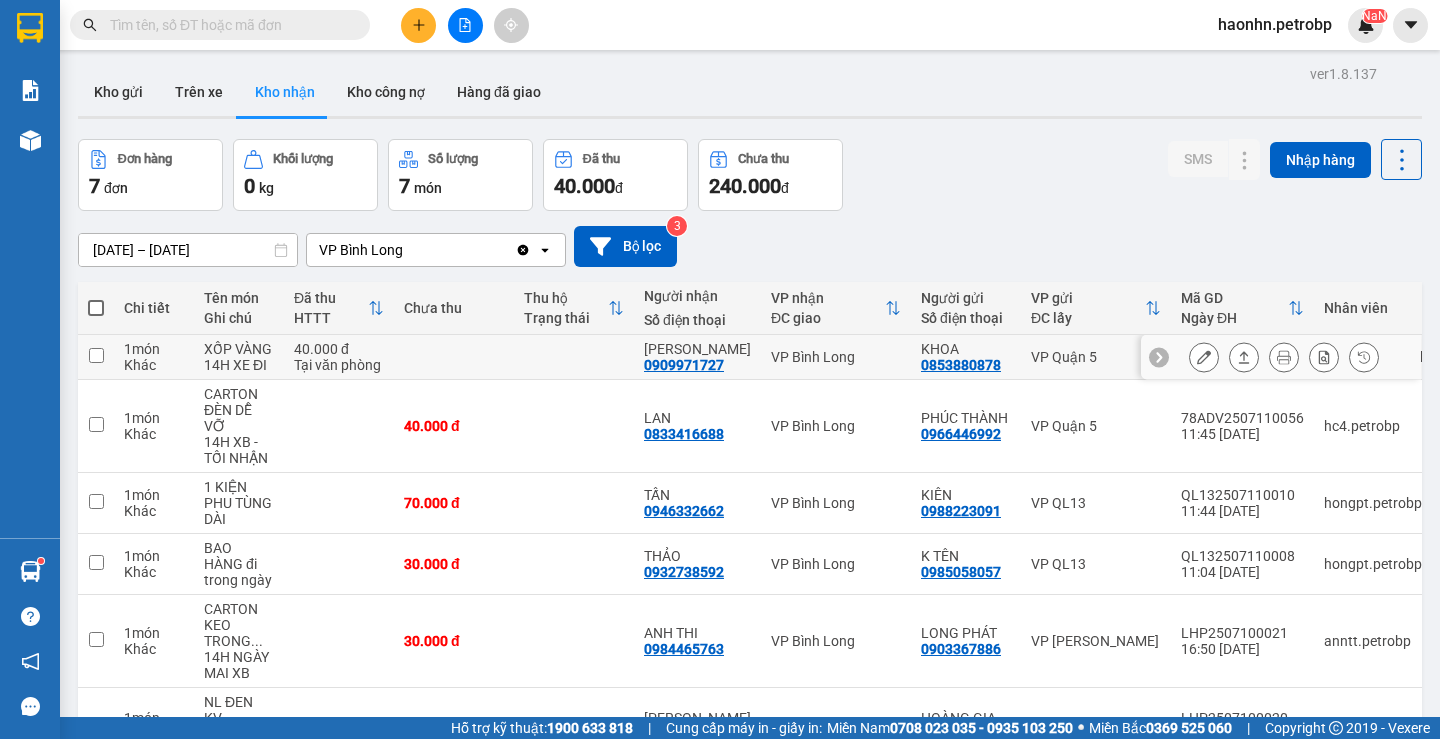 click 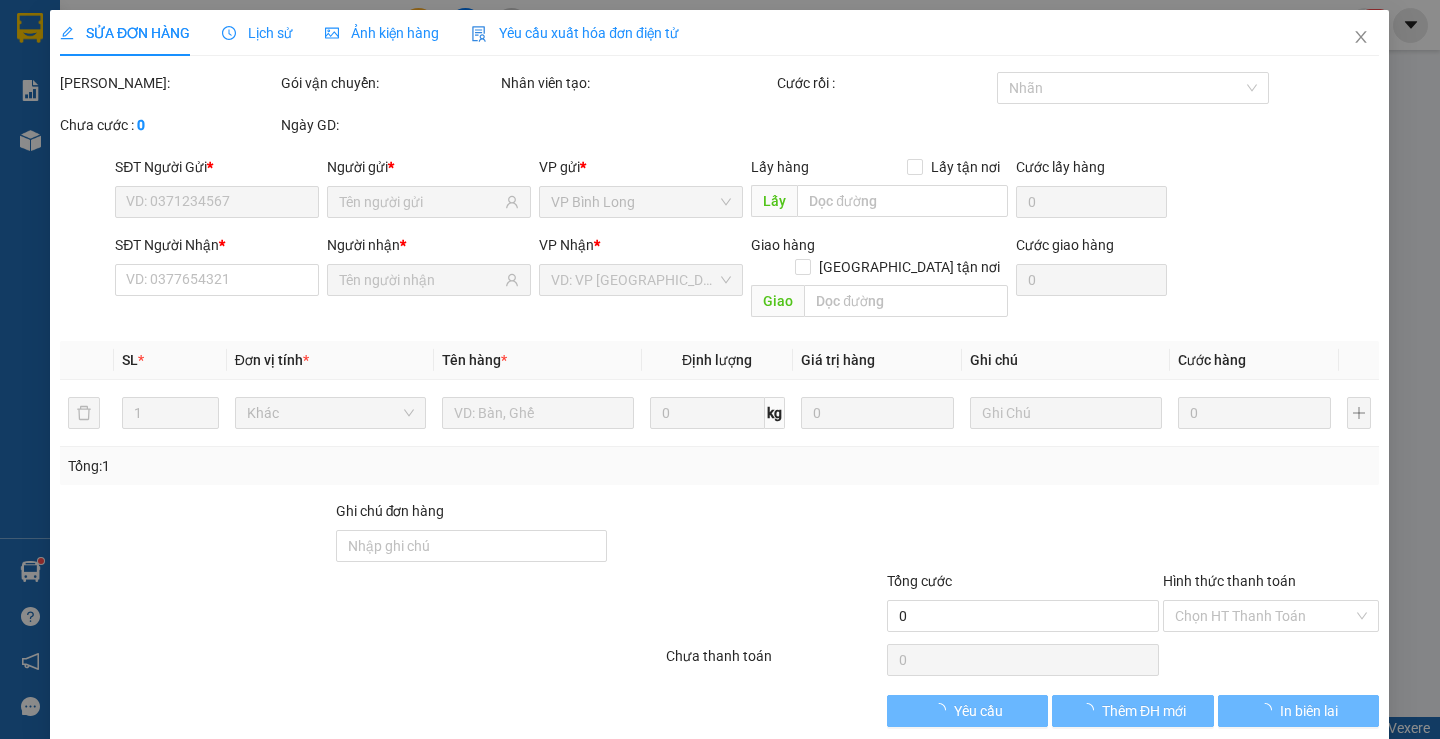 type on "0853880878" 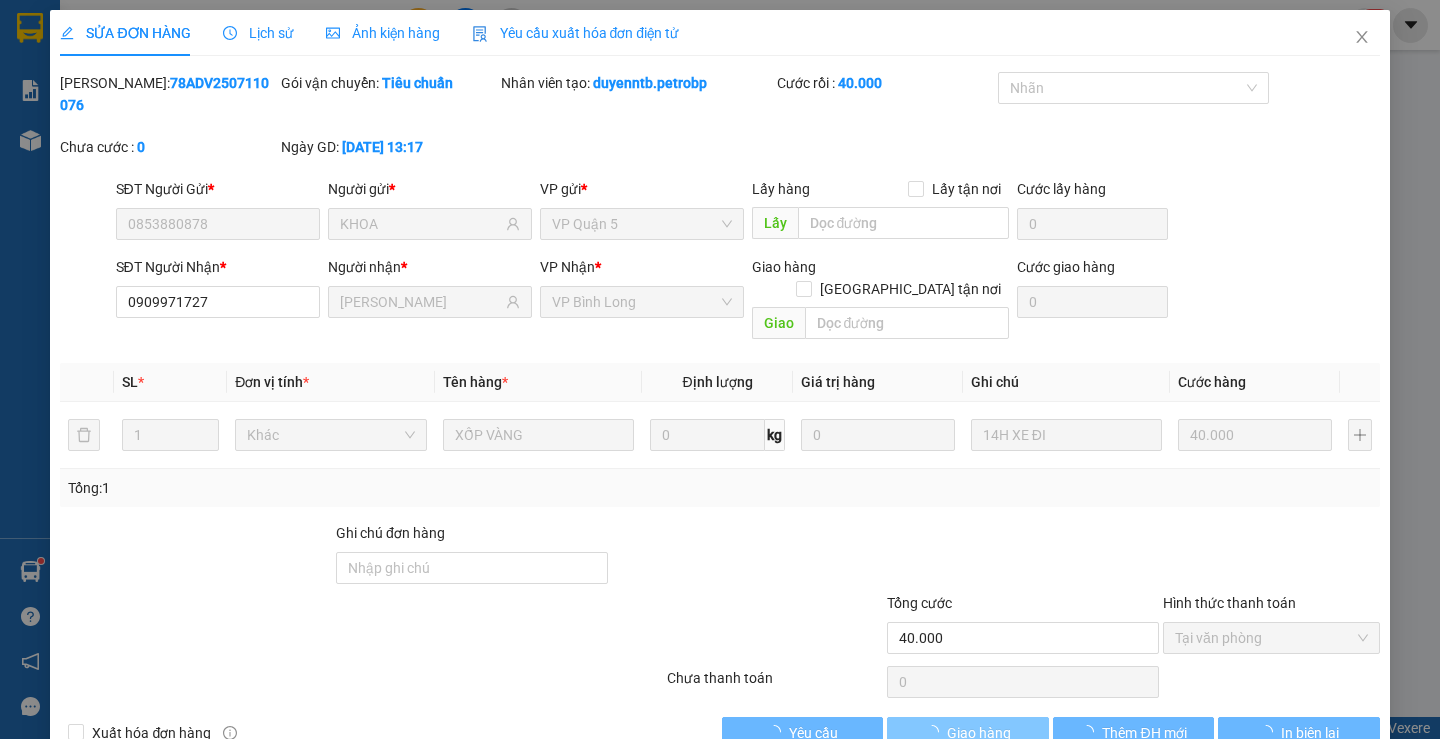 click on "Giao hàng" at bounding box center [967, 733] 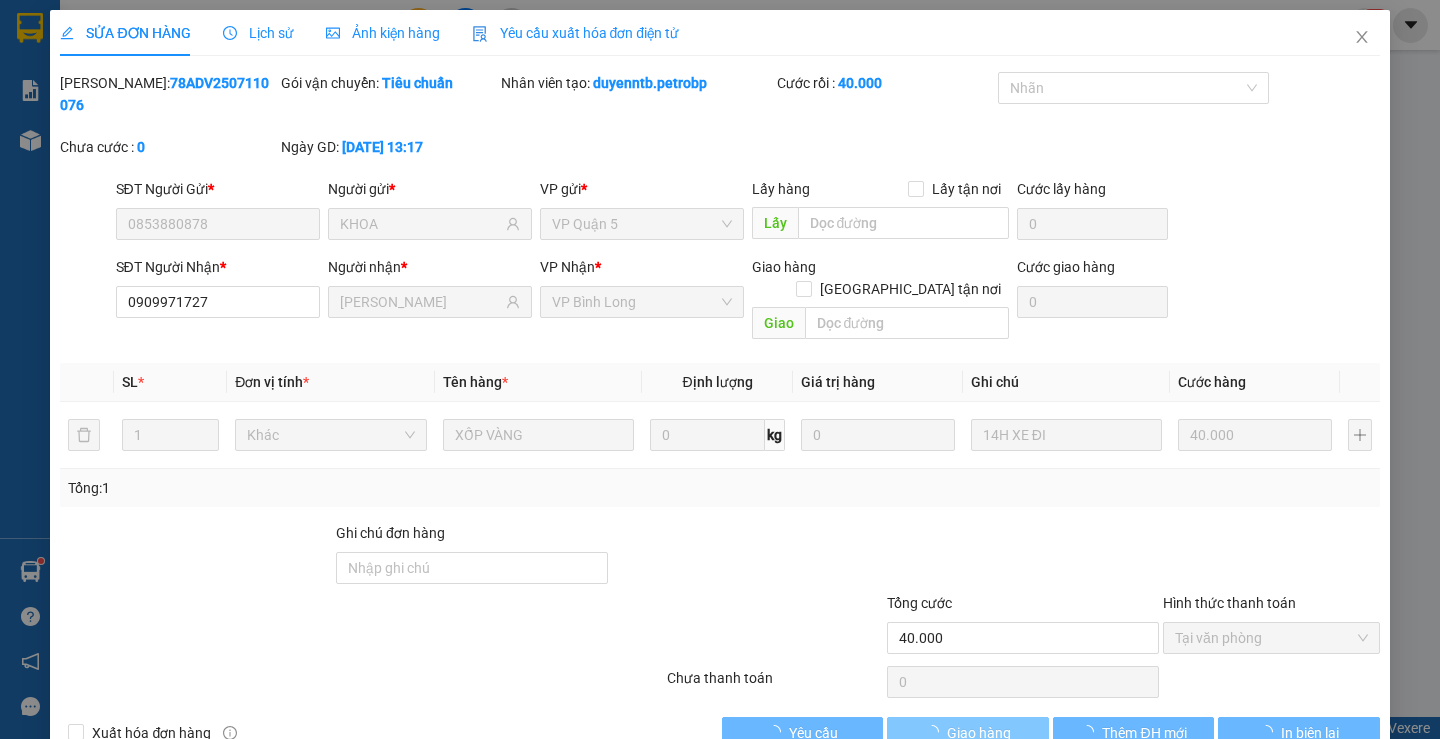 click on "Giao hàng" at bounding box center [967, 733] 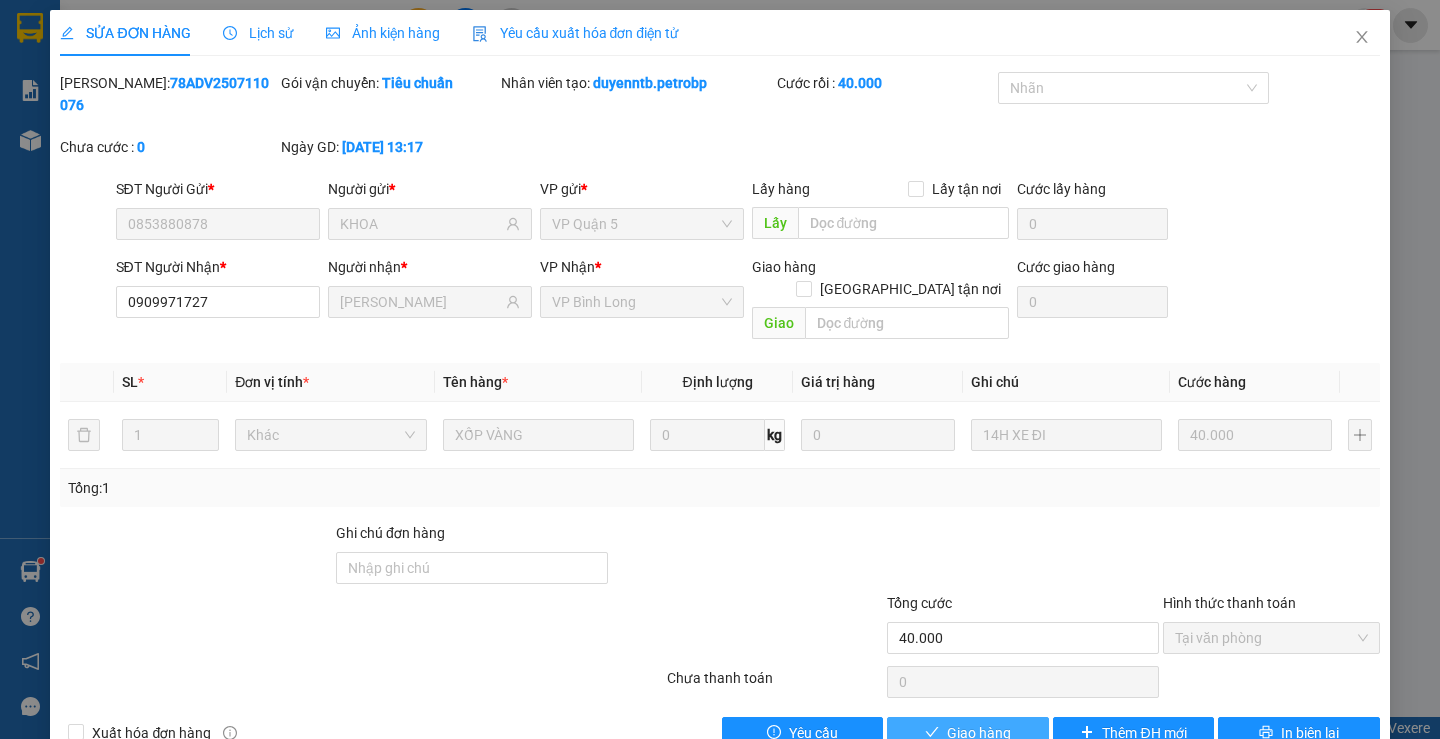 click on "Giao hàng" at bounding box center [967, 733] 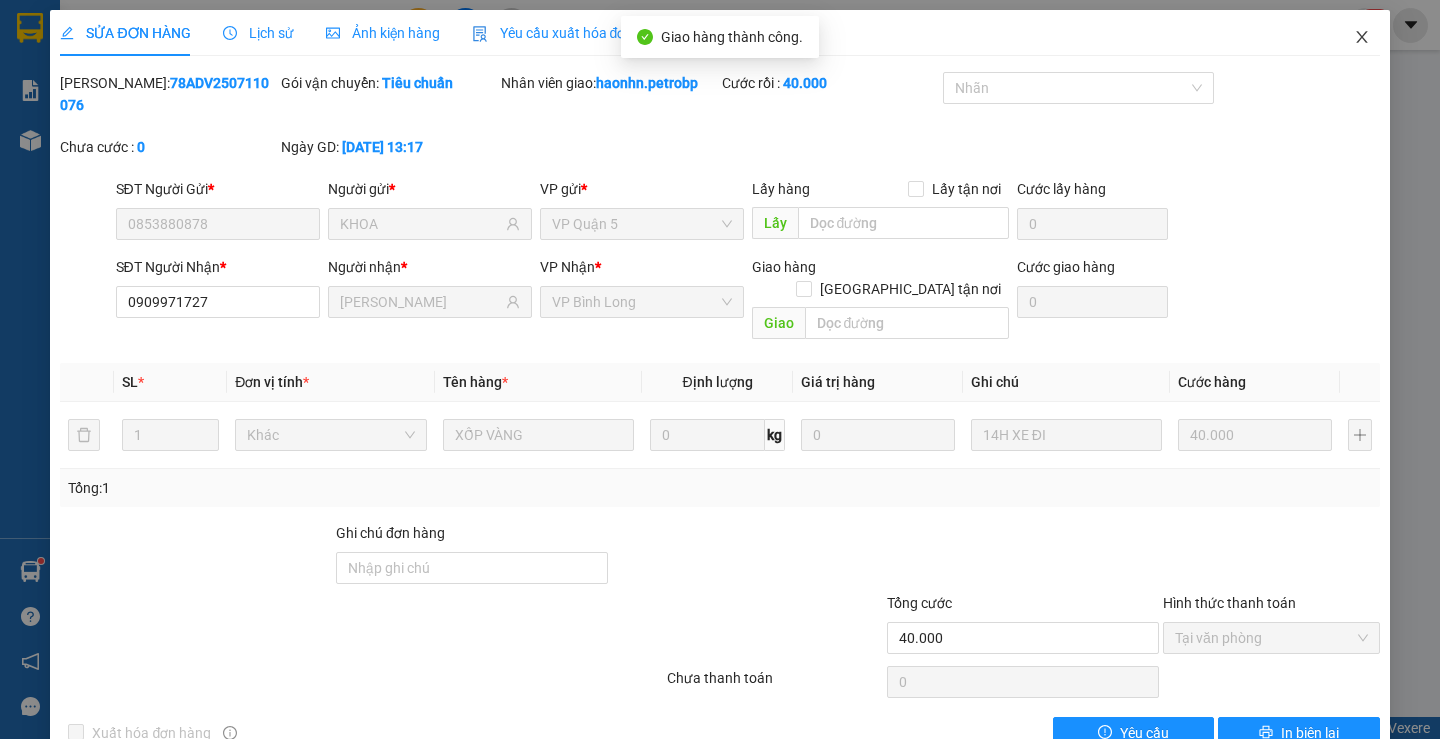 click 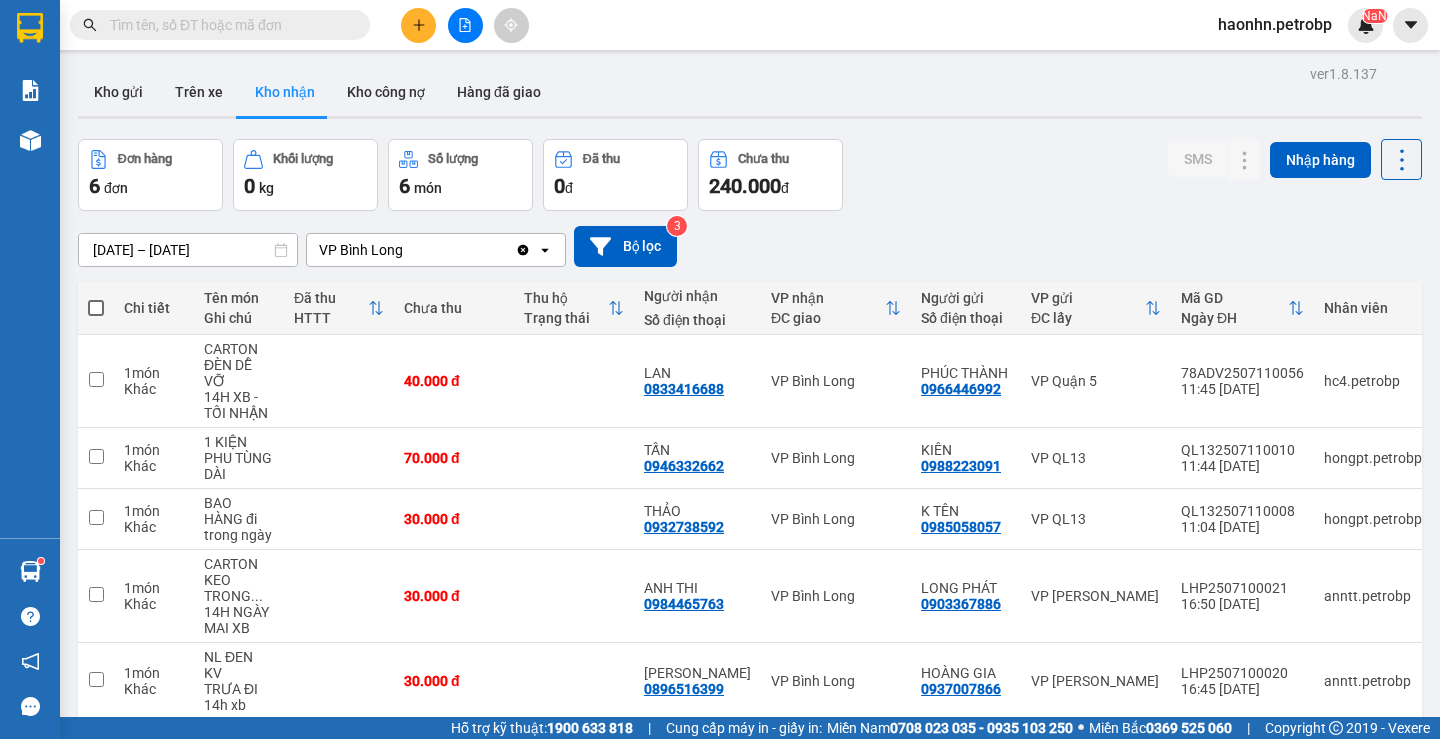 click on "ver  1.8.137 Kho gửi Trên xe Kho nhận Kho công nợ Hàng đã giao Đơn hàng 6 đơn Khối lượng 0 kg Số lượng 6 món Đã thu 0  đ Chưa thu 240.000  đ SMS Nhập hàng [DATE] – [DATE] Press the down arrow key to interact with the calendar and select a date. Press the escape button to close the calendar. Selected date range is from [DATE] to [DATE]. VP Bình Long Clear value open Bộ lọc 3 Chi tiết Tên món Ghi chú Đã thu HTTT Chưa thu Thu hộ Trạng thái Người nhận Số điện thoại VP nhận ĐC giao Người gửi Số điện thoại VP gửi ĐC lấy Mã GD Ngày ĐH Nhân viên Biển số xe 1  món Khác CARTON ĐÈN DỄ VỠ  14H XB - TỐI NHẬN  40.000 đ LAN  0833416688 VP [GEOGRAPHIC_DATA] 0966446992 VP Quận 5 78ADV2507110056 11:45 [DATE] hc4.petrobp 51D-033.22 1  món Khác 1 KIỆN PHU TÙNG DÀI  70.000 đ TẤN 0946332662 VP Bình Long KIÊN 0988223091 VP QL13 QL132507110010 11:44 [DATE] hongpt.petrobp 51D-033.22 1  món BAO" at bounding box center (750, 456) 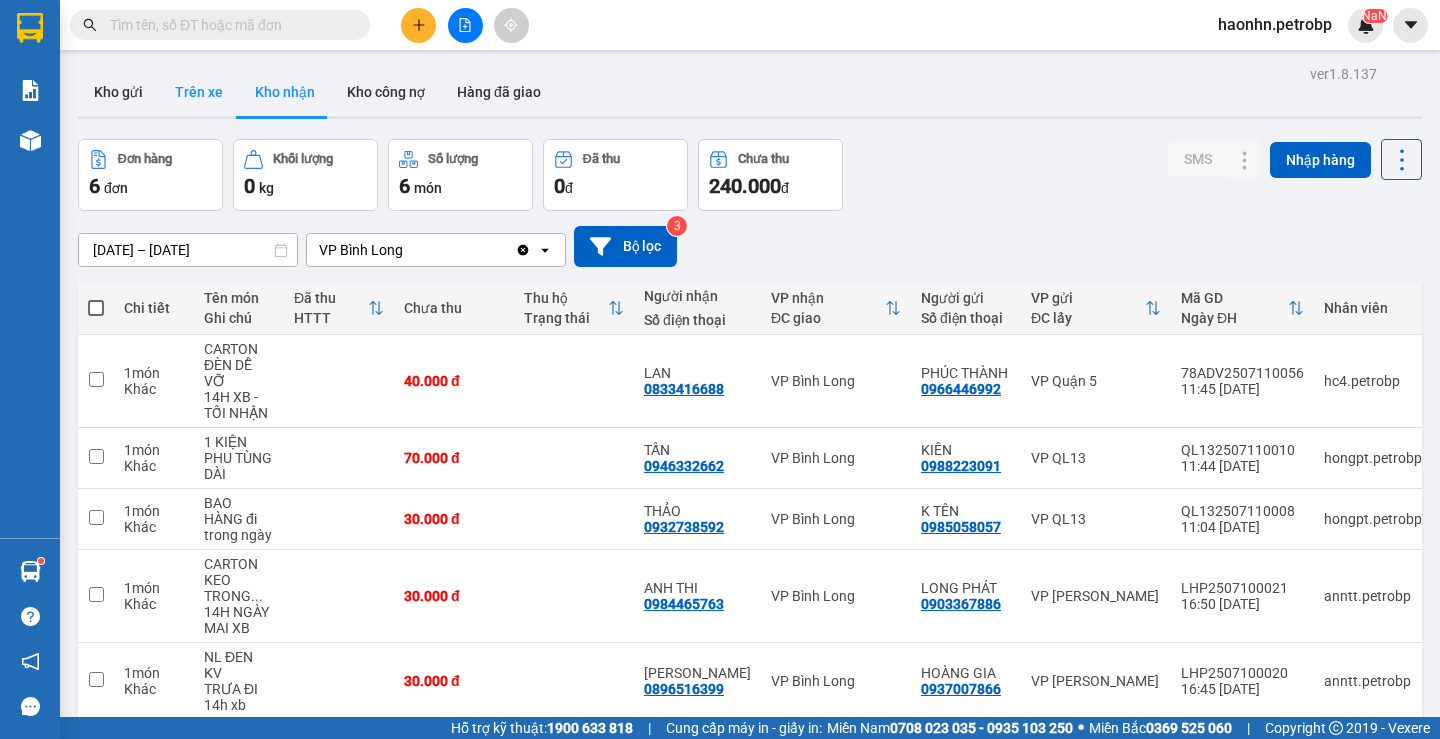click on "Trên xe" at bounding box center [199, 92] 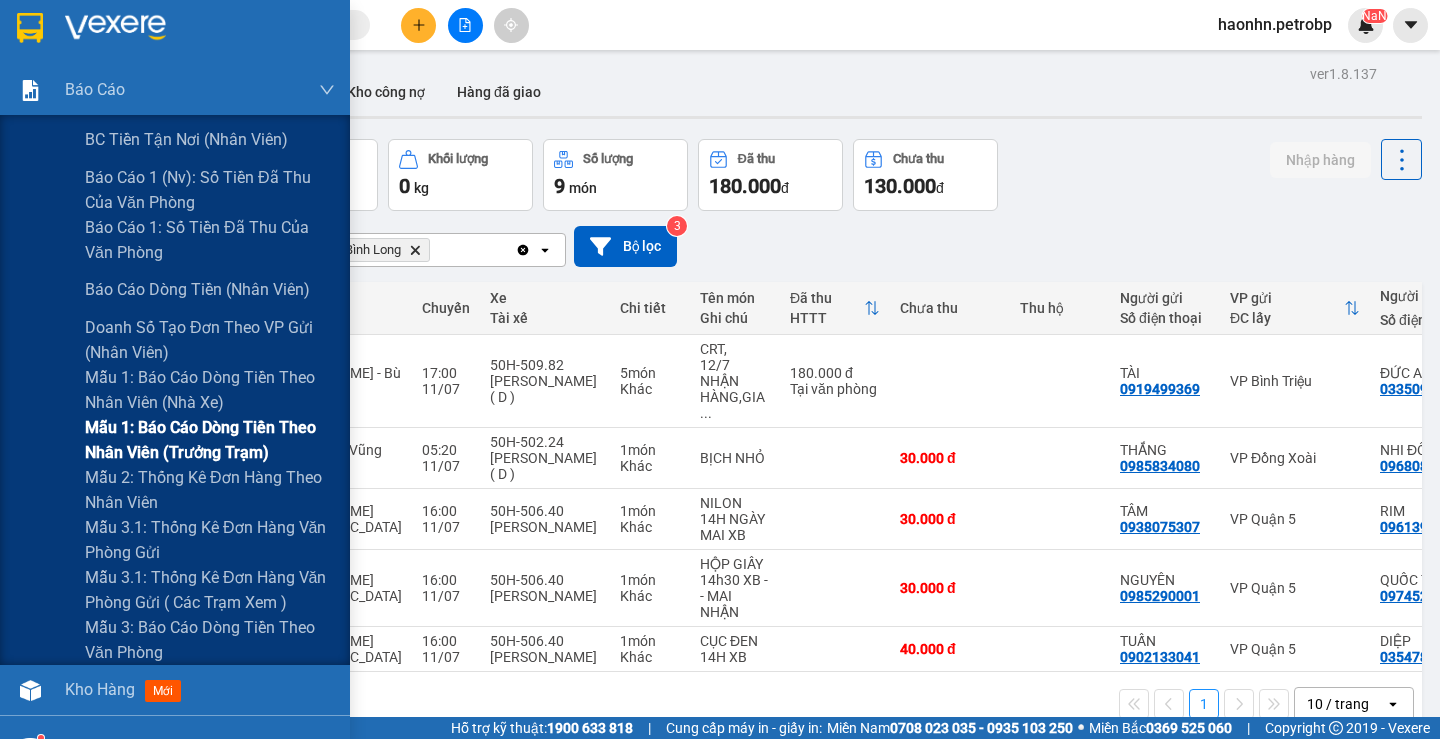 click on "Mẫu 1: Báo cáo dòng tiền theo nhân viên (trưởng trạm)" at bounding box center (210, 440) 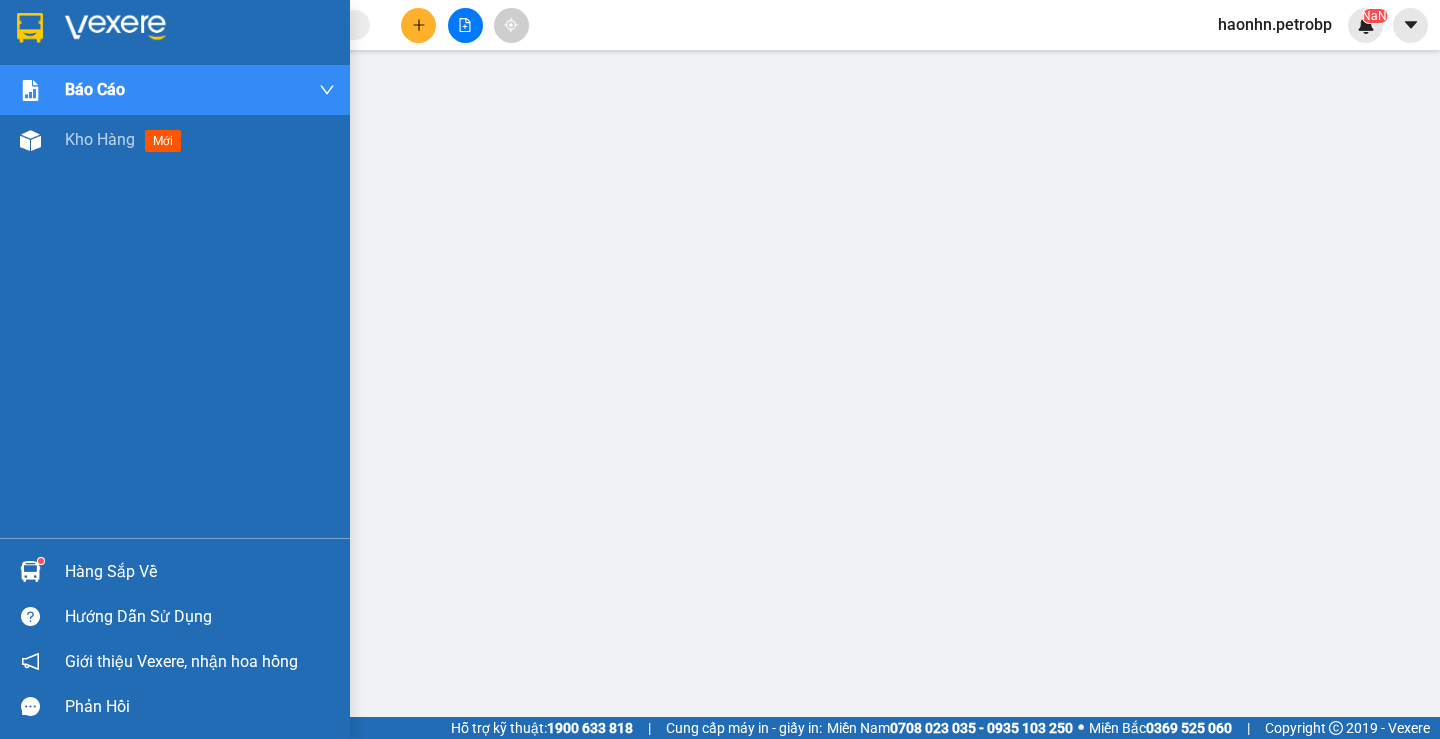 click at bounding box center (30, 140) 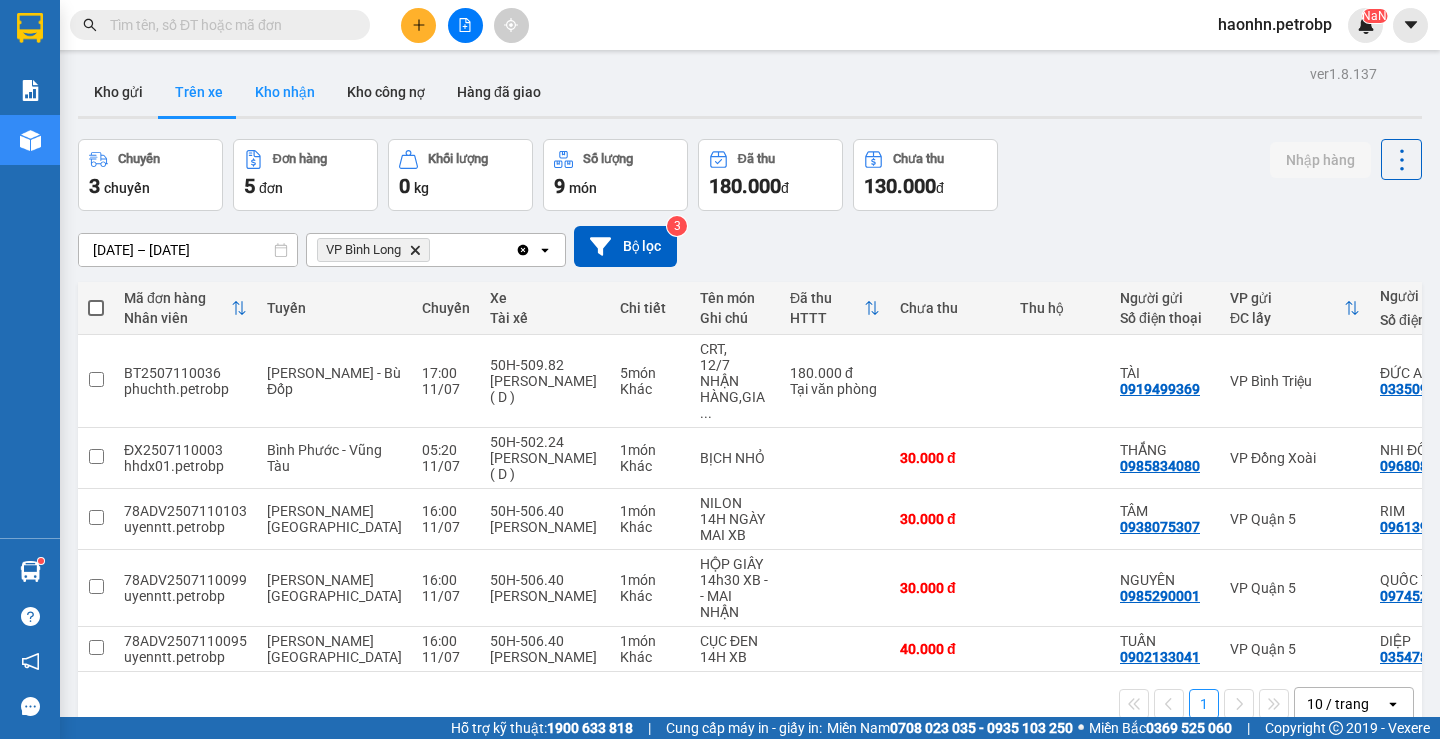 click on "Kho nhận" at bounding box center (285, 92) 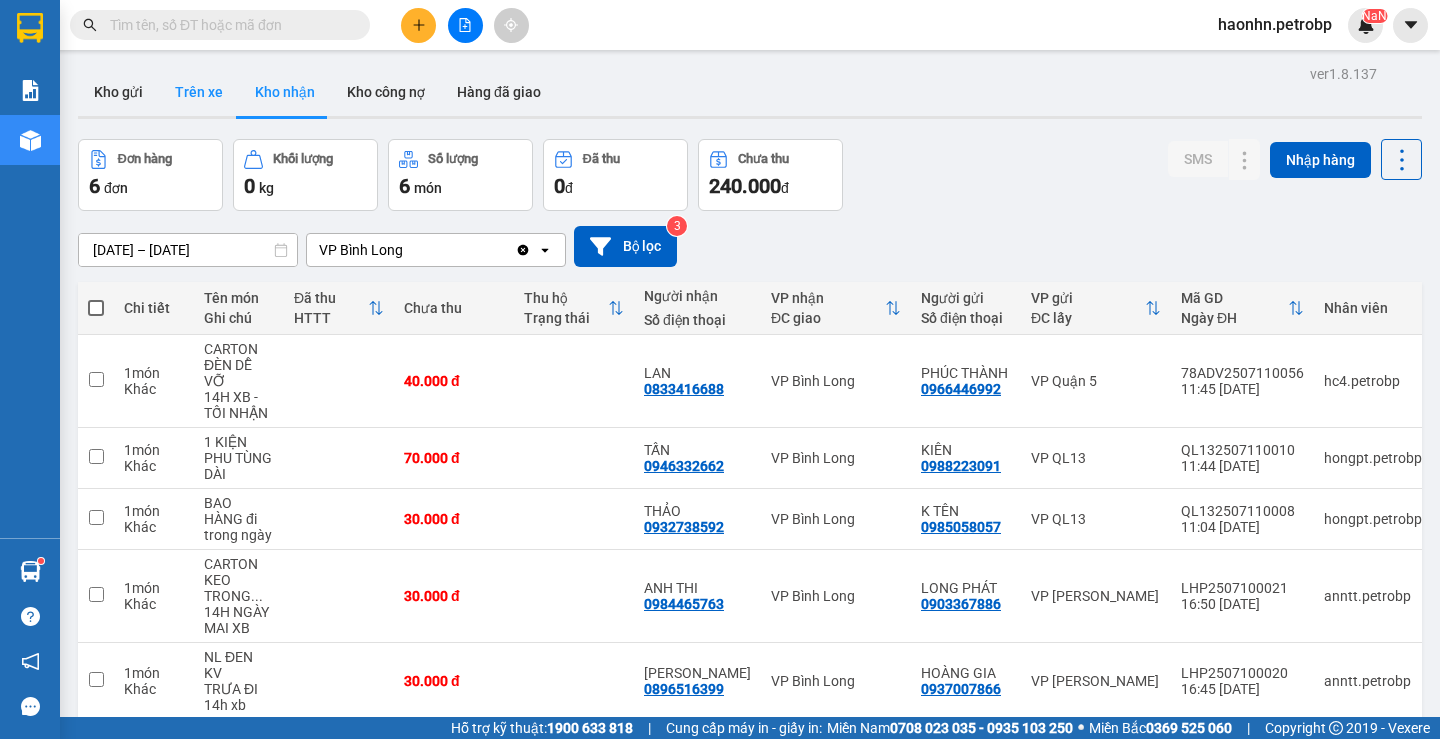 click on "Trên xe" at bounding box center (199, 92) 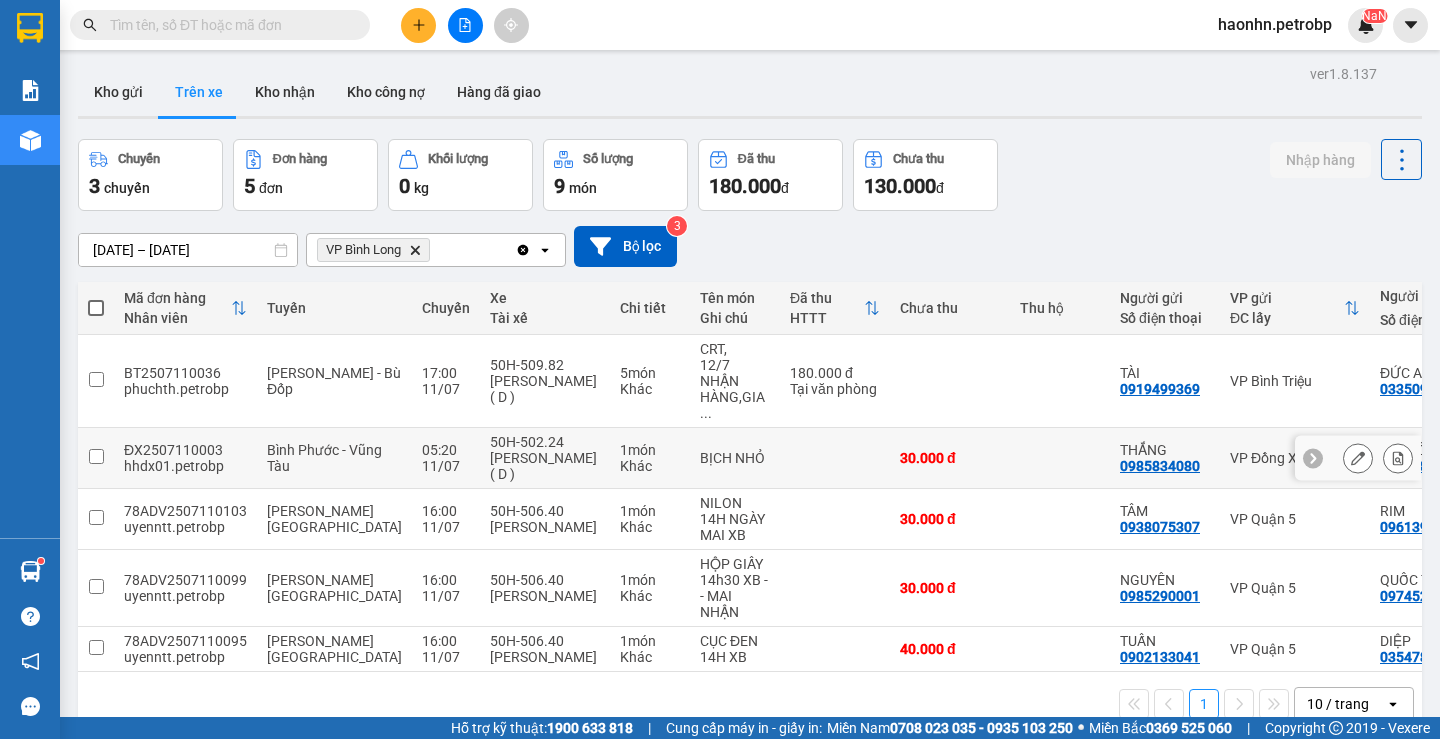 click at bounding box center (1060, 458) 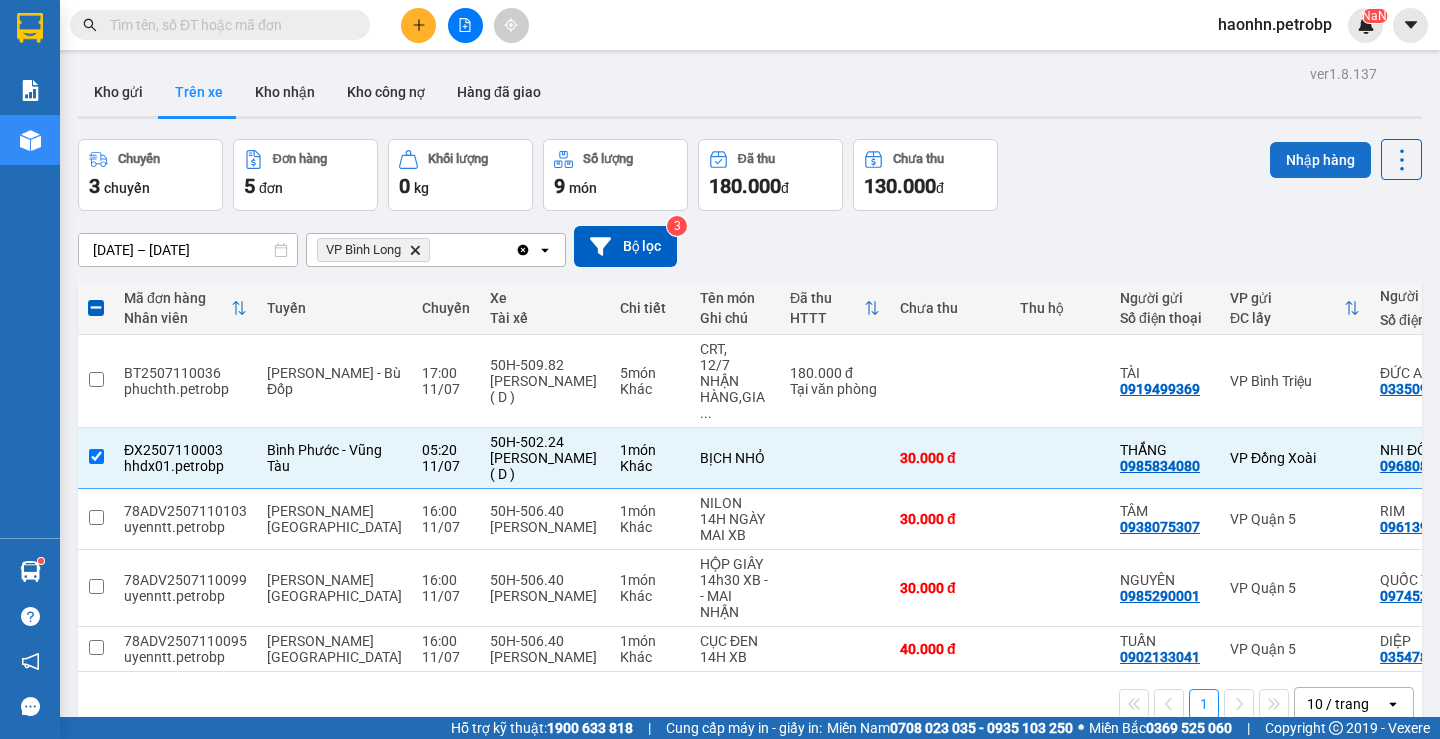 click on "Nhập hàng" at bounding box center [1320, 160] 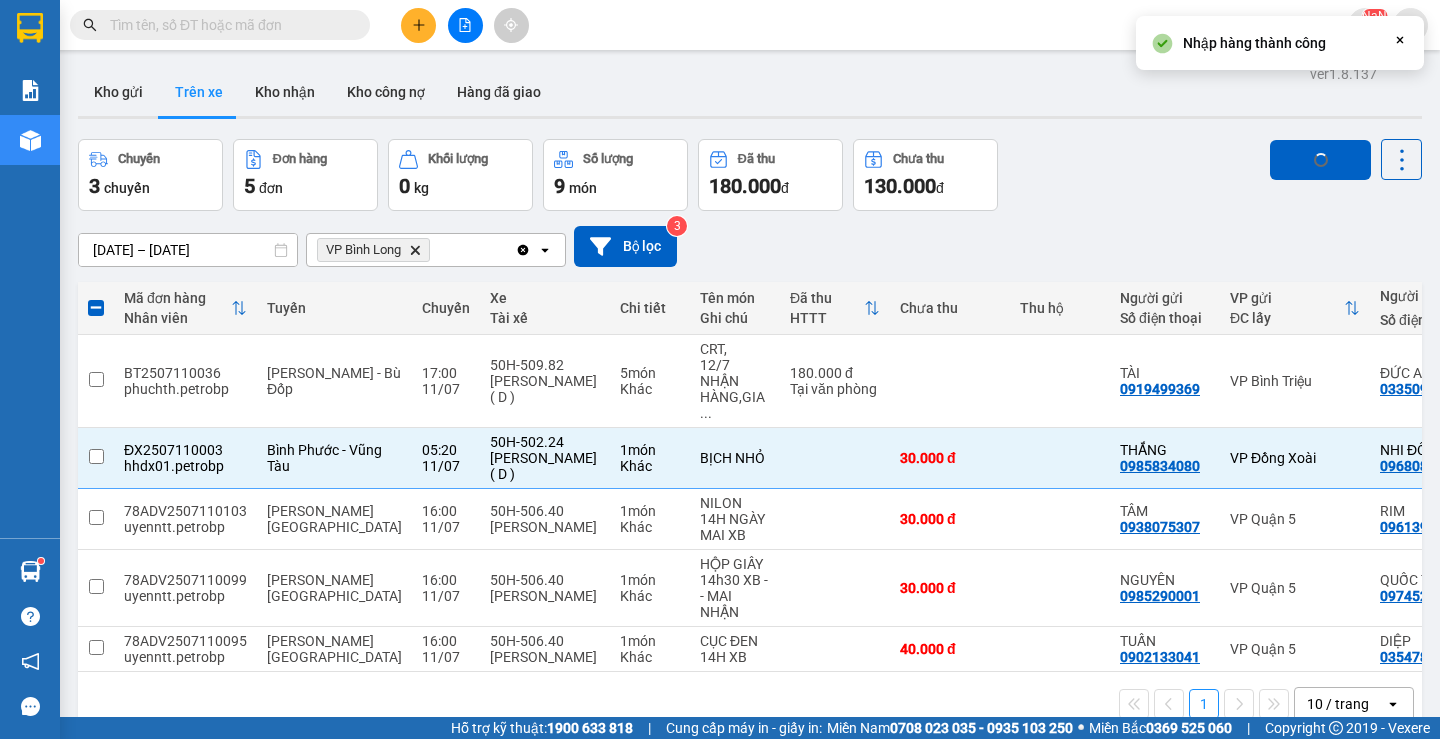 checkbox on "false" 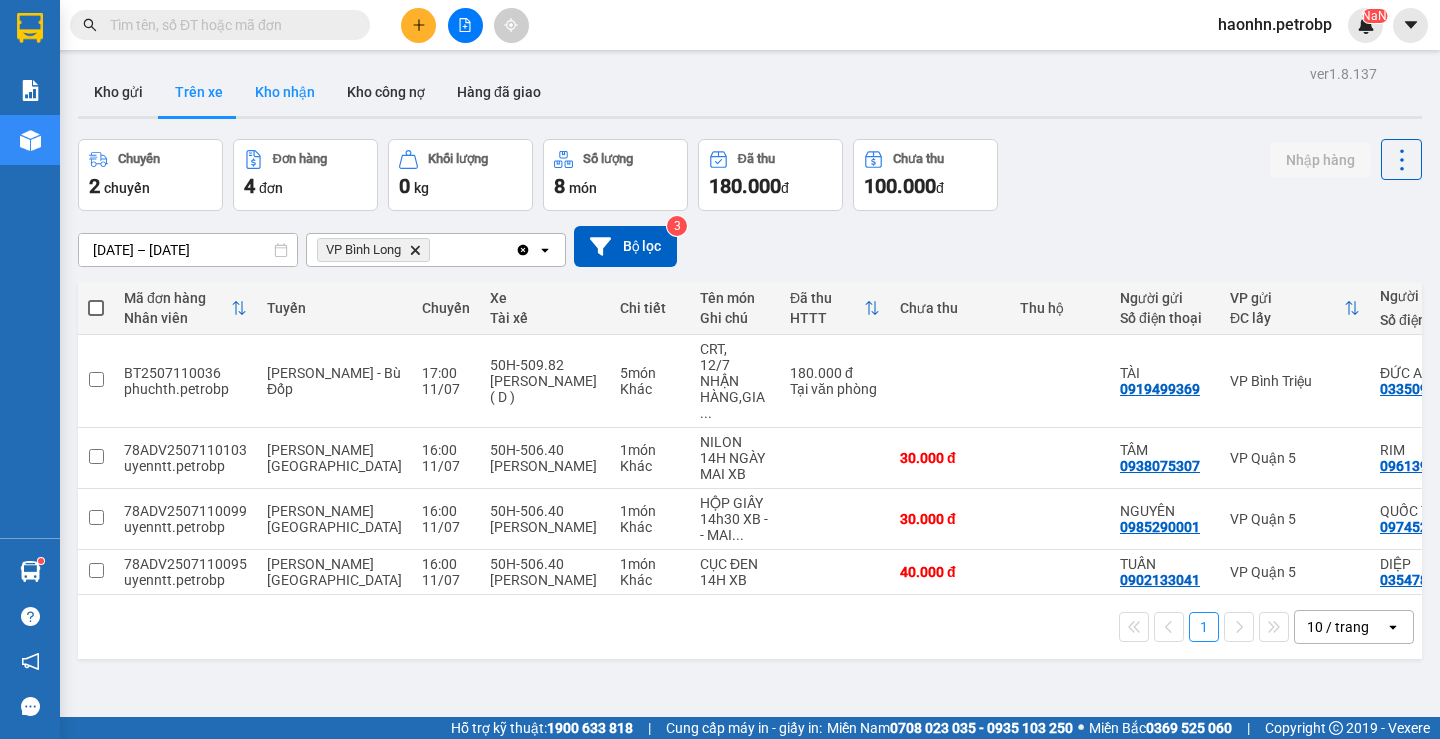 click on "Kho nhận" at bounding box center (285, 92) 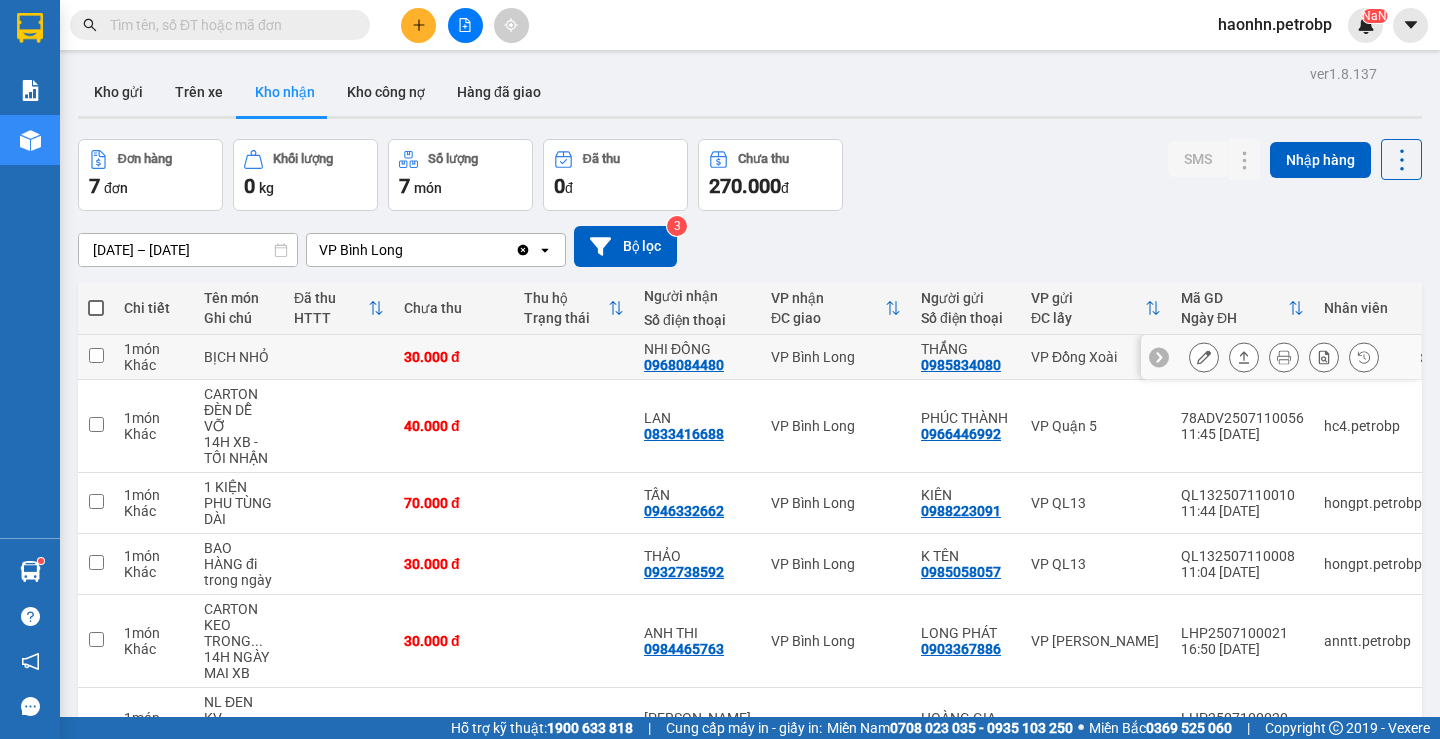 click on "NHI ĐỒNG" at bounding box center [697, 349] 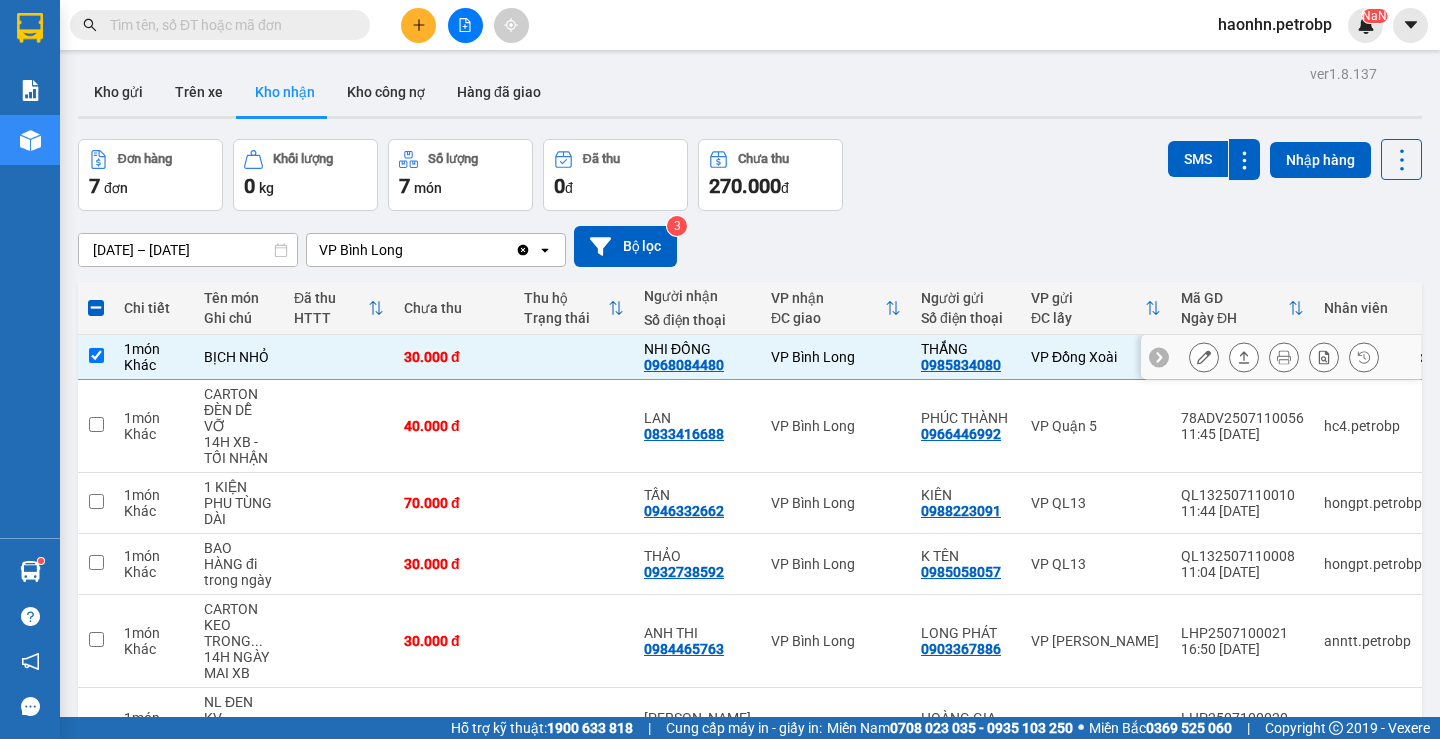 click on "0968084480" at bounding box center [684, 365] 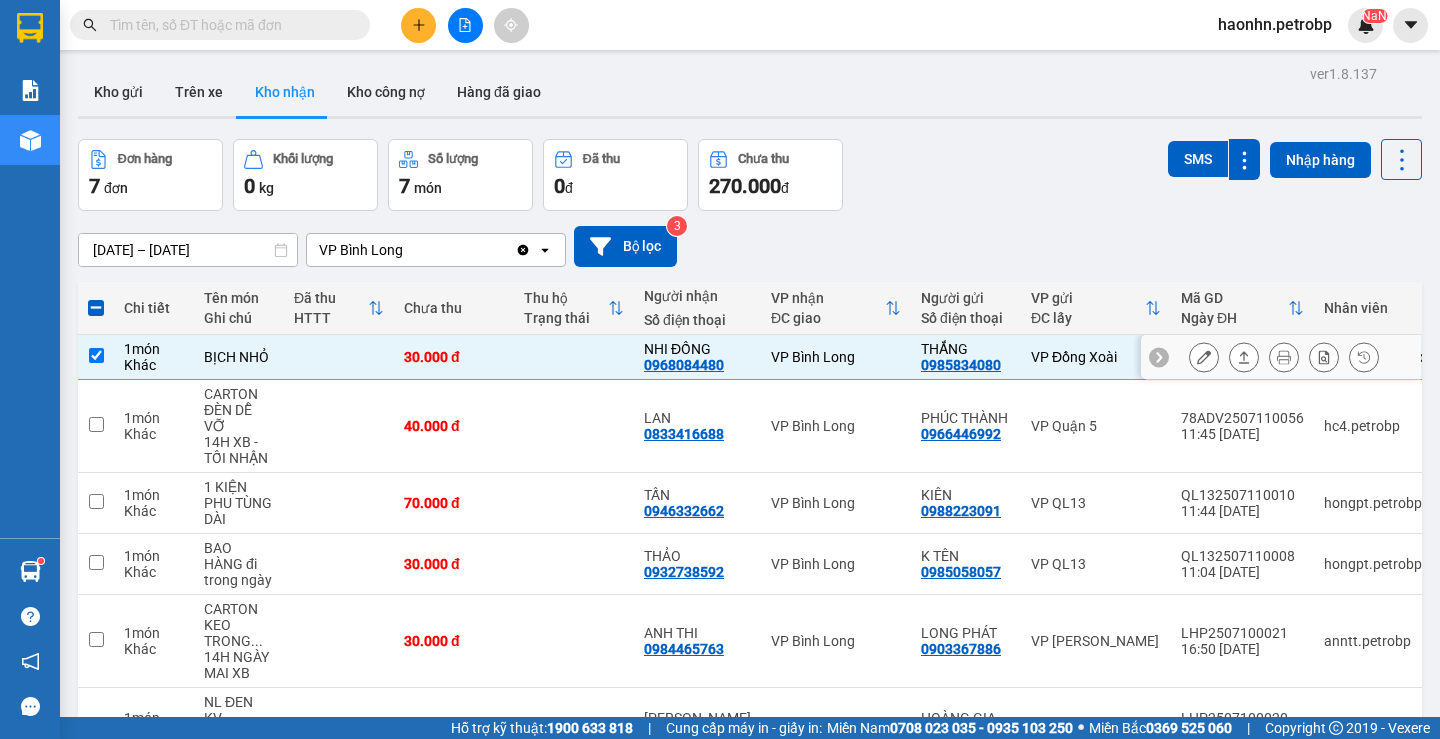 click on "0968084480" at bounding box center [684, 365] 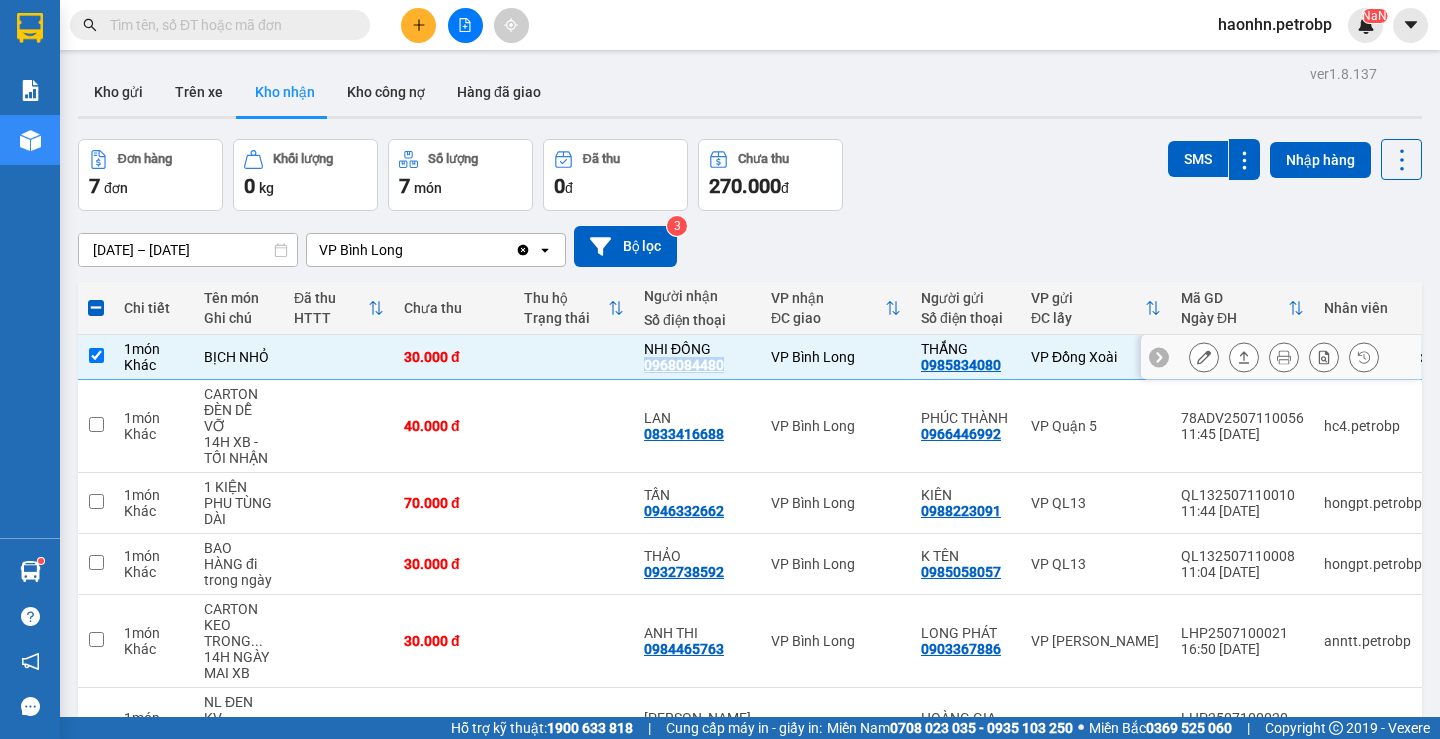 copy on "0968084480" 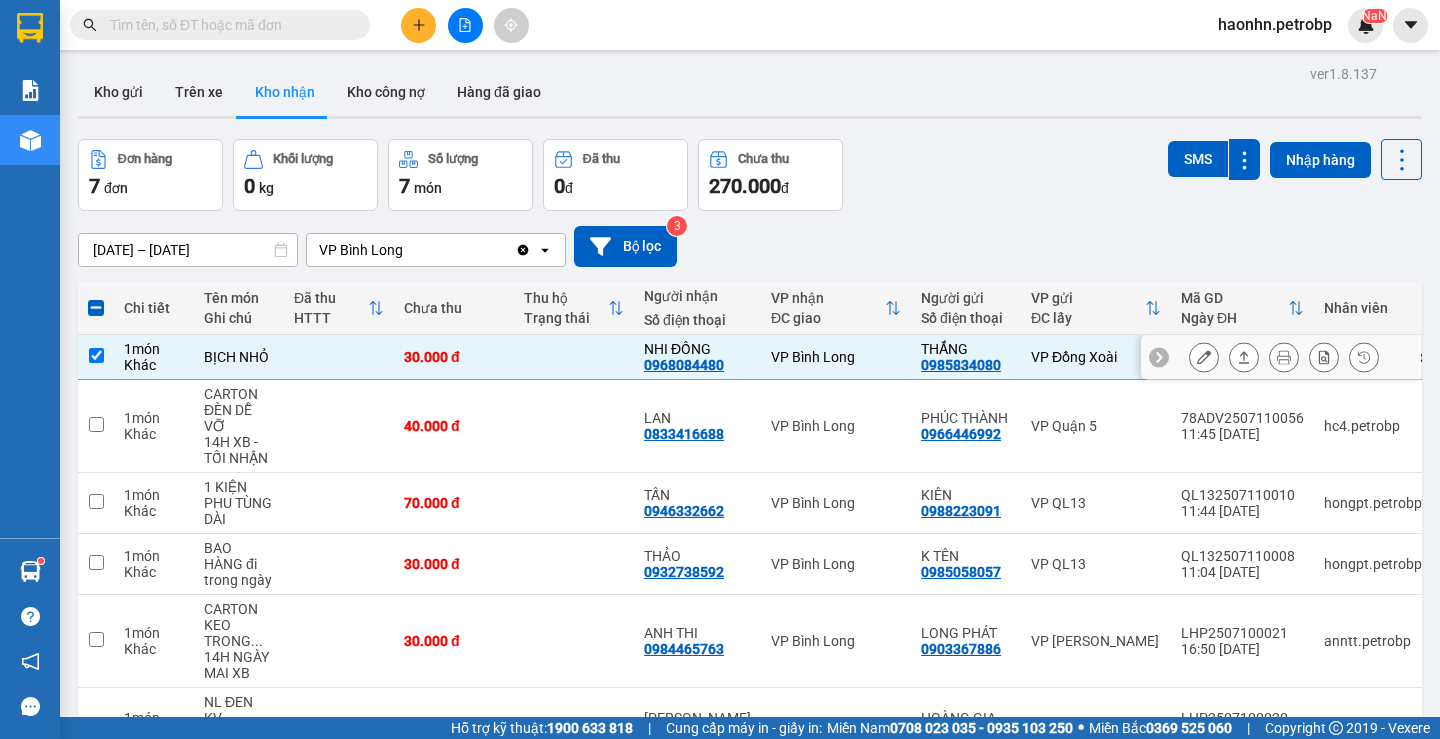 click on "VP Bình Long" at bounding box center [836, 357] 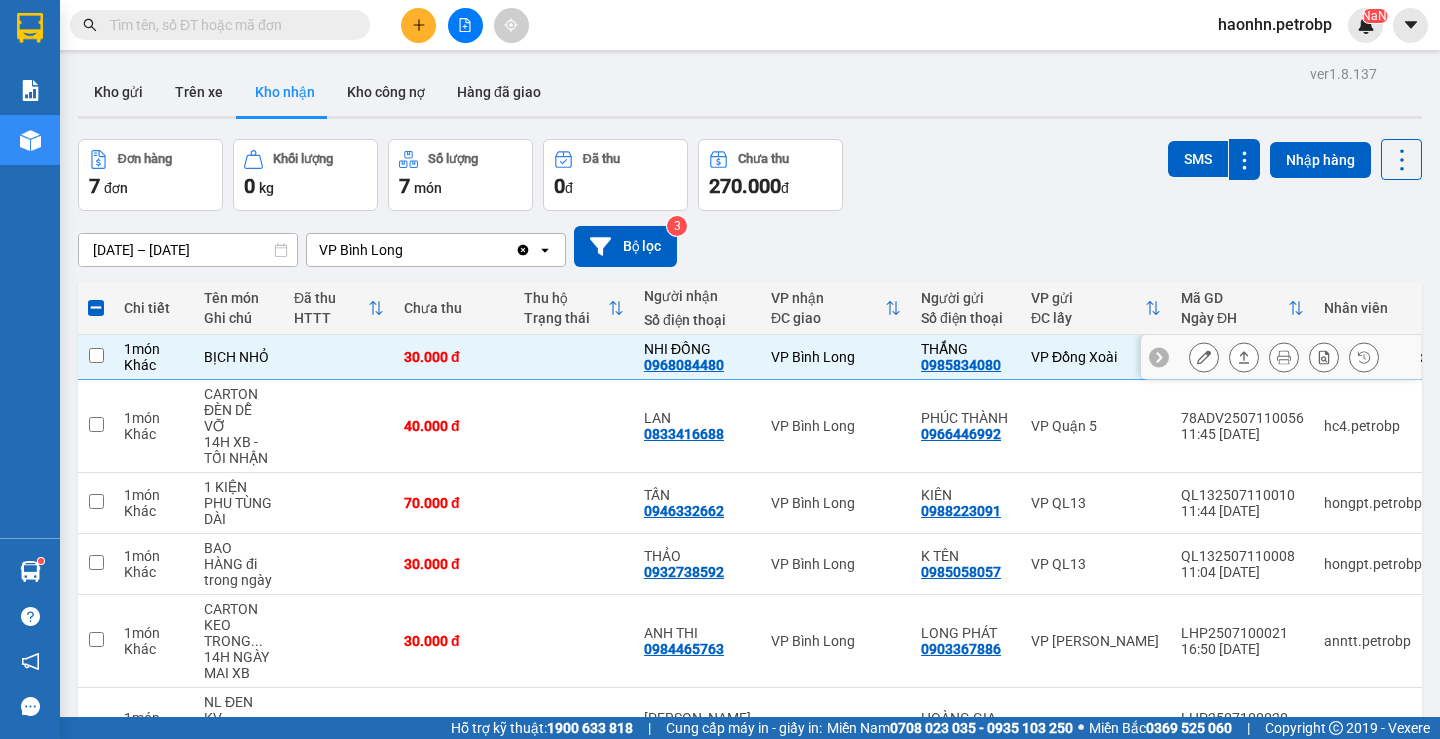 checkbox on "false" 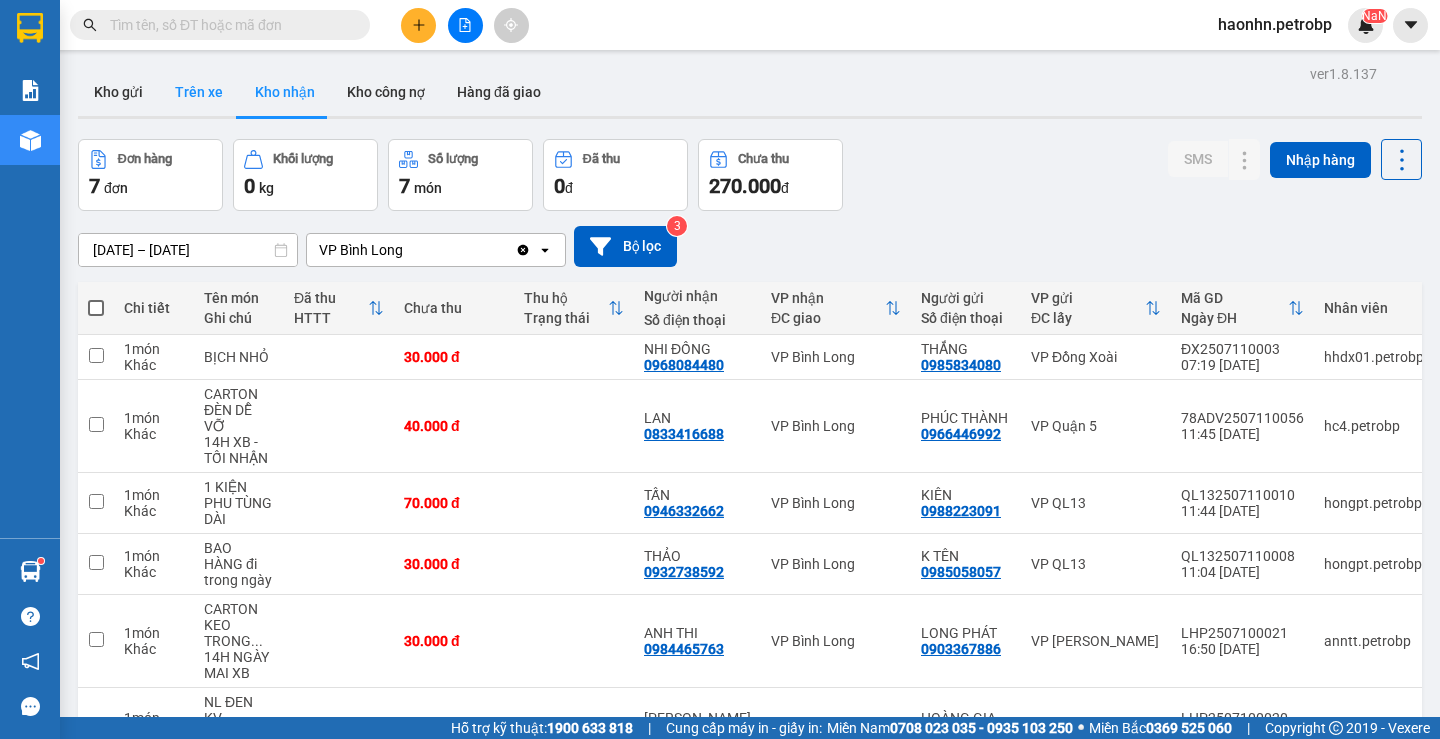 click on "Trên xe" at bounding box center [199, 92] 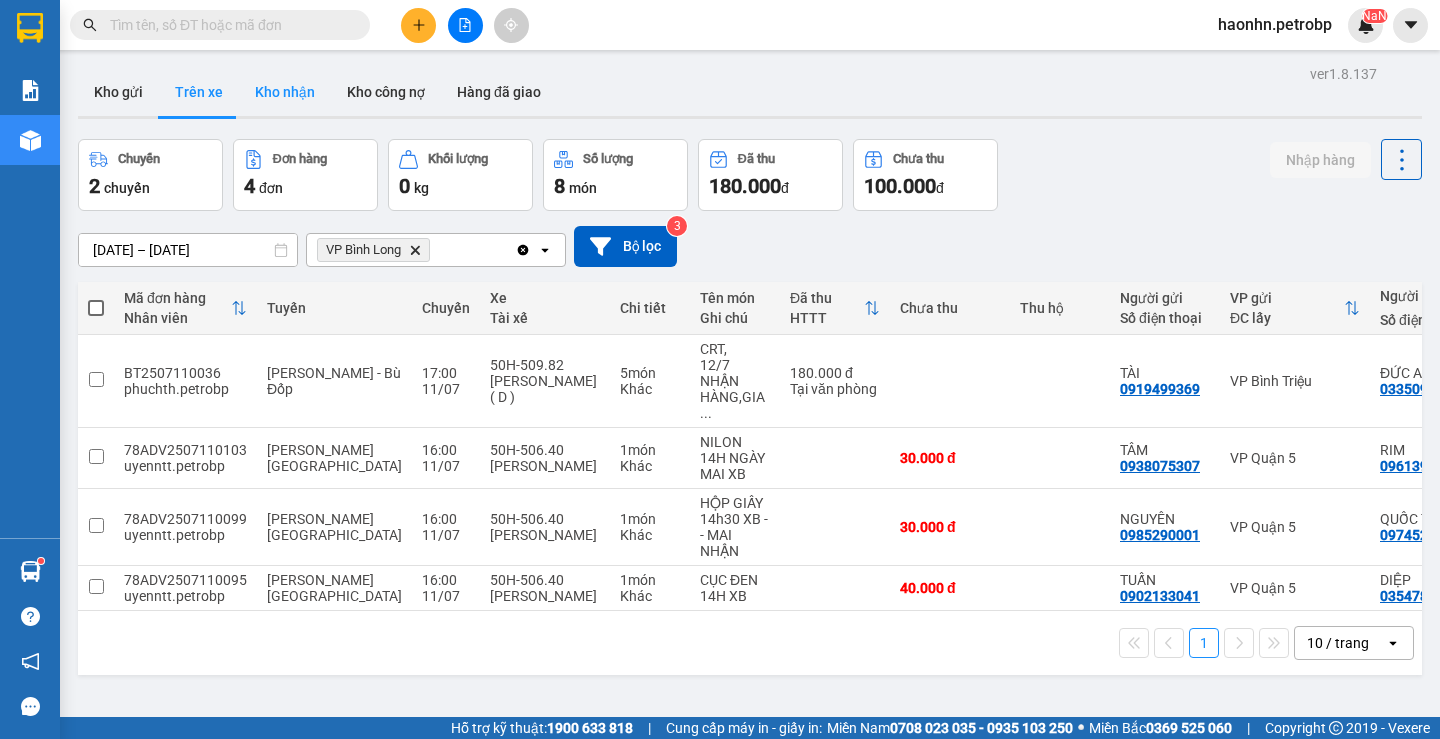 click on "Kho nhận" at bounding box center (285, 92) 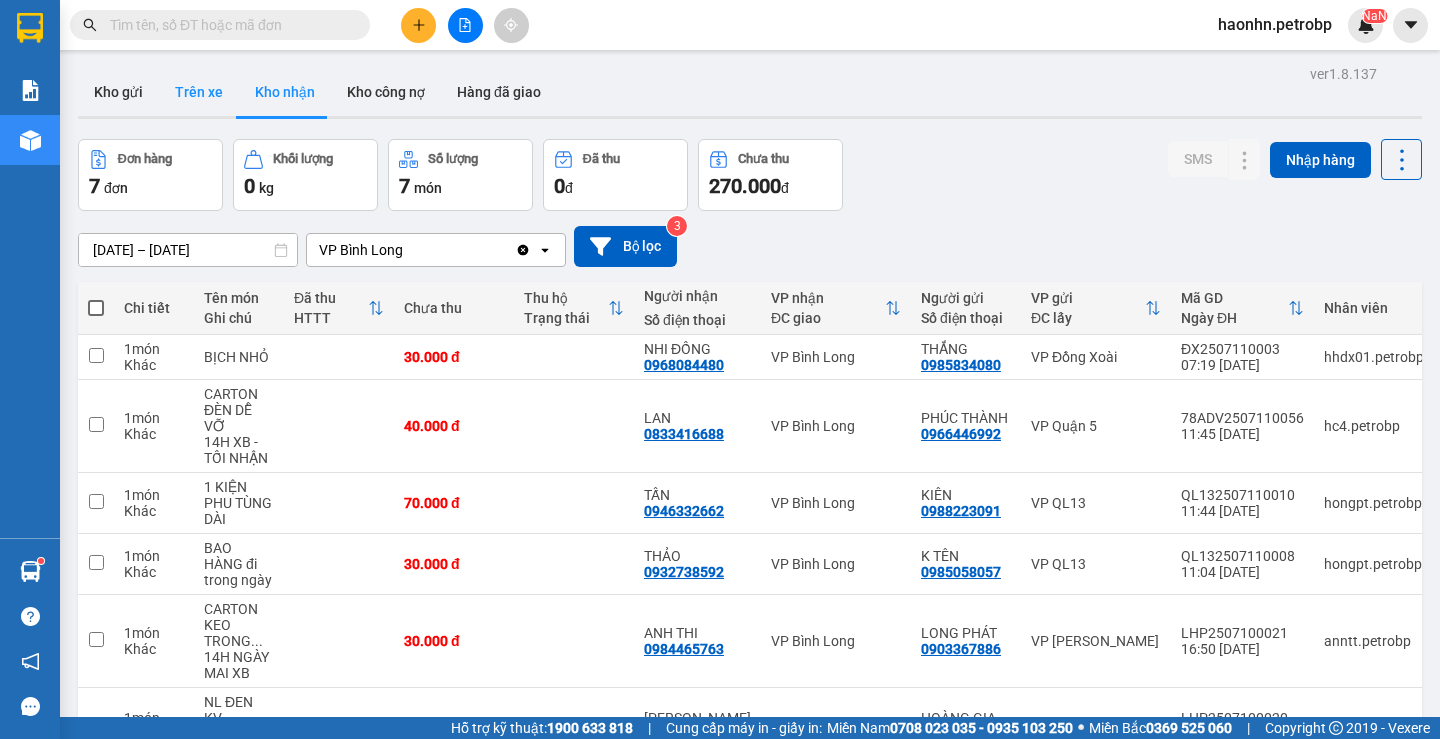 click on "Trên xe" at bounding box center [199, 92] 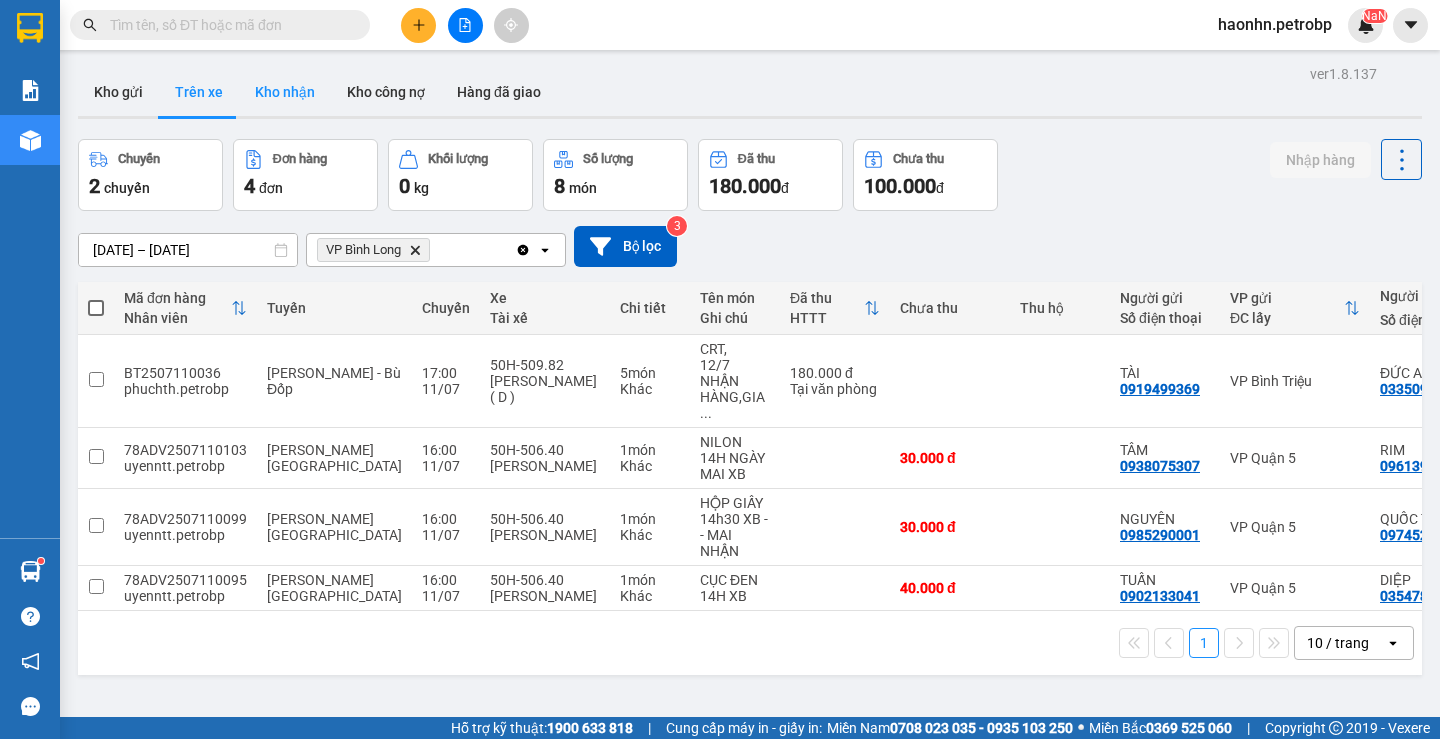 click on "Kho nhận" at bounding box center (285, 92) 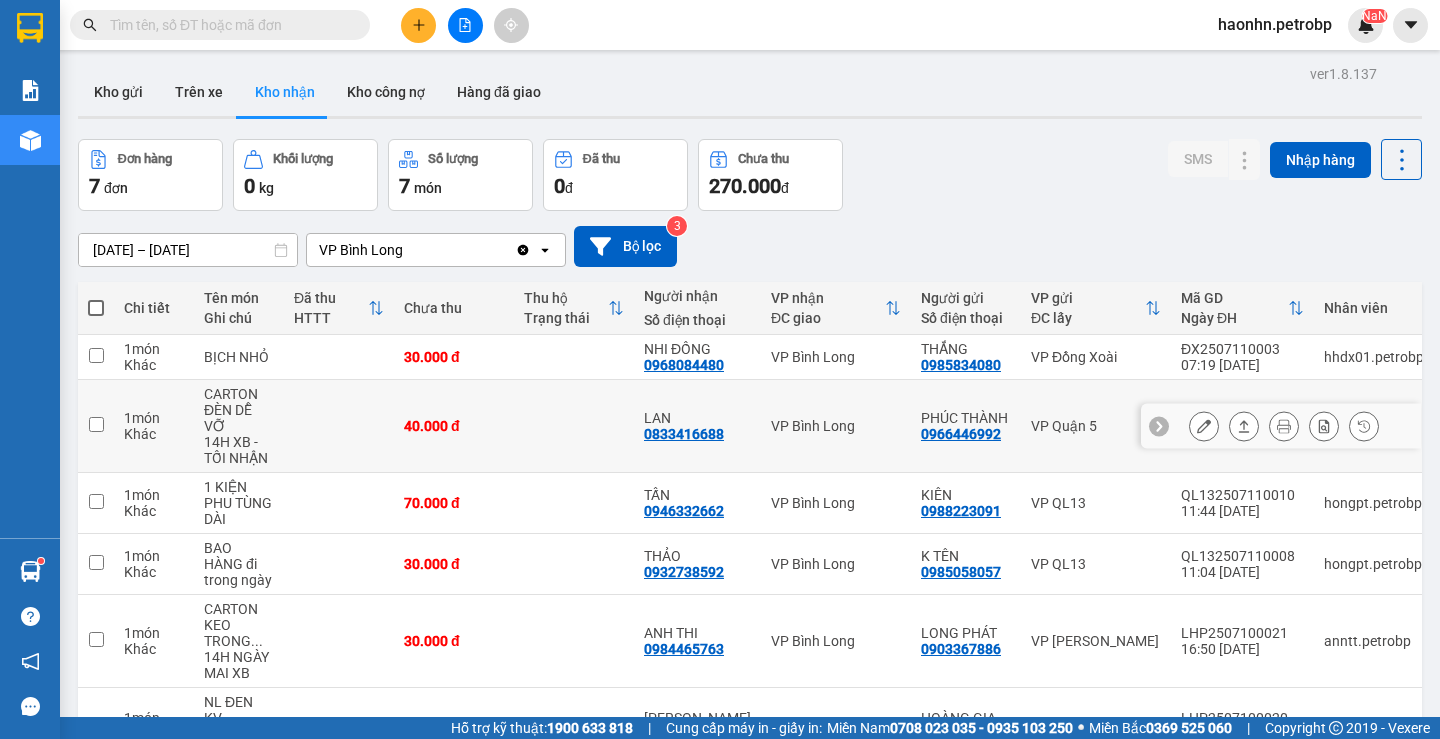 scroll, scrollTop: 183, scrollLeft: 0, axis: vertical 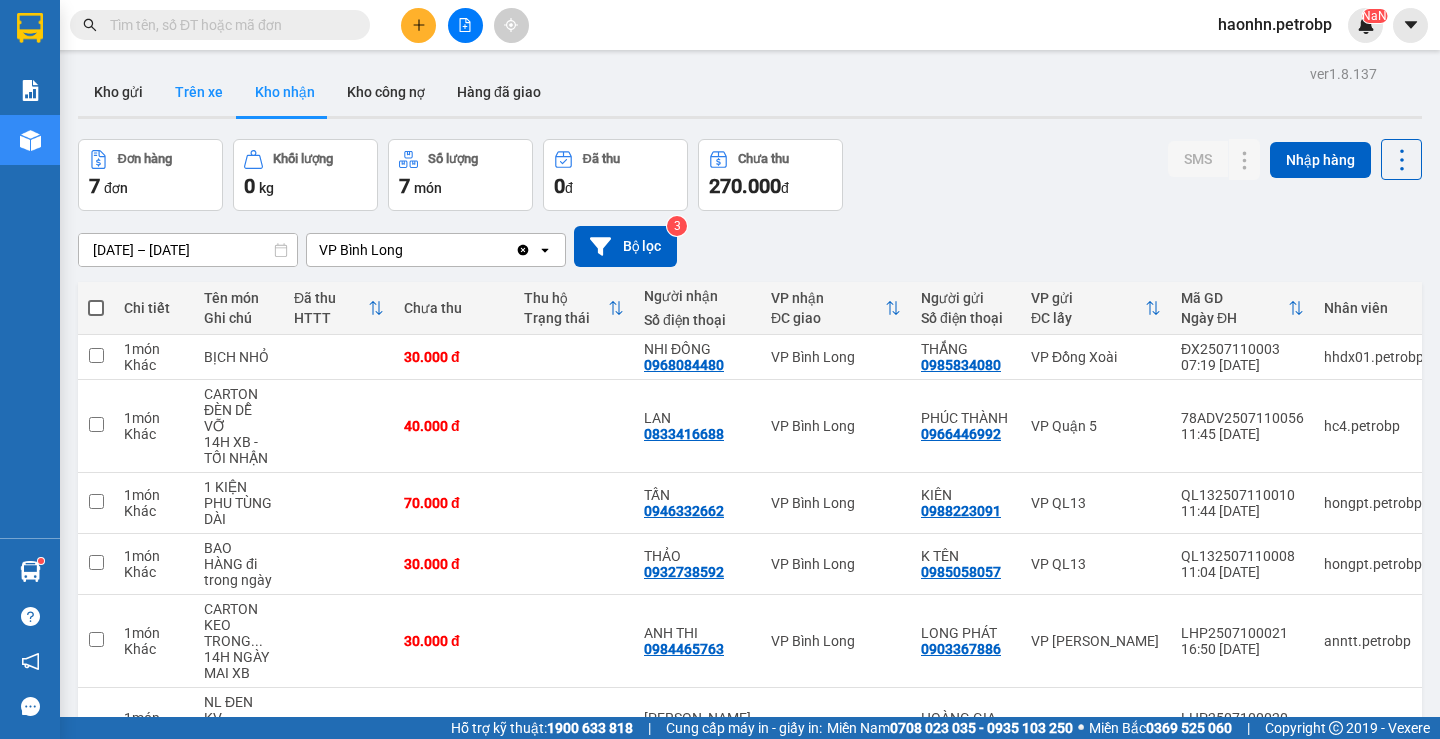 click on "Trên xe" at bounding box center (199, 92) 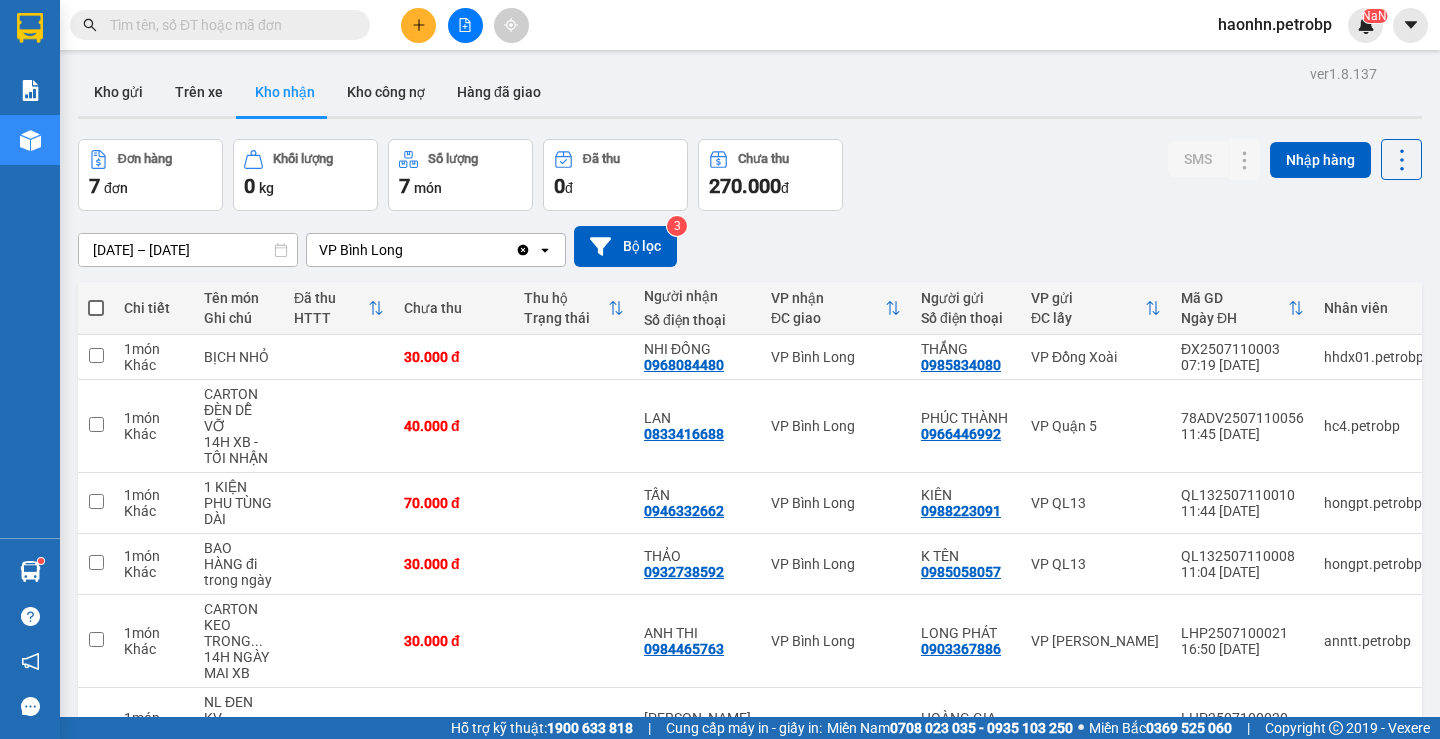 type on "[DATE] – [DATE]" 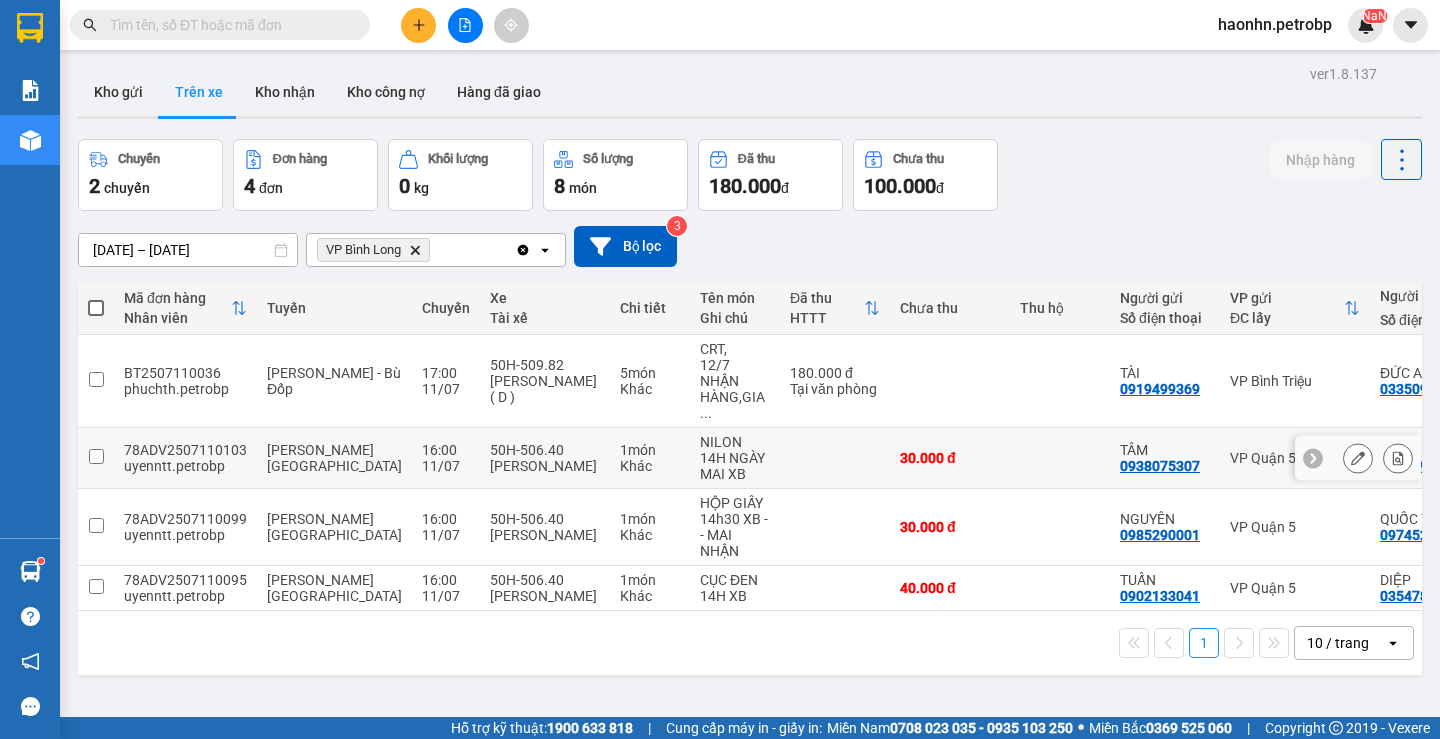 click on "NILON" at bounding box center (735, 442) 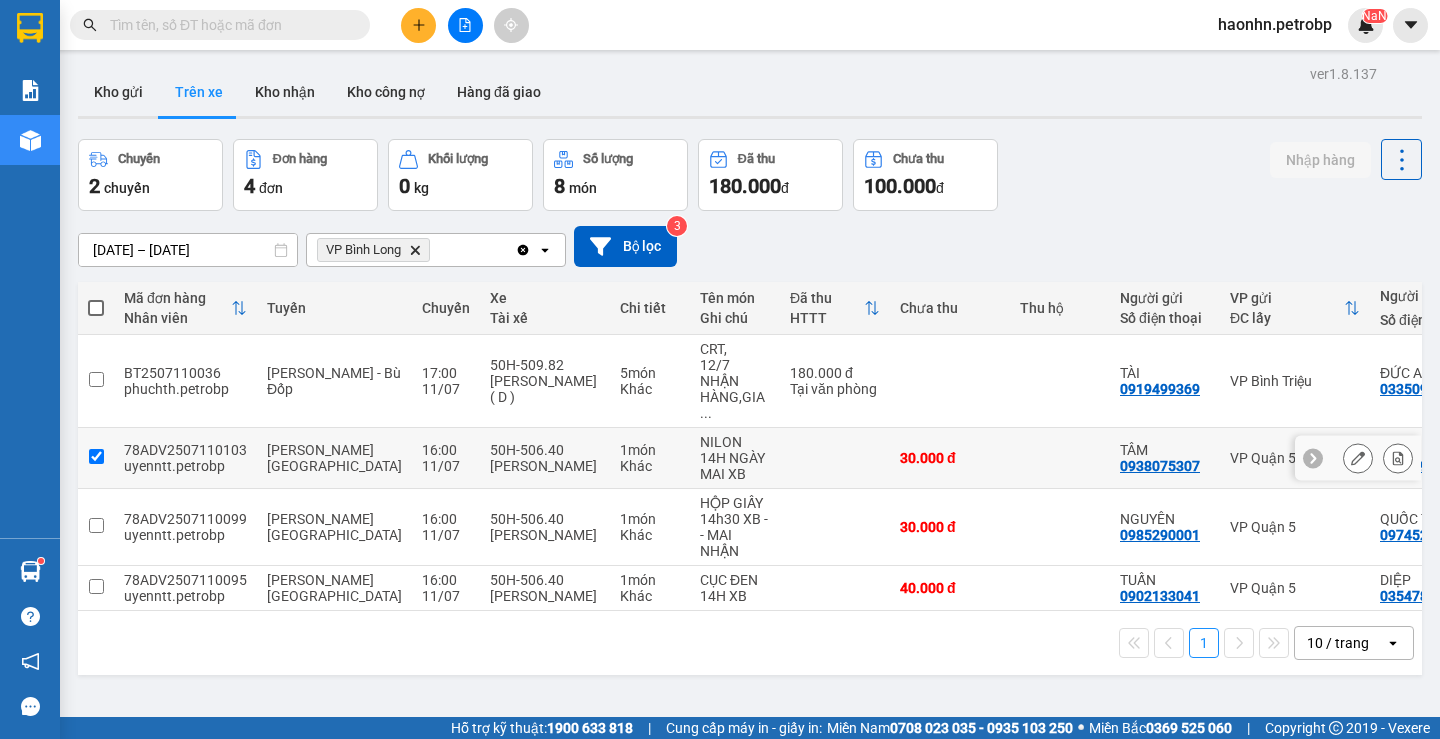 checkbox on "true" 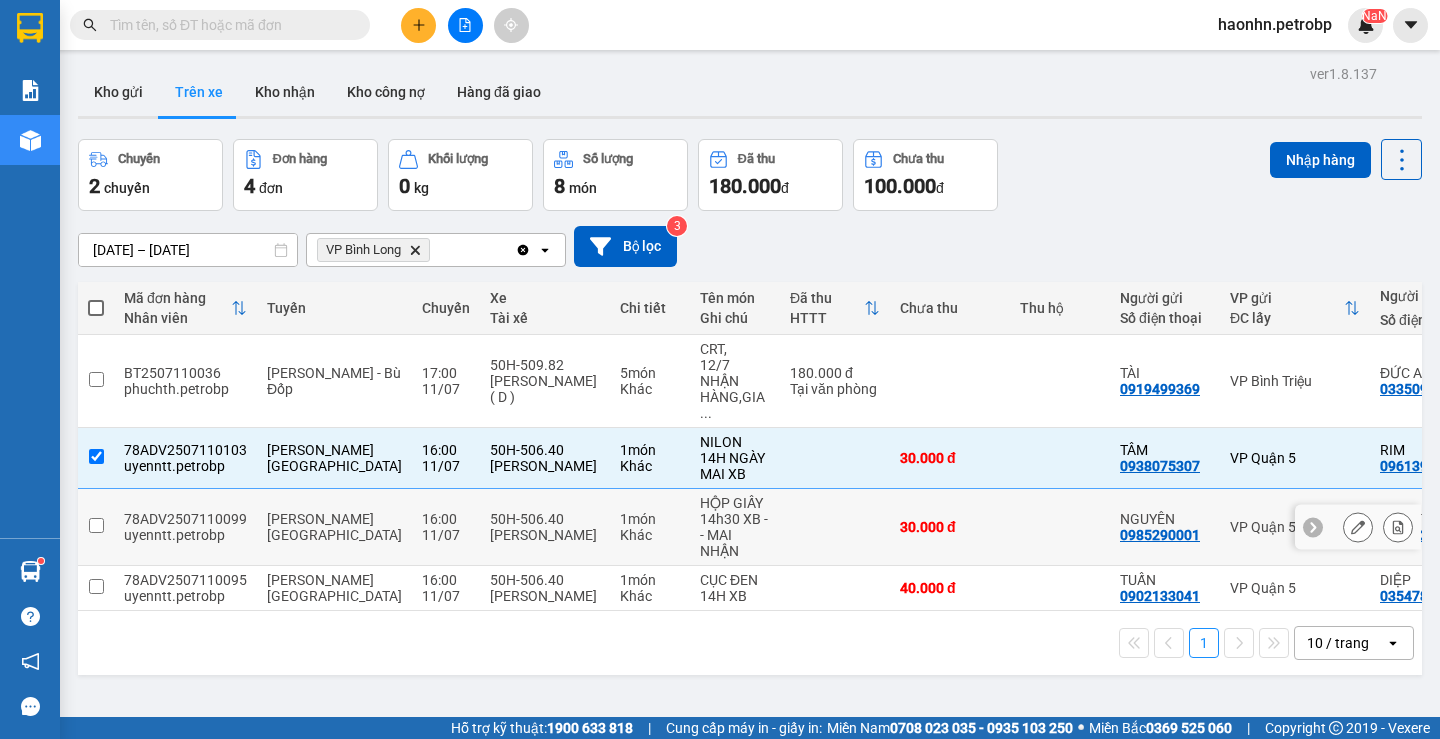 click on "14h30 XB -- MAI NHẬN" at bounding box center [735, 535] 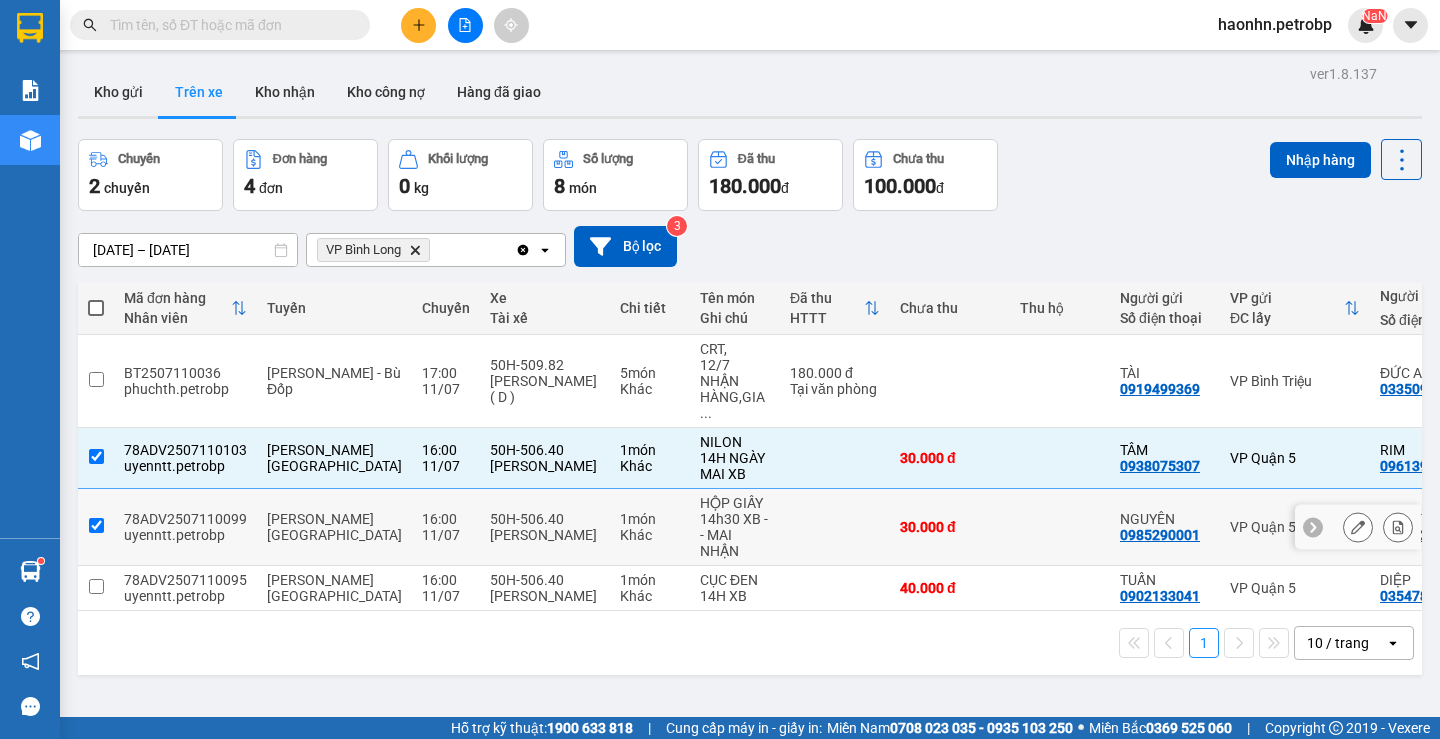 checkbox on "true" 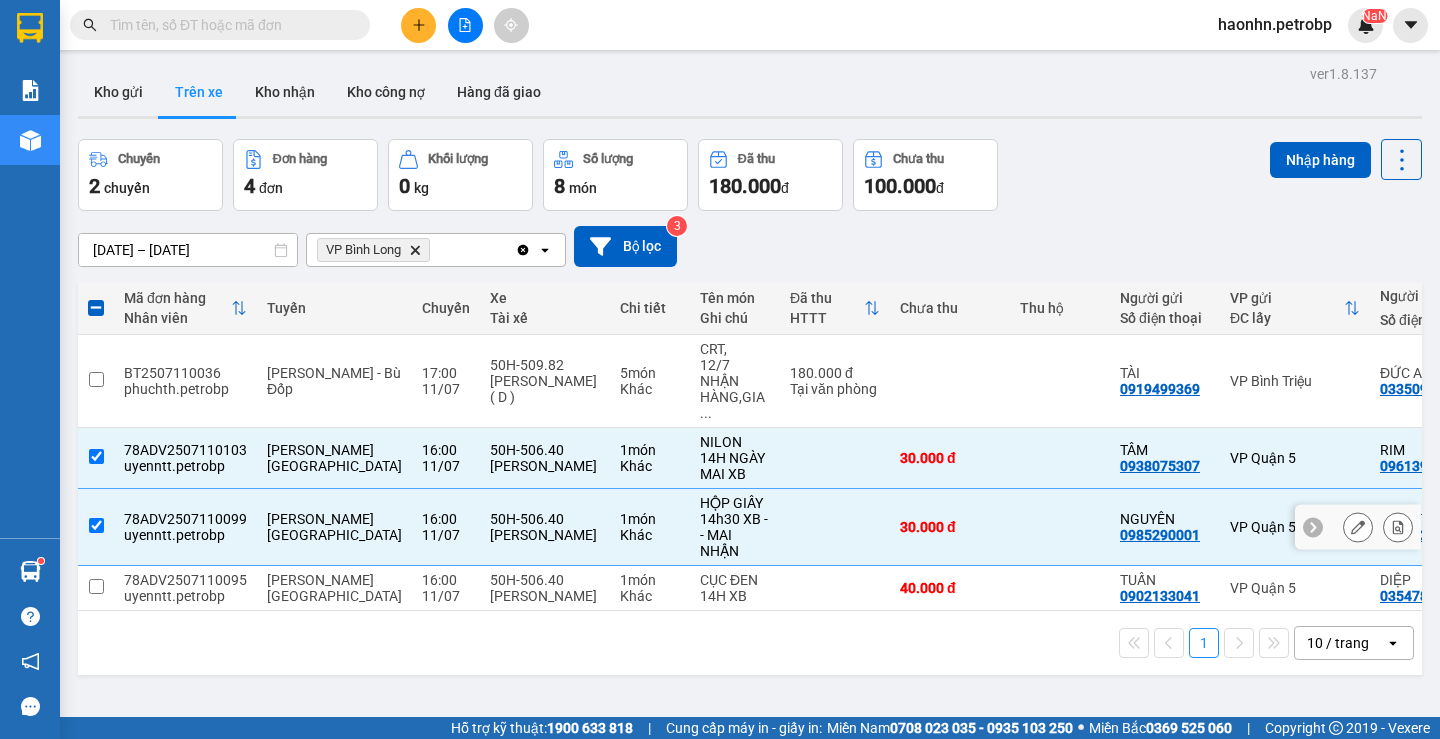 click on "CỤC ĐEN" at bounding box center (735, 580) 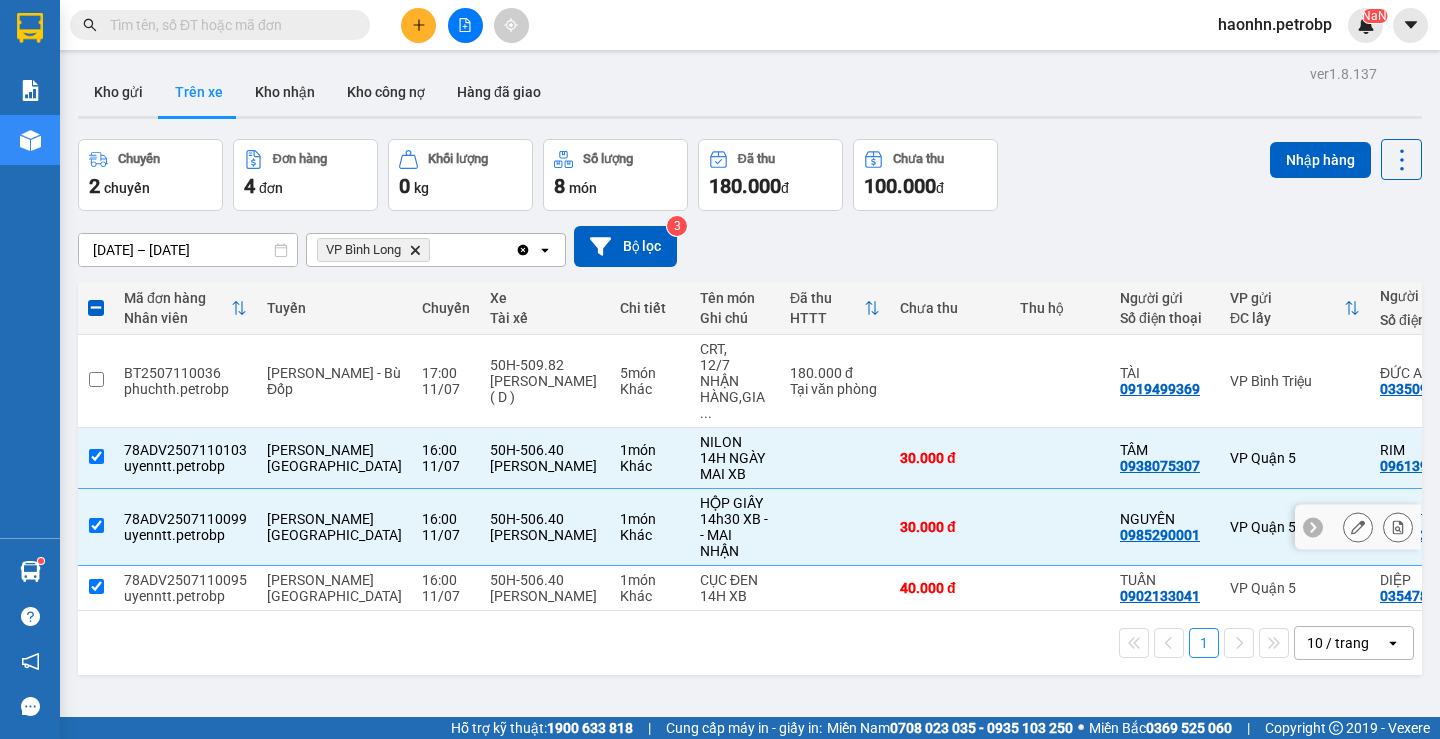 checkbox on "true" 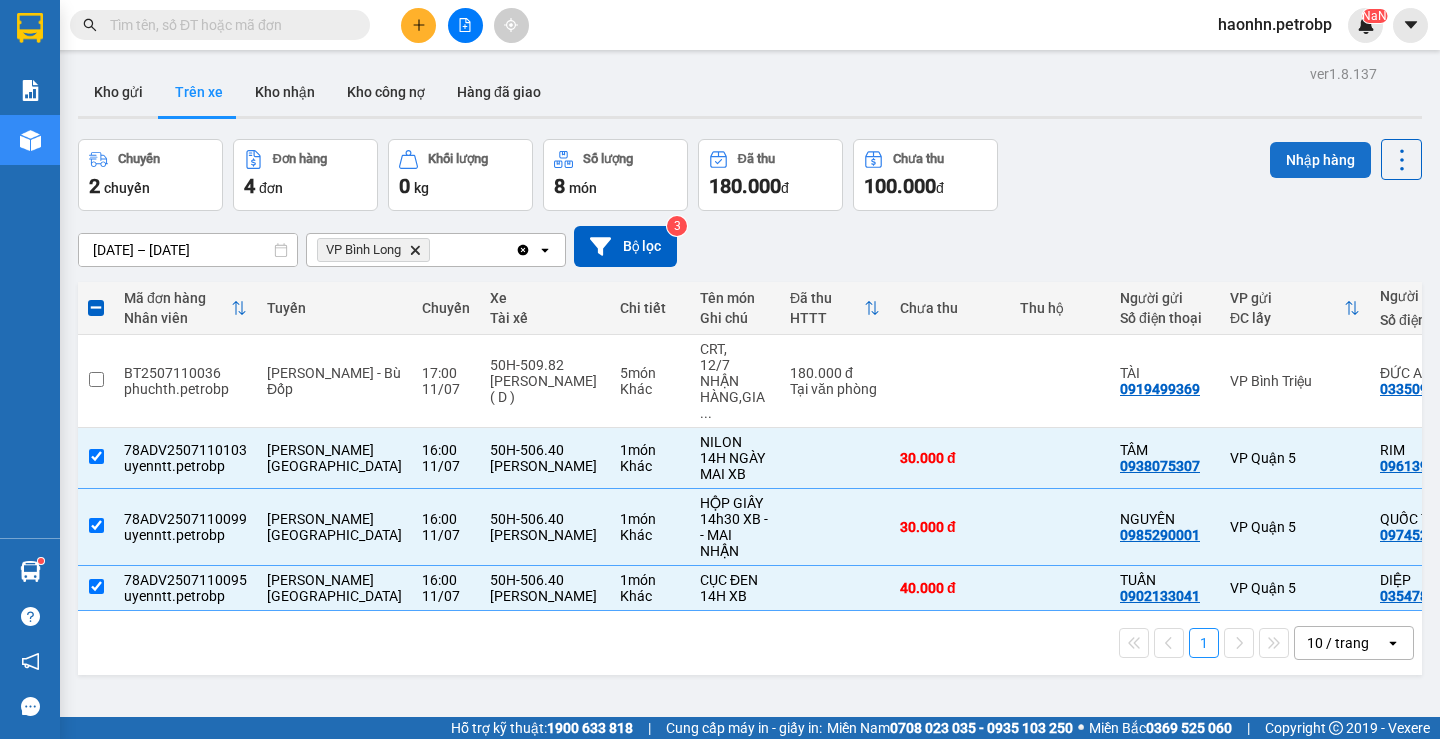 click on "Nhập hàng" at bounding box center (1320, 160) 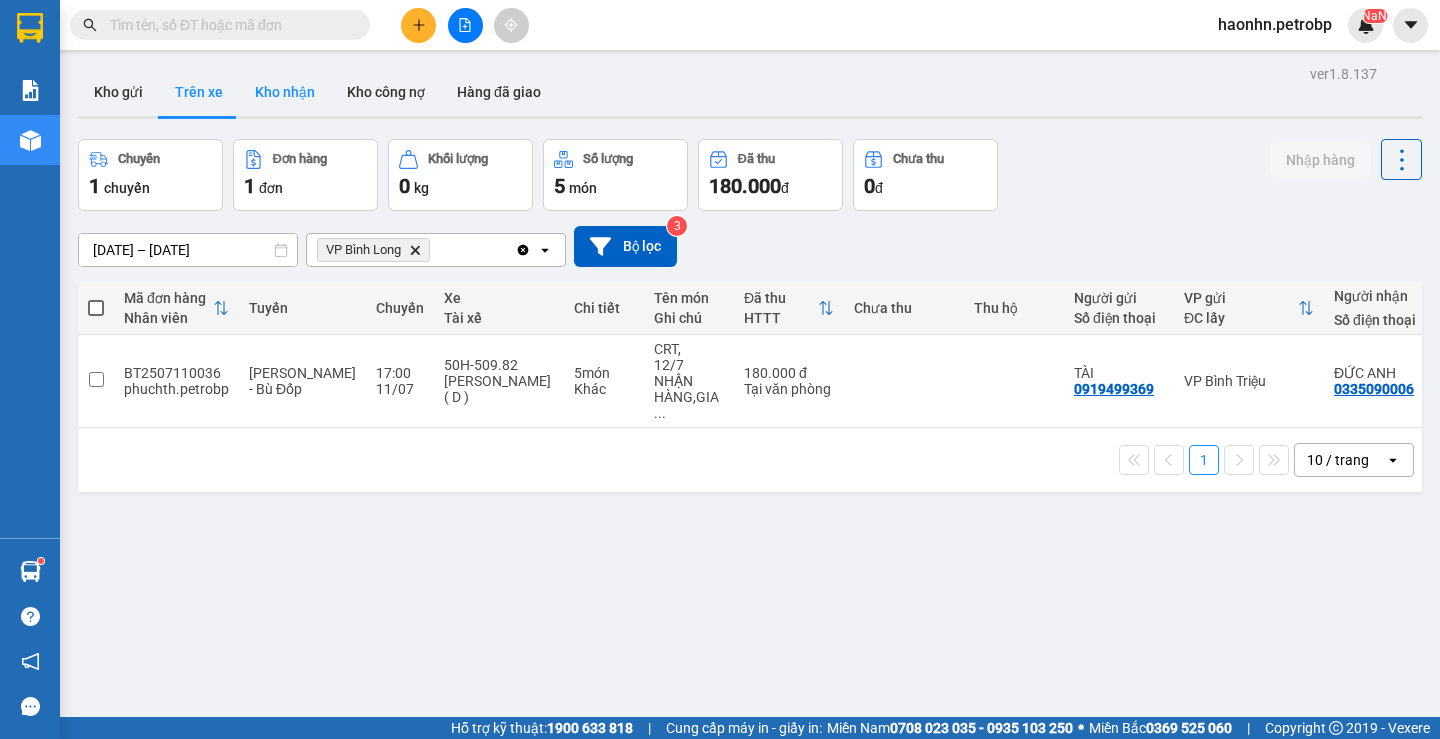 click on "Kho nhận" at bounding box center [285, 92] 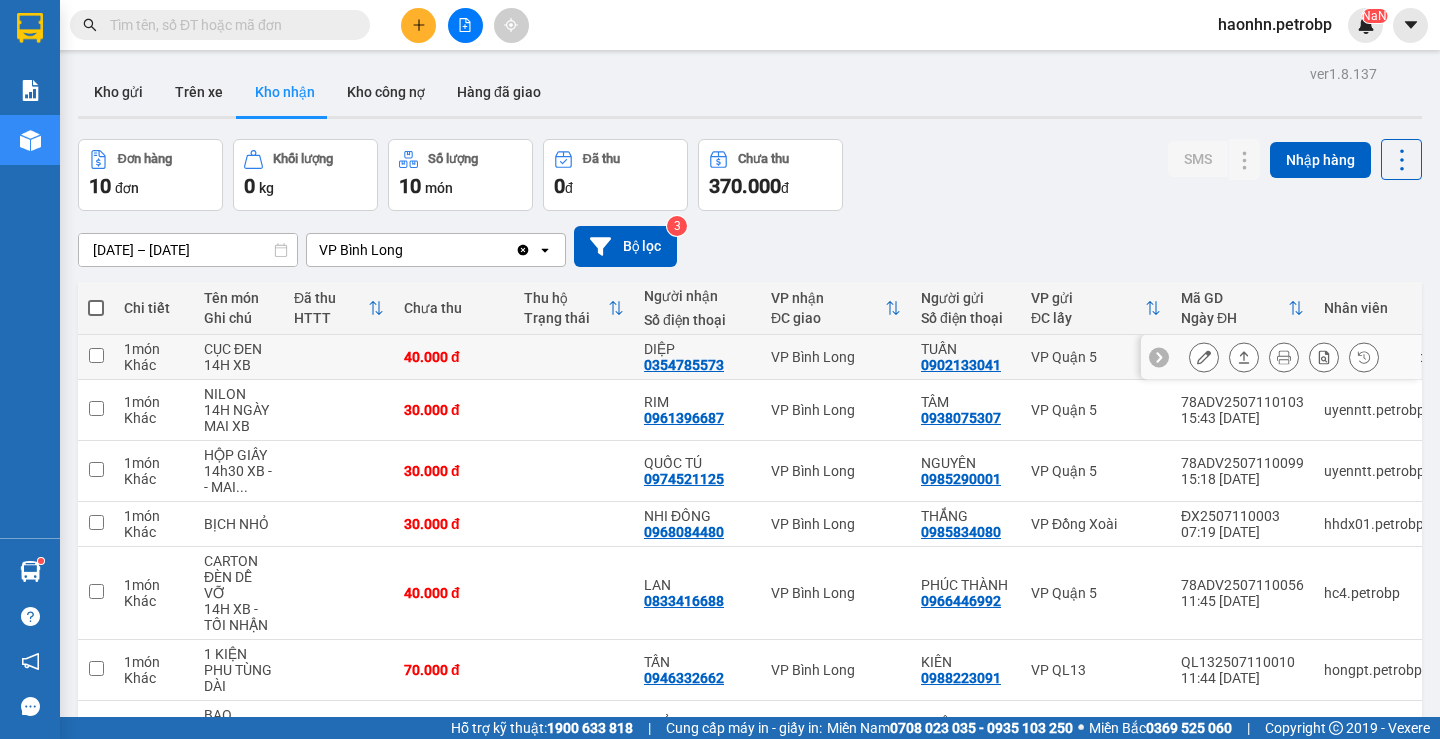 click on "0354785573" at bounding box center [684, 365] 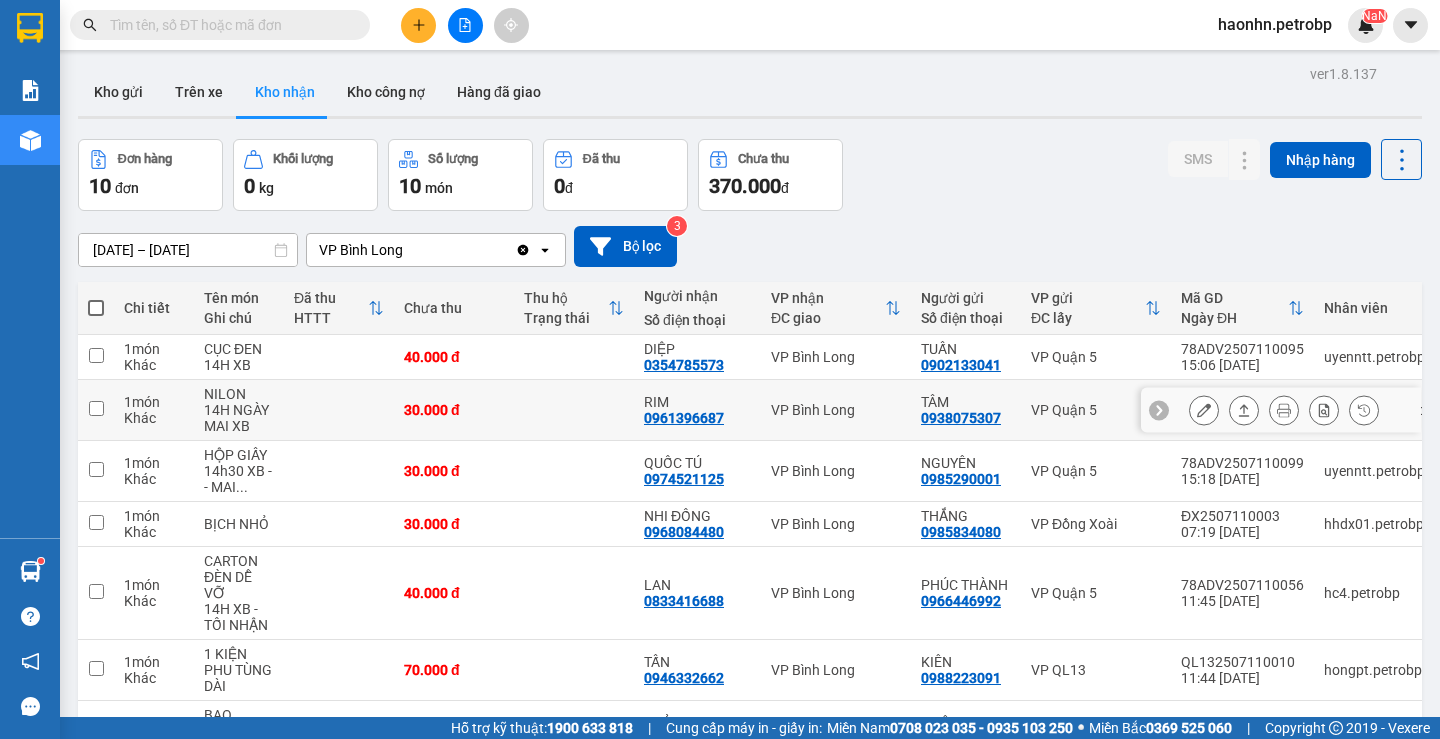 click on "0961396687" at bounding box center [684, 418] 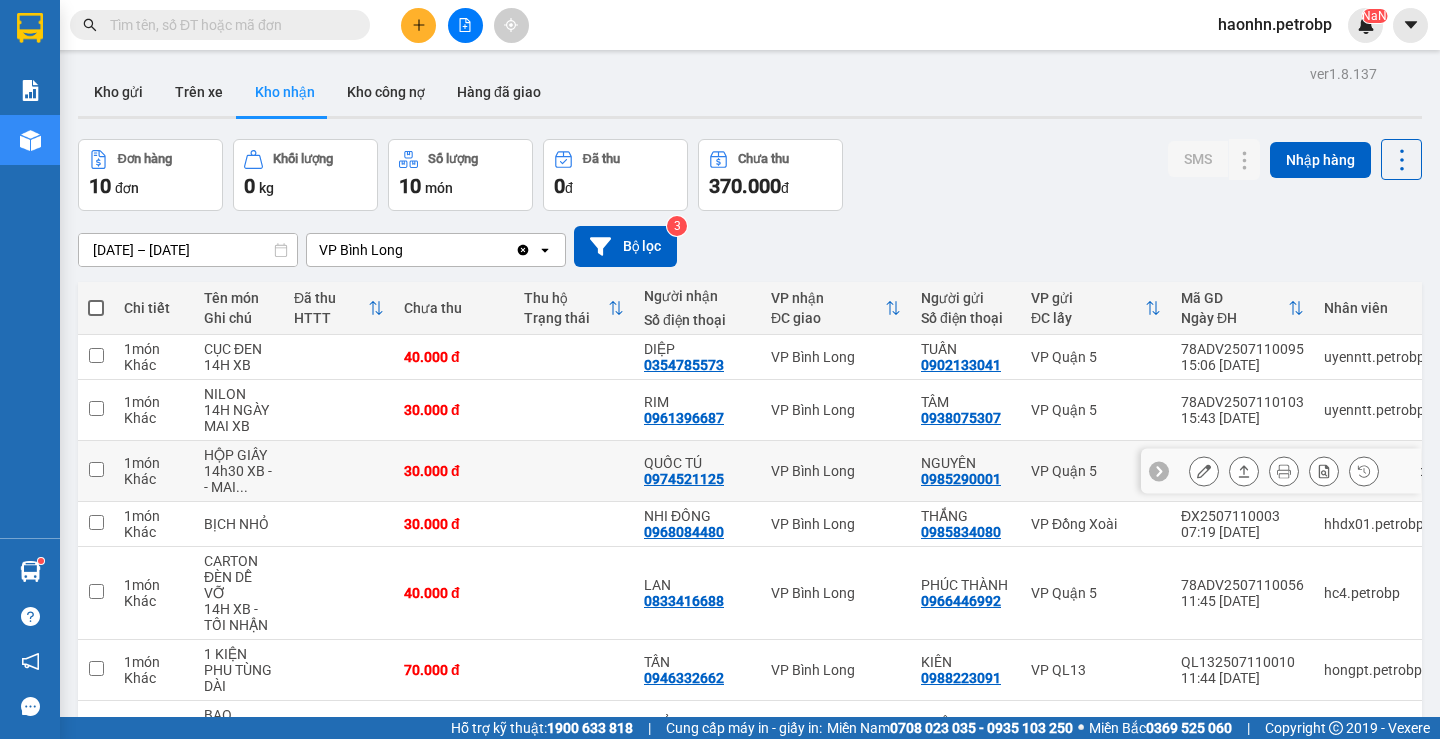 click on "0974521125" at bounding box center [684, 479] 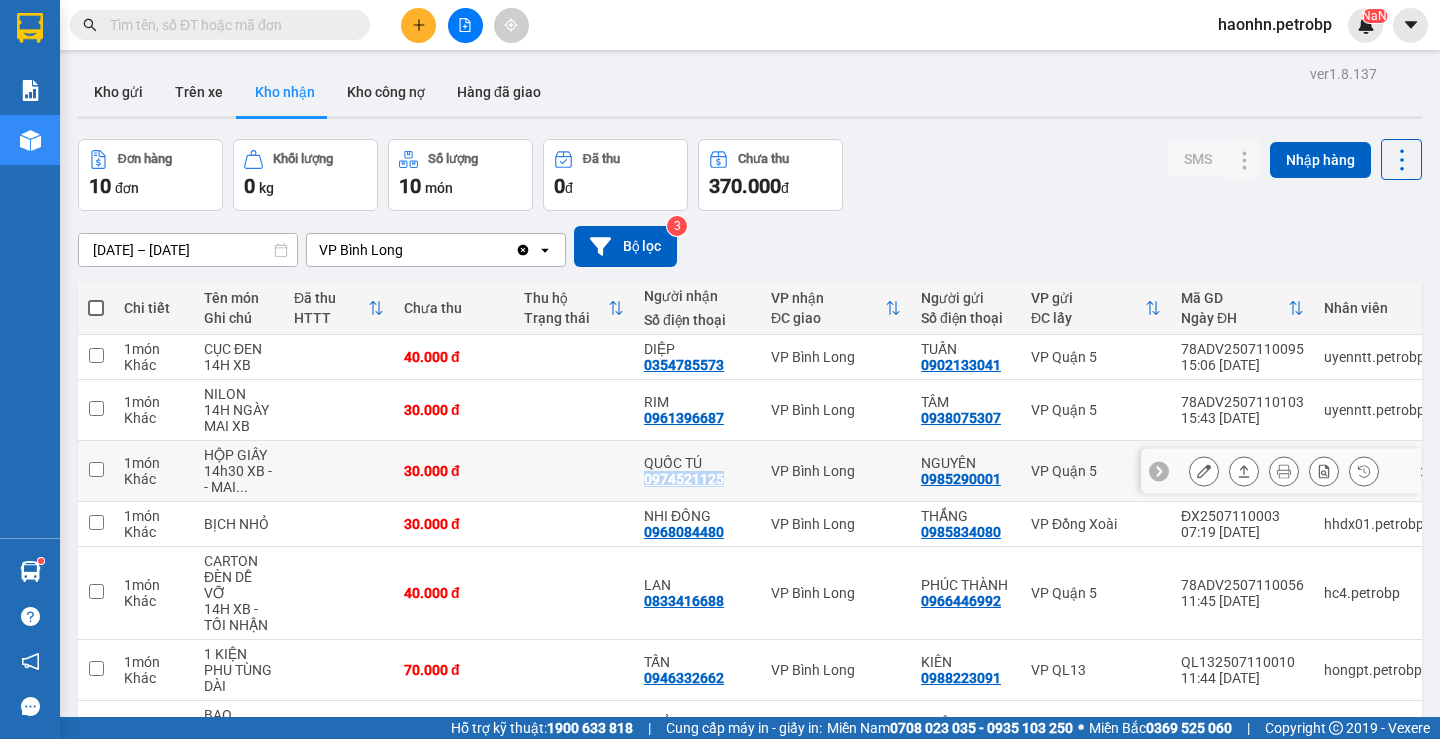 click on "0974521125" at bounding box center [684, 479] 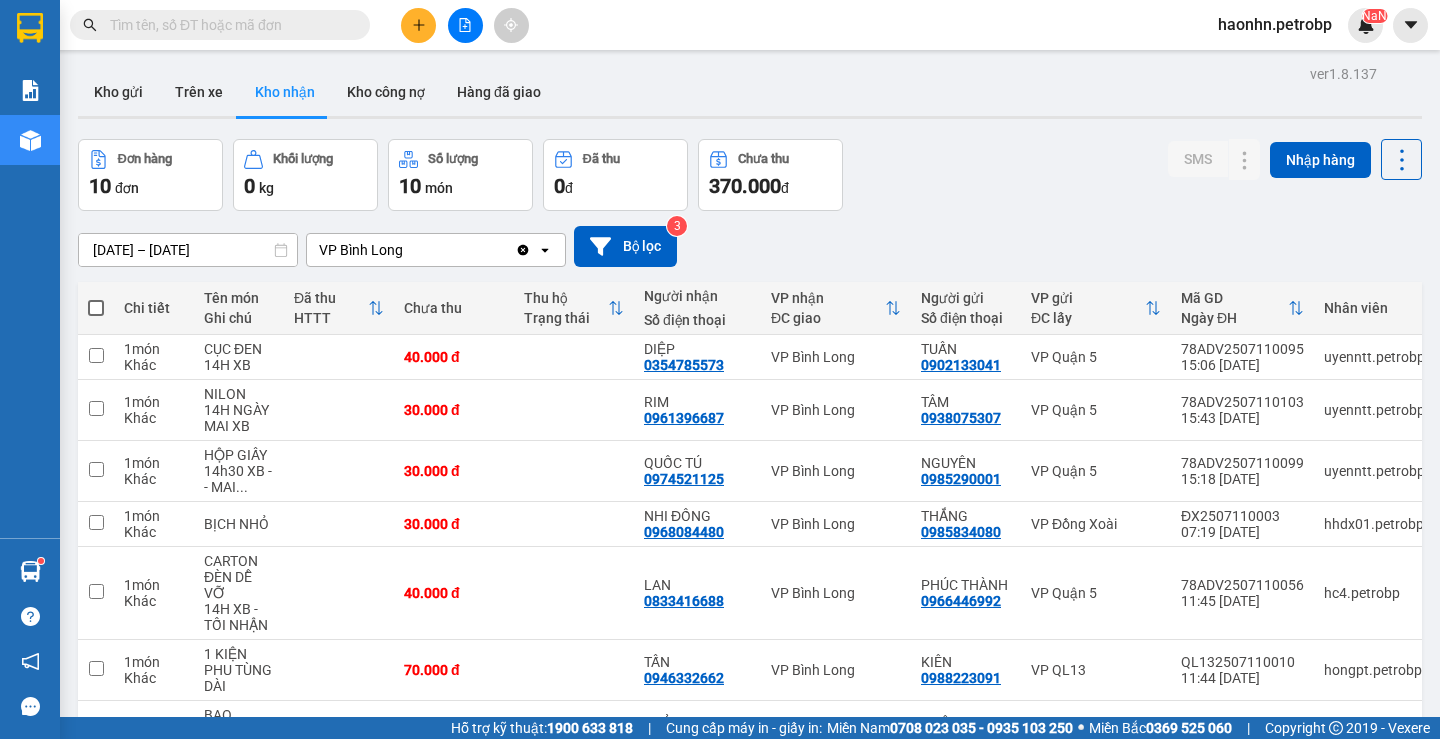 click on "[DATE] – [DATE] Press the down arrow key to interact with the calendar and select a date. Press the escape button to close the calendar. Selected date range is from [DATE] to [DATE]. VP Bình Long Clear value open Bộ lọc 3" at bounding box center [750, 246] 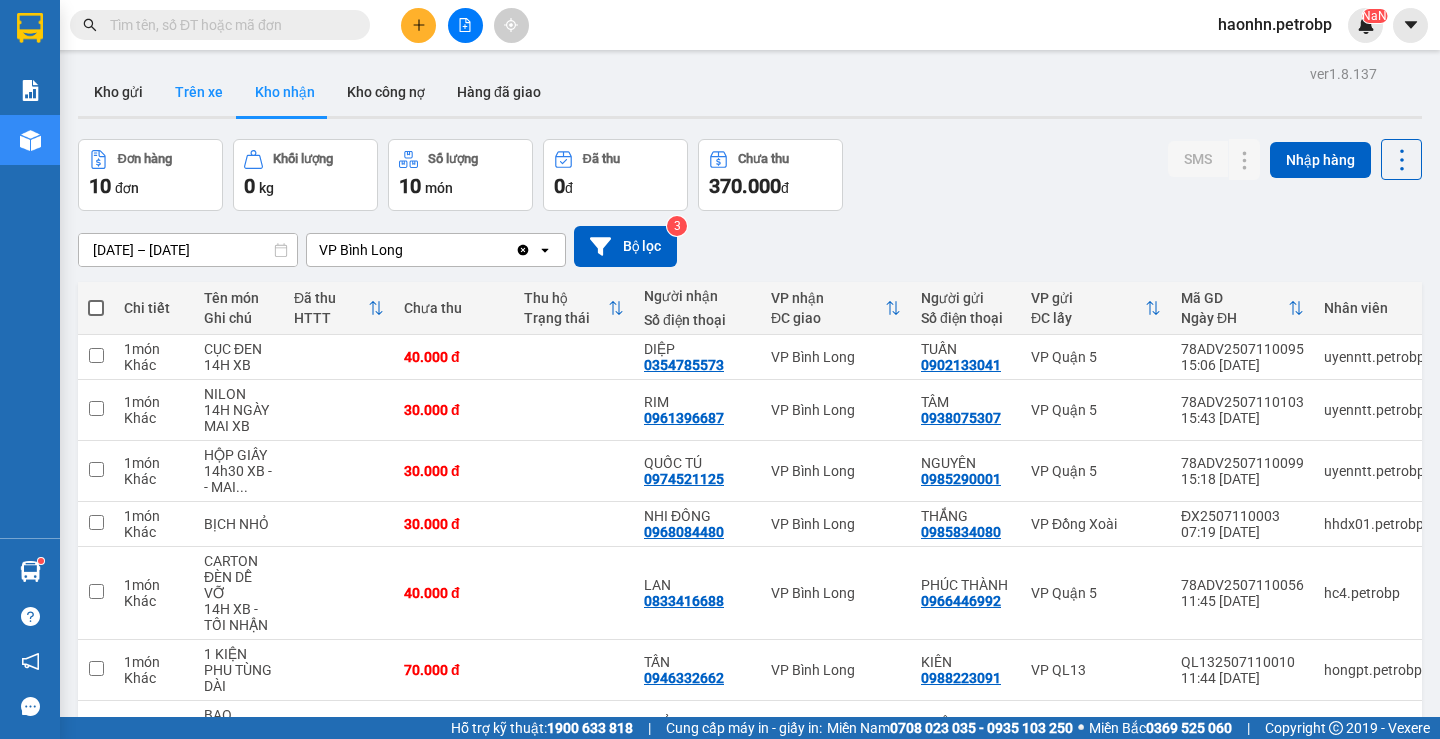 click on "Trên xe" at bounding box center (199, 92) 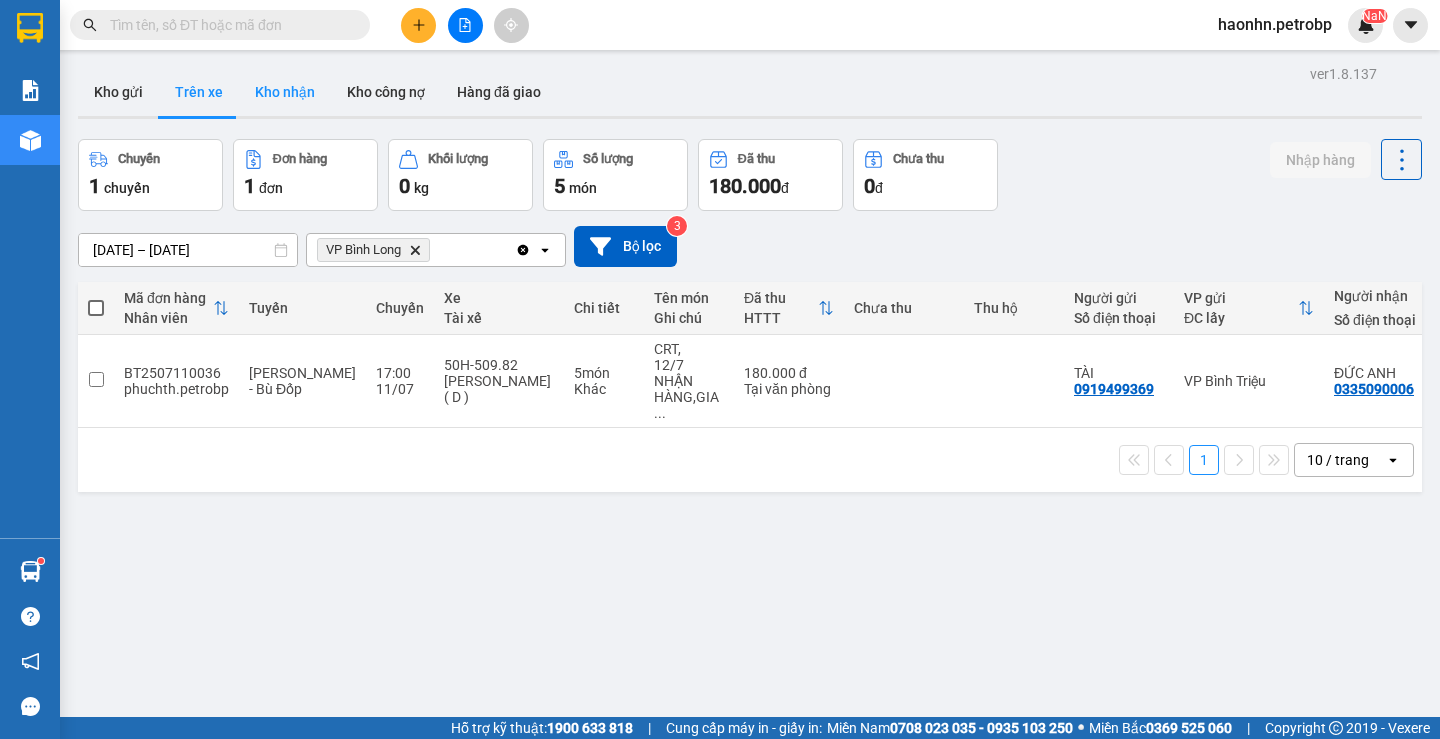 click on "Kho nhận" at bounding box center [285, 92] 